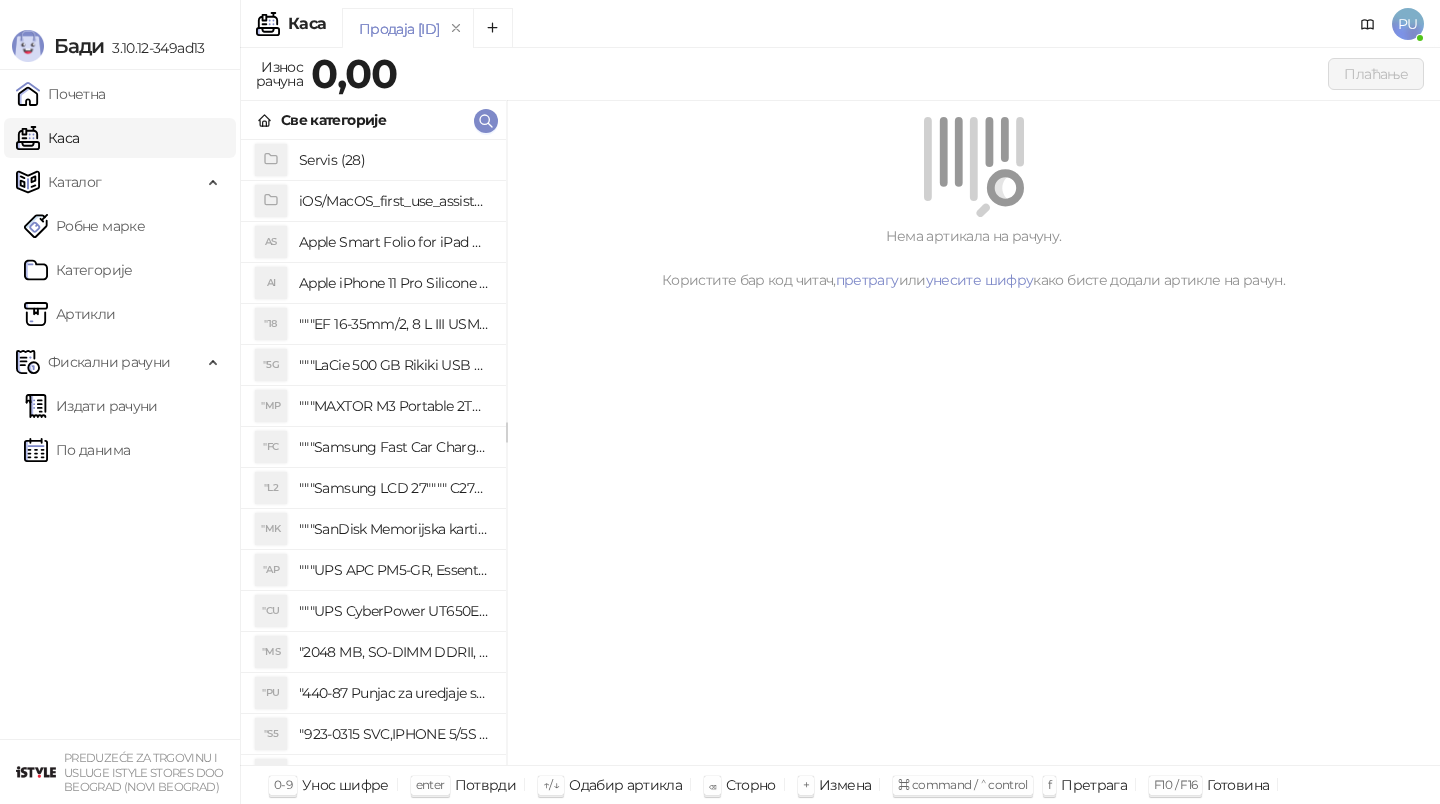 click at bounding box center [486, 120] 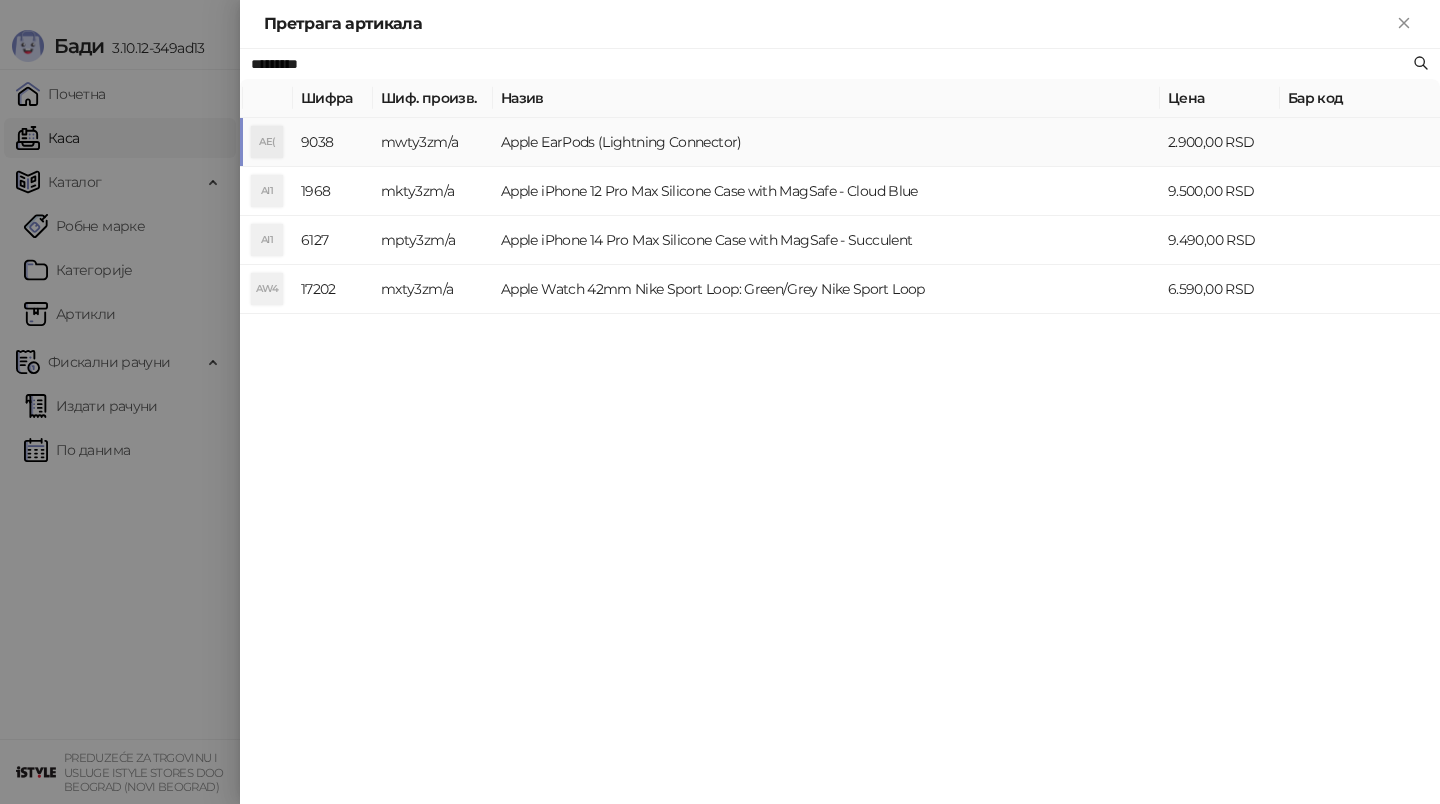 type on "*********" 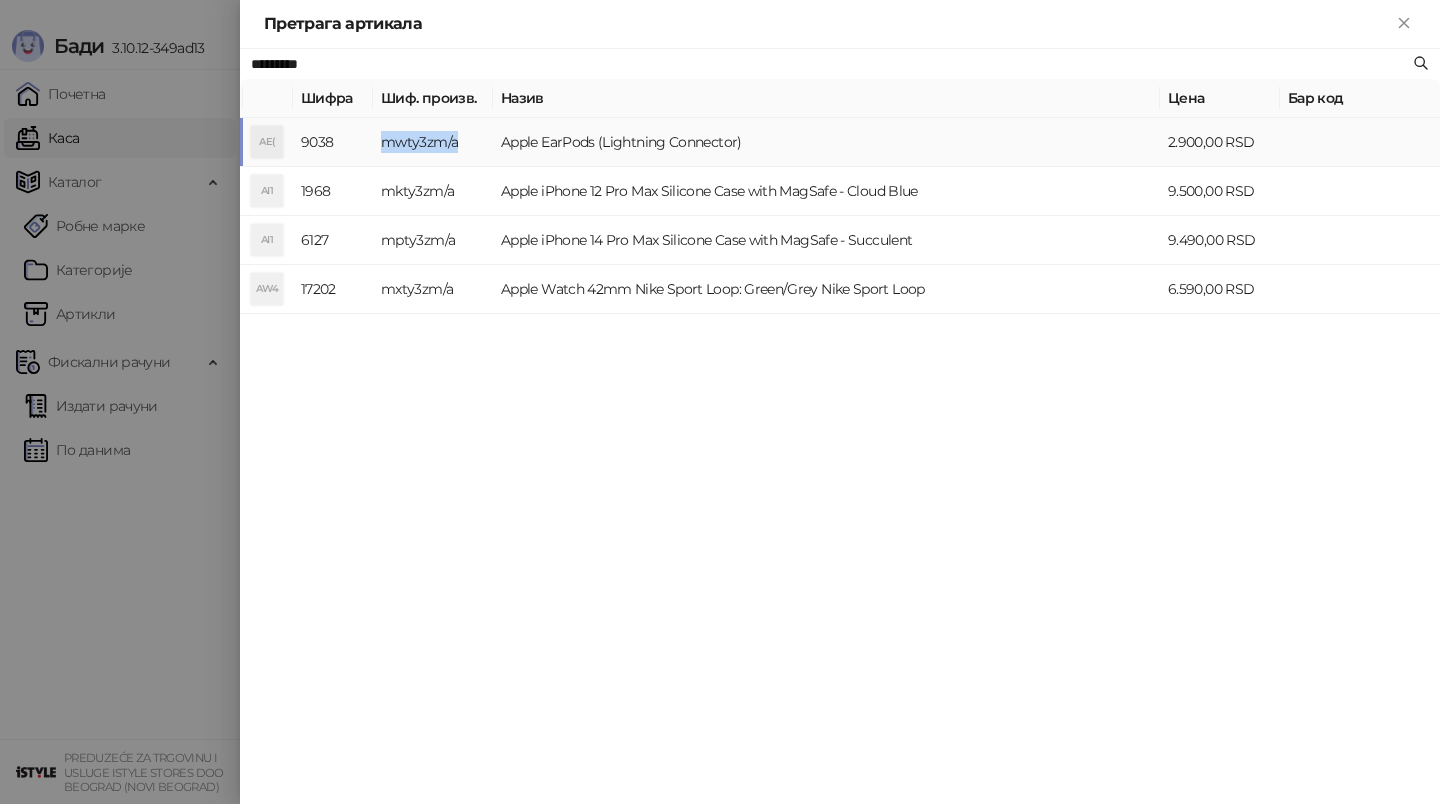 click on "mwty3zm/a" at bounding box center [433, 142] 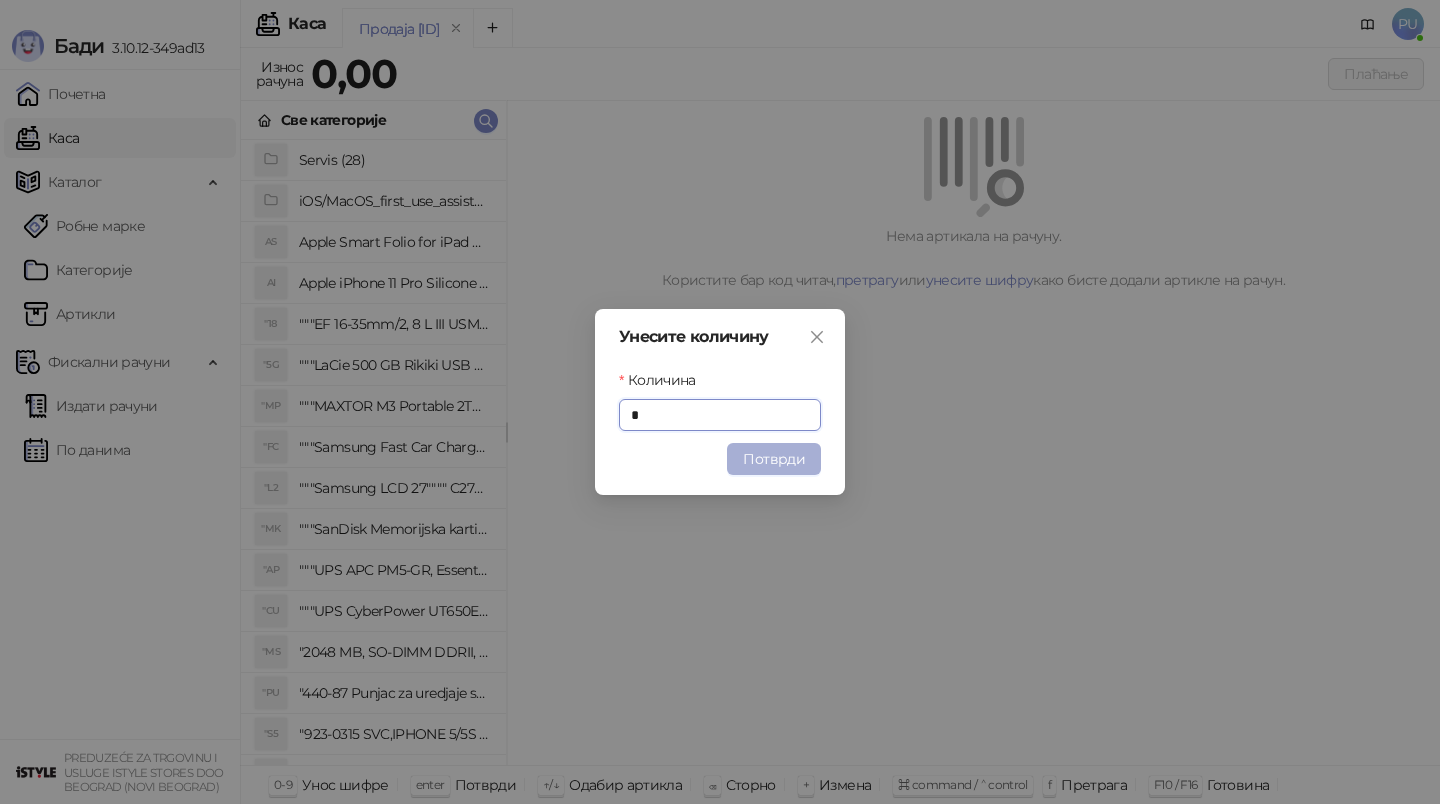 click on "Потврди" at bounding box center [774, 459] 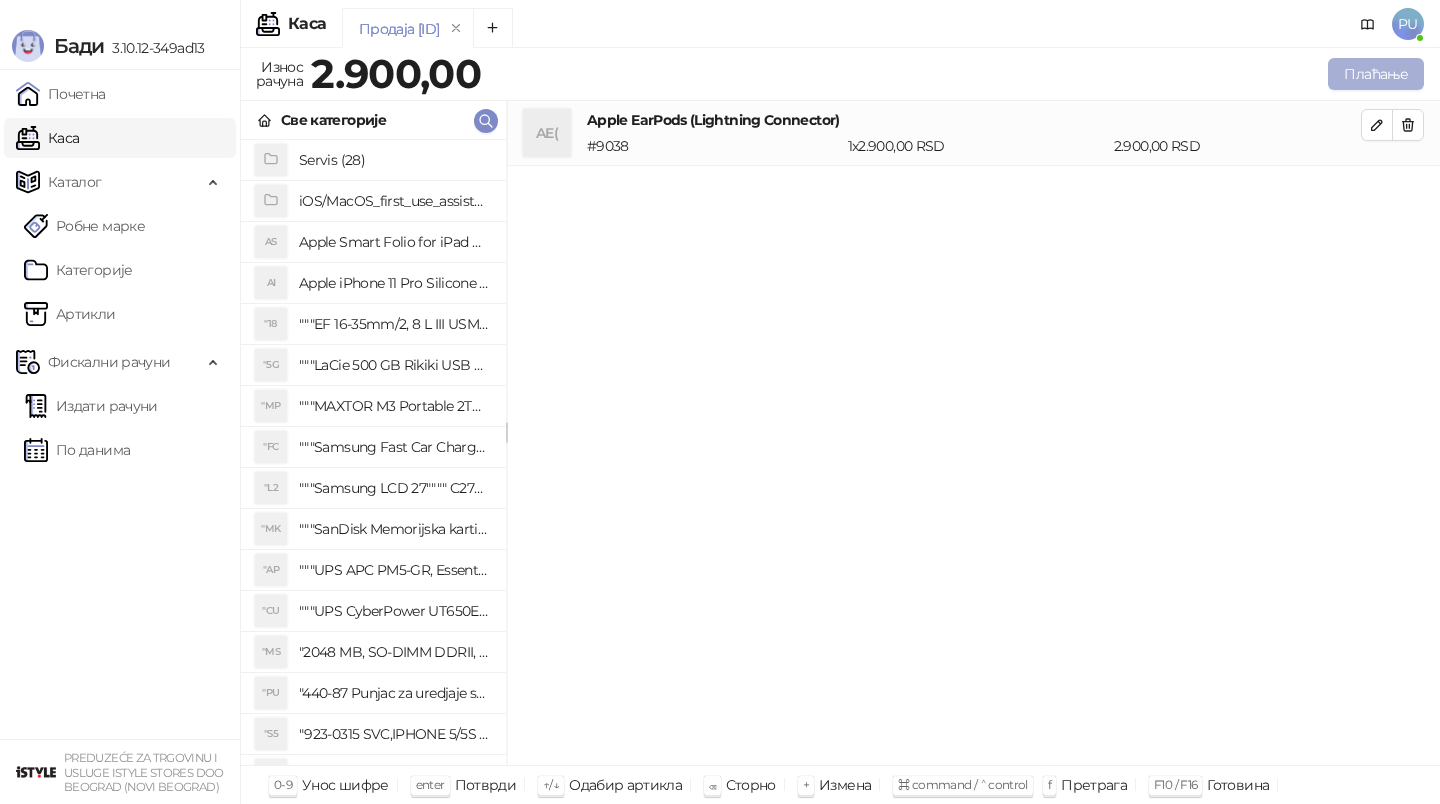 click on "Плаћање" at bounding box center [1376, 74] 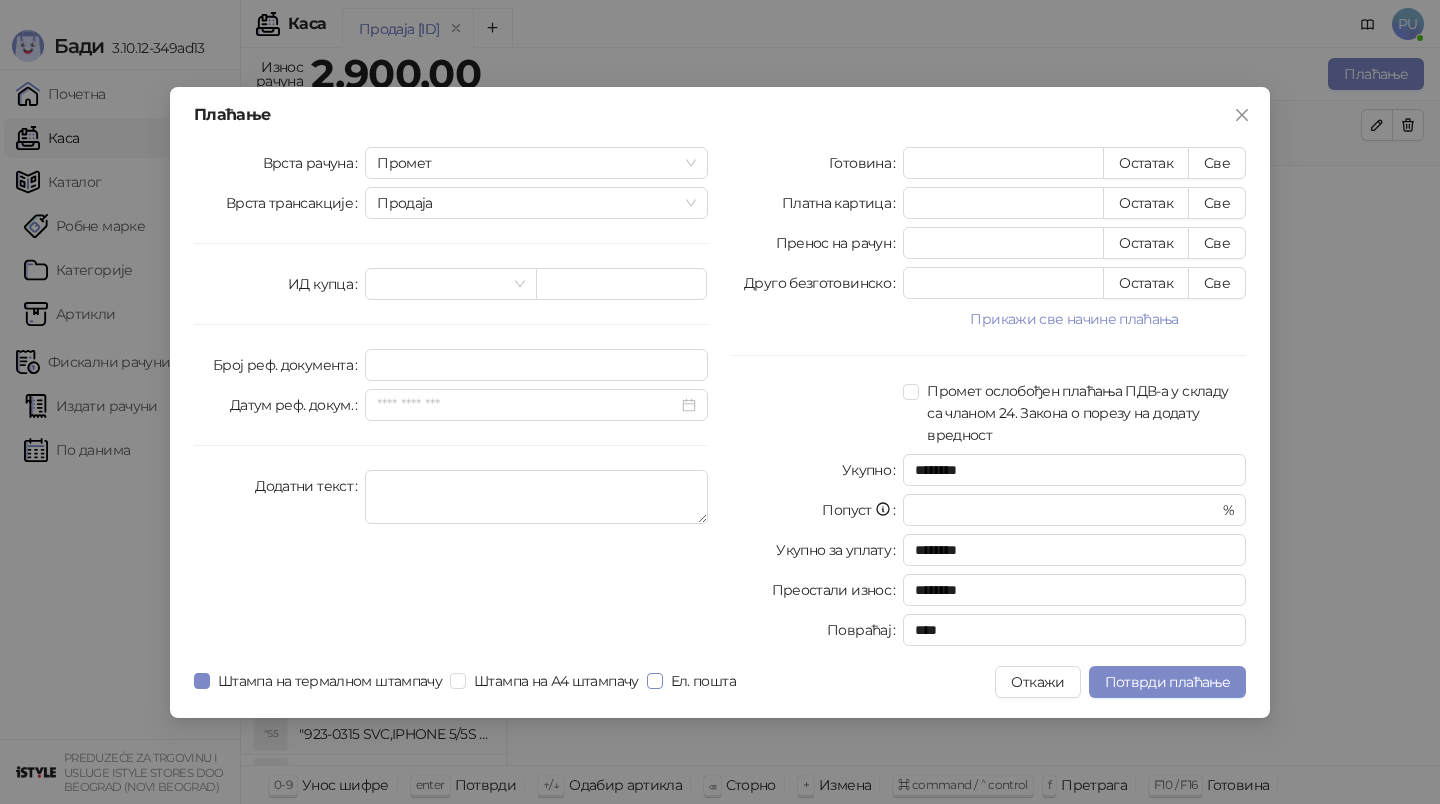 click on "Ел. пошта" at bounding box center (703, 681) 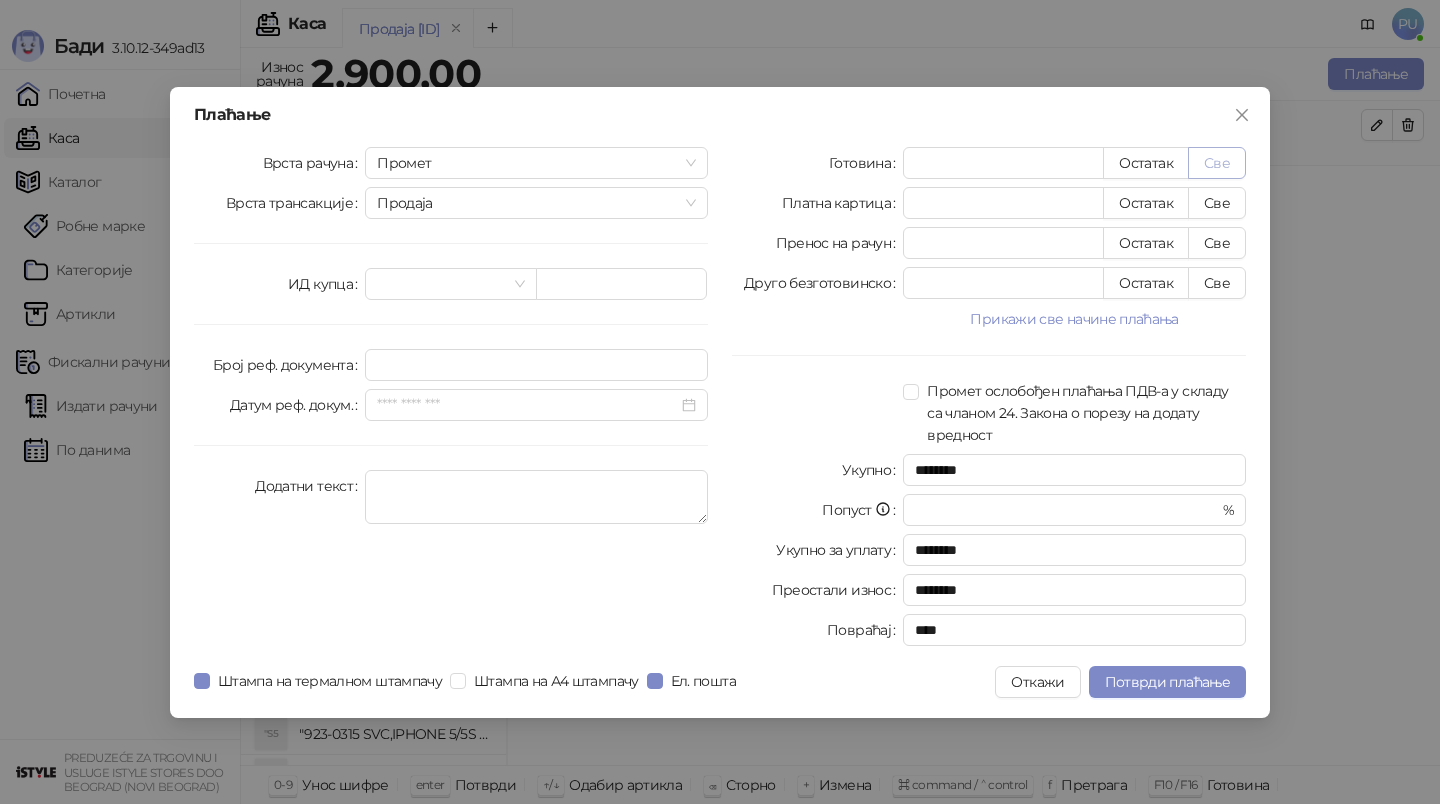 click on "Све" at bounding box center (1217, 163) 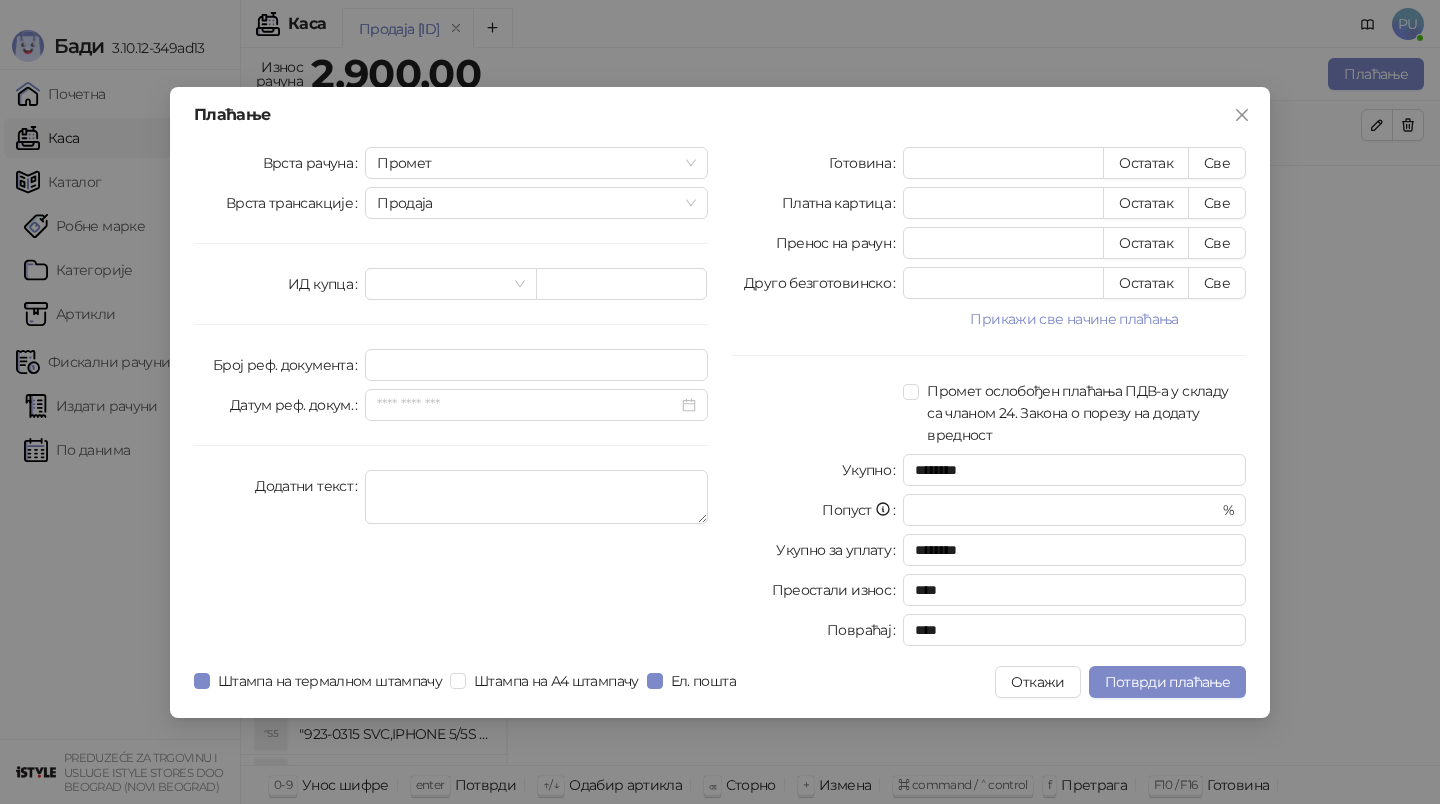 click on "Плаћање Врста рачуна Промет Врста трансакције Продаја ИД купца Број реф. документа Датум реф. докум. Додатни текст Готовина **** Остатак Све Платна картица * Остатак Све Пренос на рачун * Остатак Све Друго безготовинско * Остатак Све Прикажи све начине плаћања Чек * Остатак Све Ваучер * Остатак Све Инстант плаћање * Остатак Све   Промет ослобођен плаћања ПДВ-а у складу са чланом 24. Закона о порезу на додату вредност Укупно ******** Попуст   * % Укупно за уплату ******** Преостали износ **** Повраћај **** Штампа на термалном штампачу Штампа на А4 штампачу Ел. пошта Откажи" at bounding box center [720, 402] 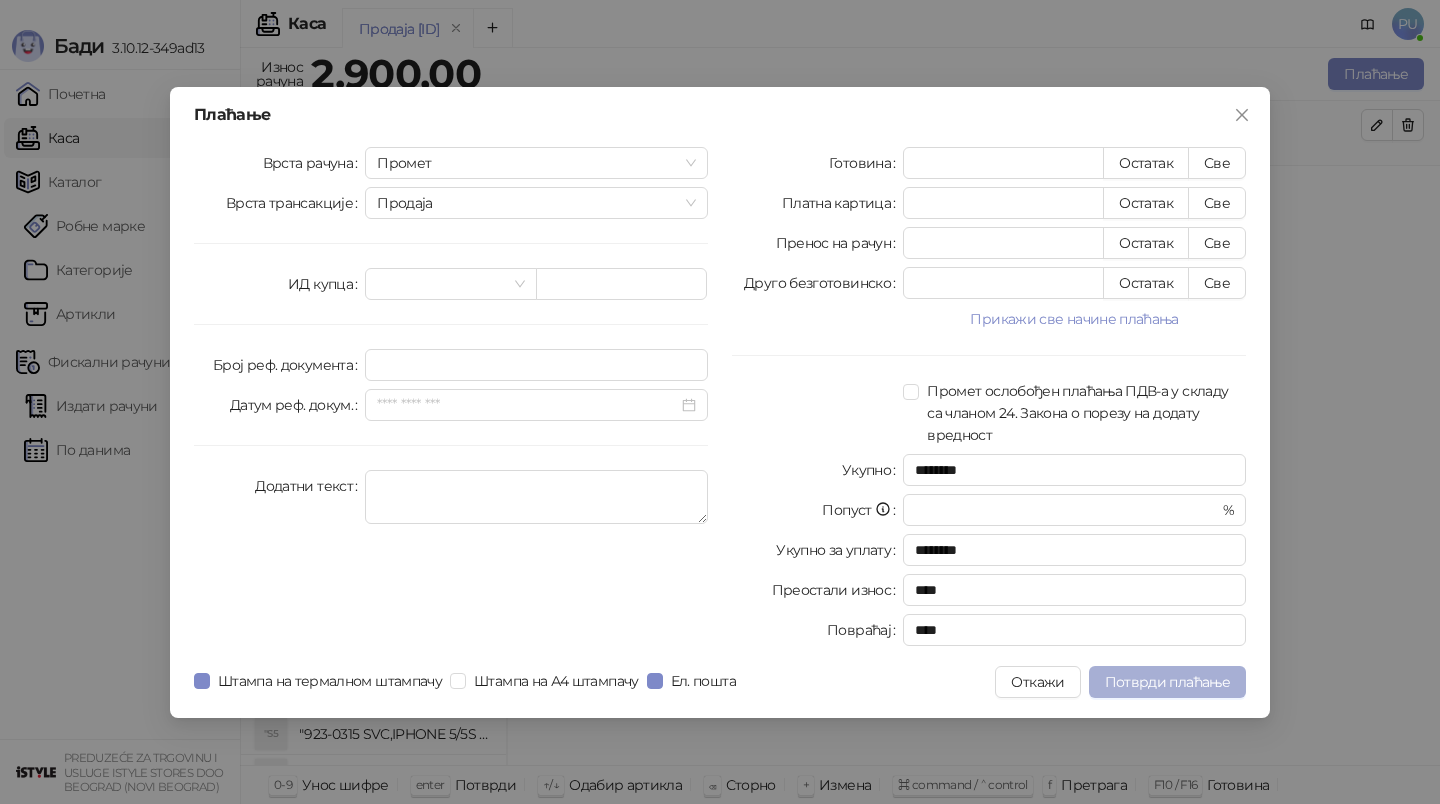 click on "Потврди плаћање" at bounding box center (1167, 682) 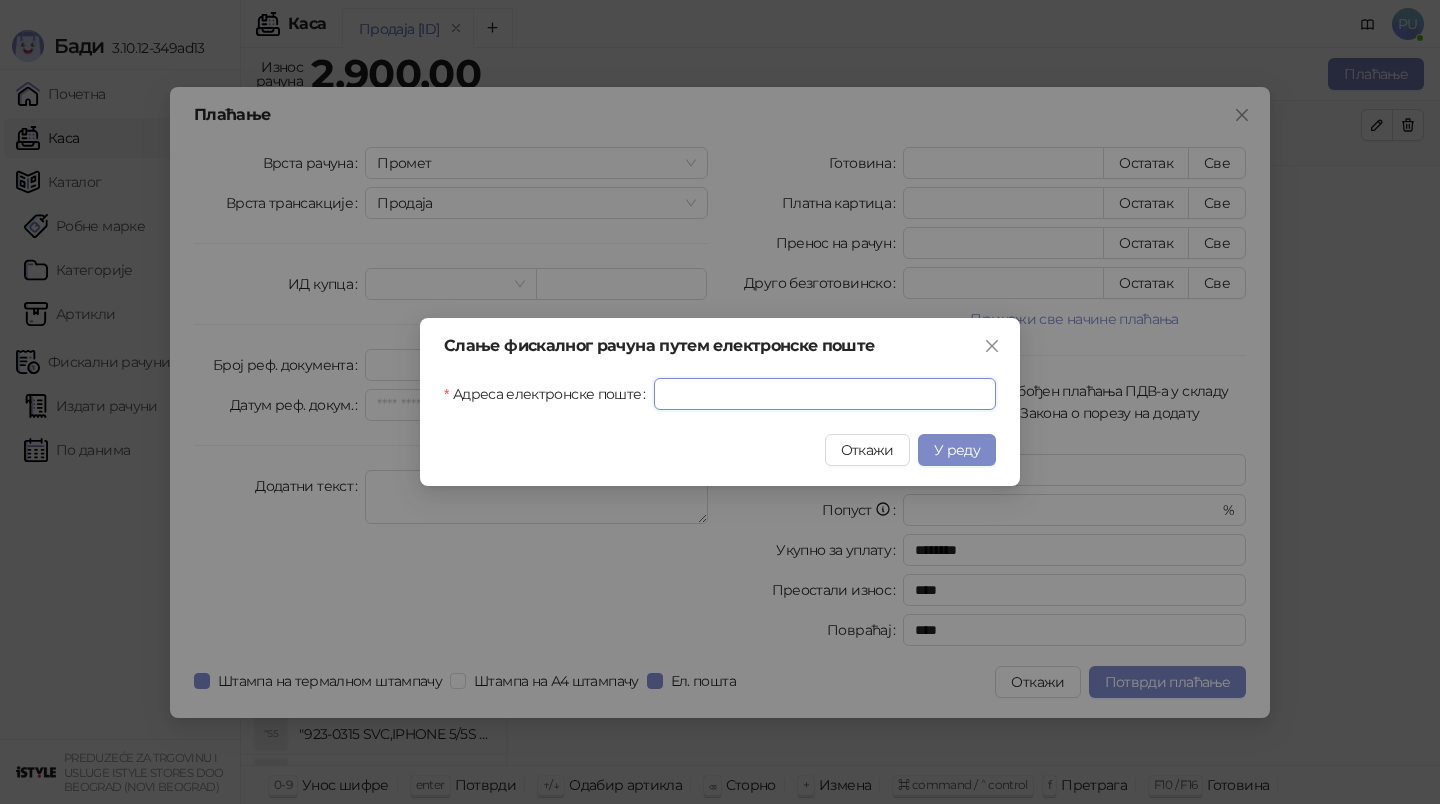 click on "Адреса електронске поште" at bounding box center [825, 394] 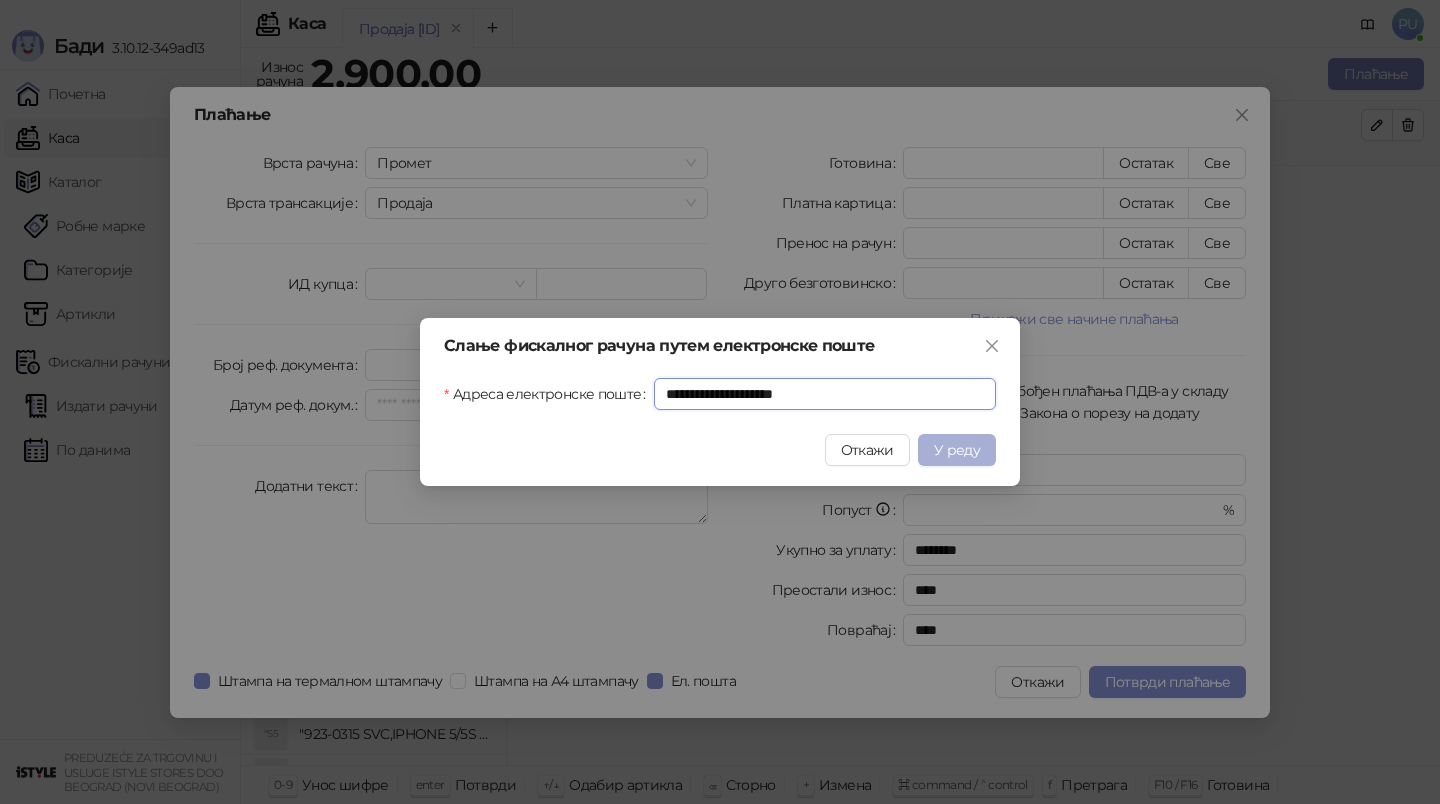 type on "**********" 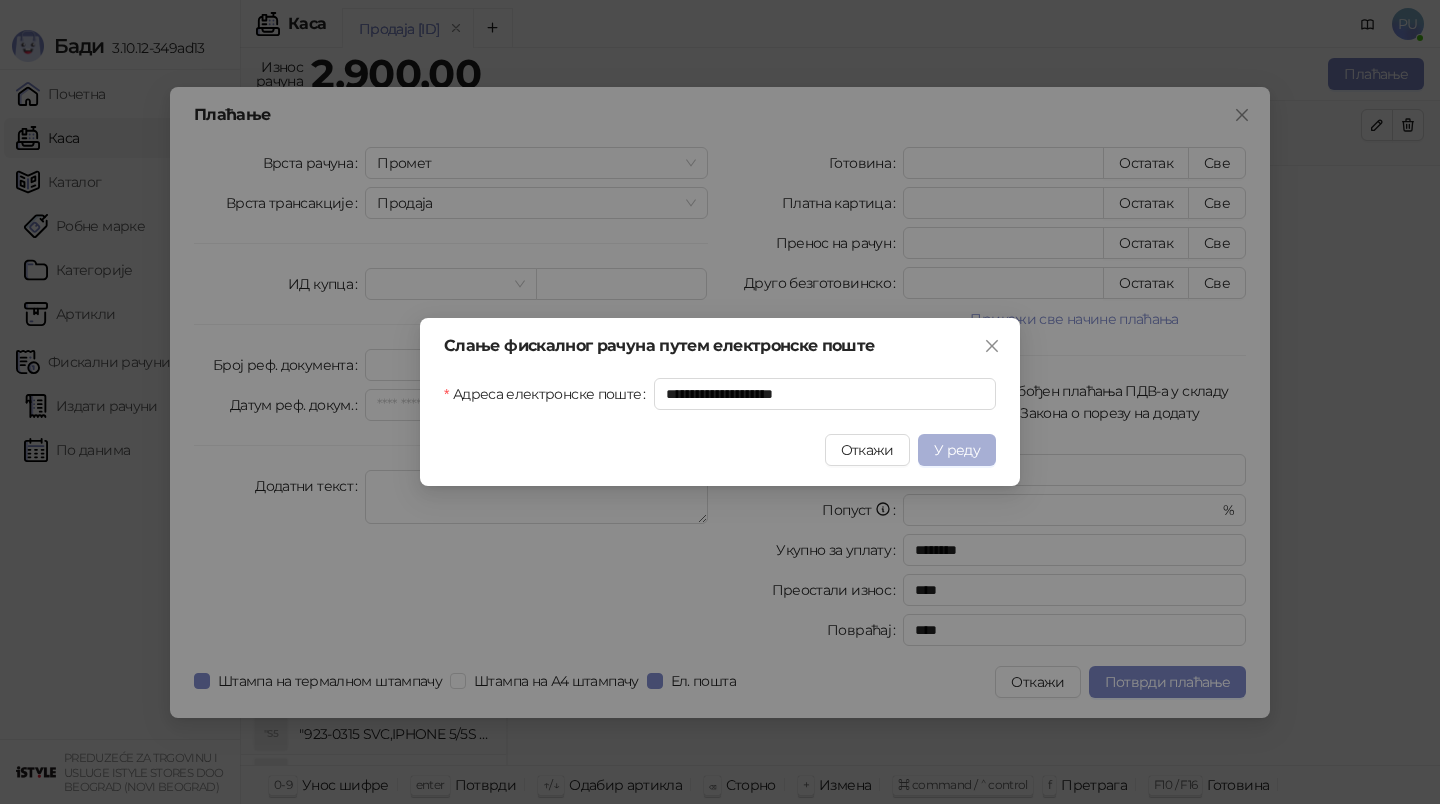 click on "У реду" at bounding box center [957, 450] 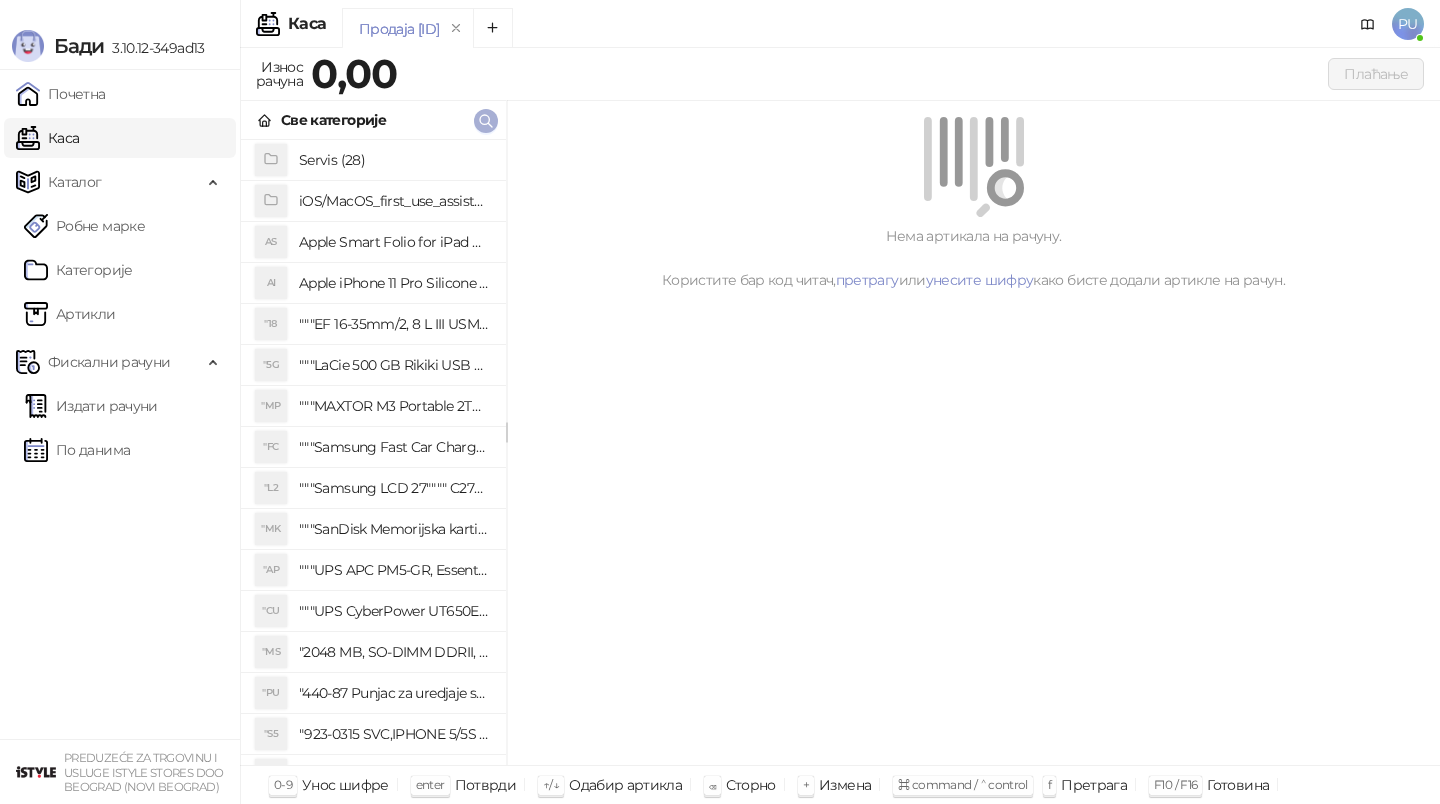 click 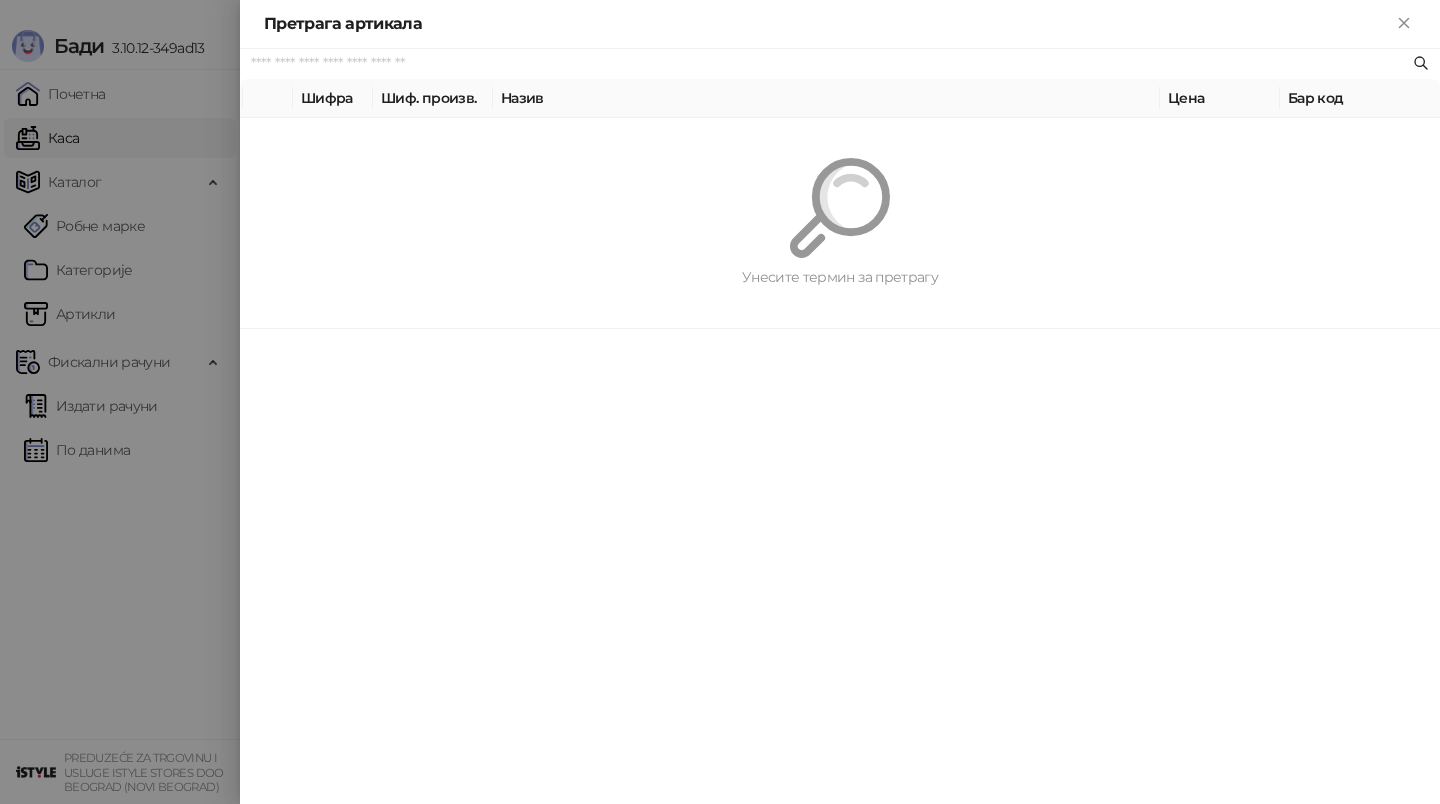 paste on "*********" 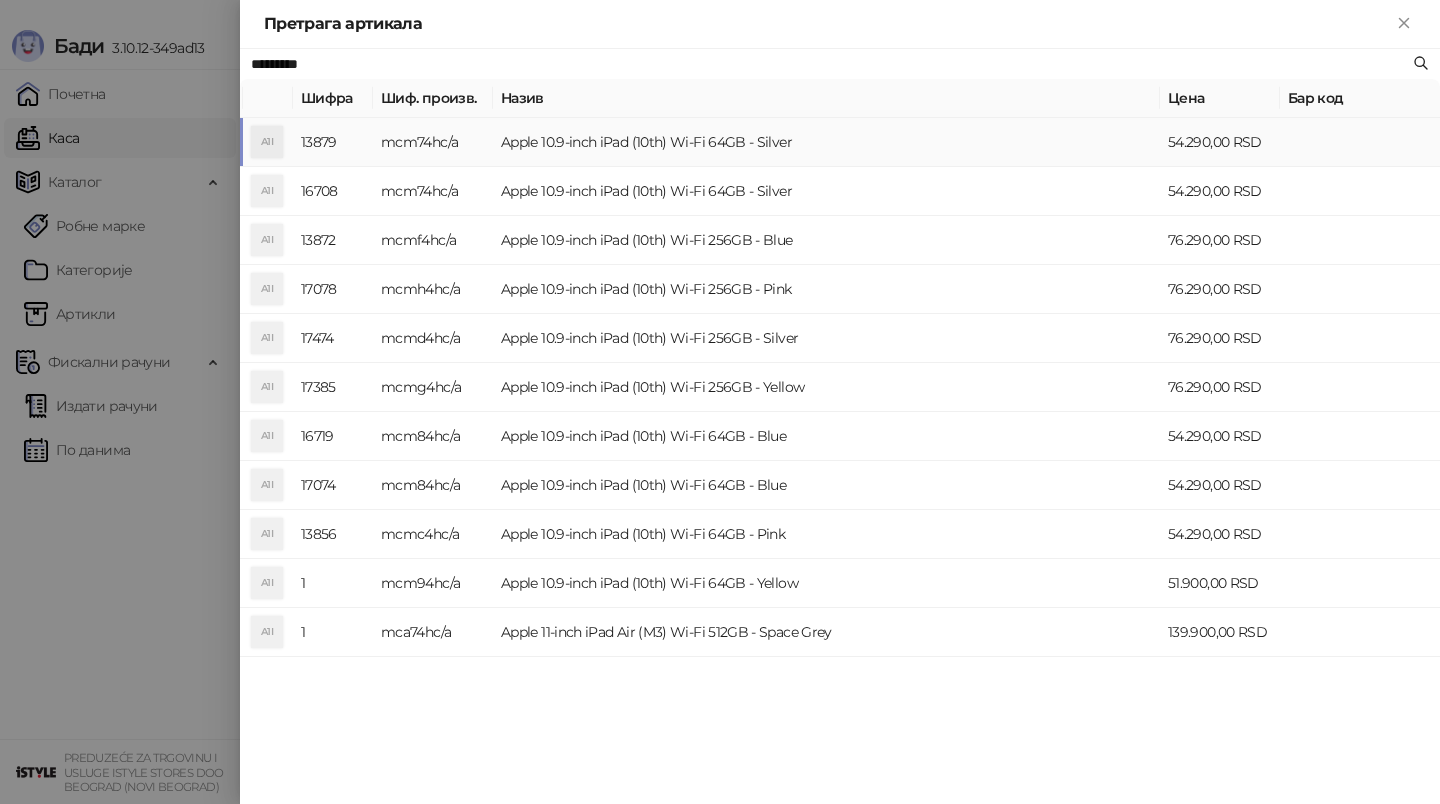 click on "Apple 10.9-inch iPad (10th) Wi-Fi 64GB - Silver" at bounding box center [826, 142] 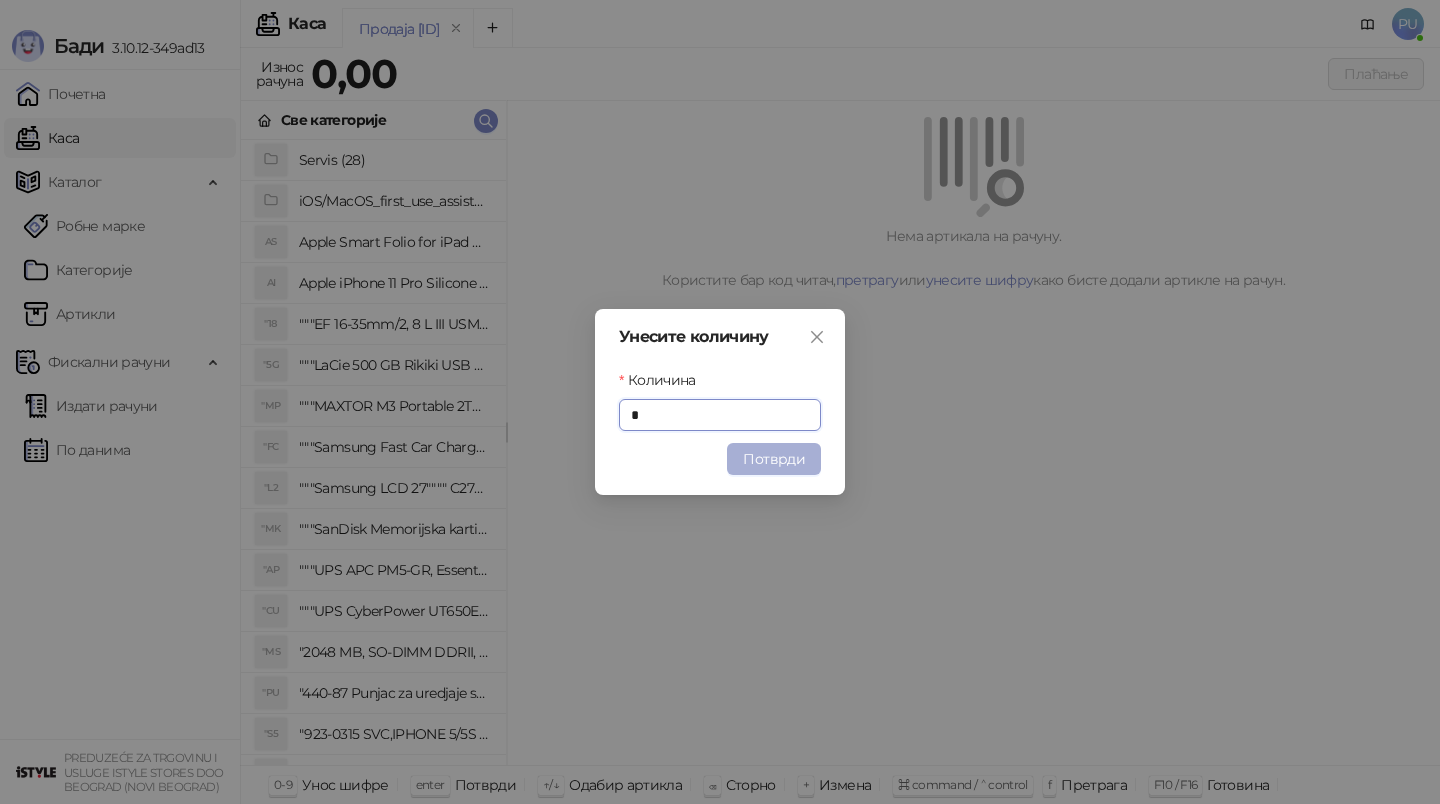 click on "Потврди" at bounding box center (774, 459) 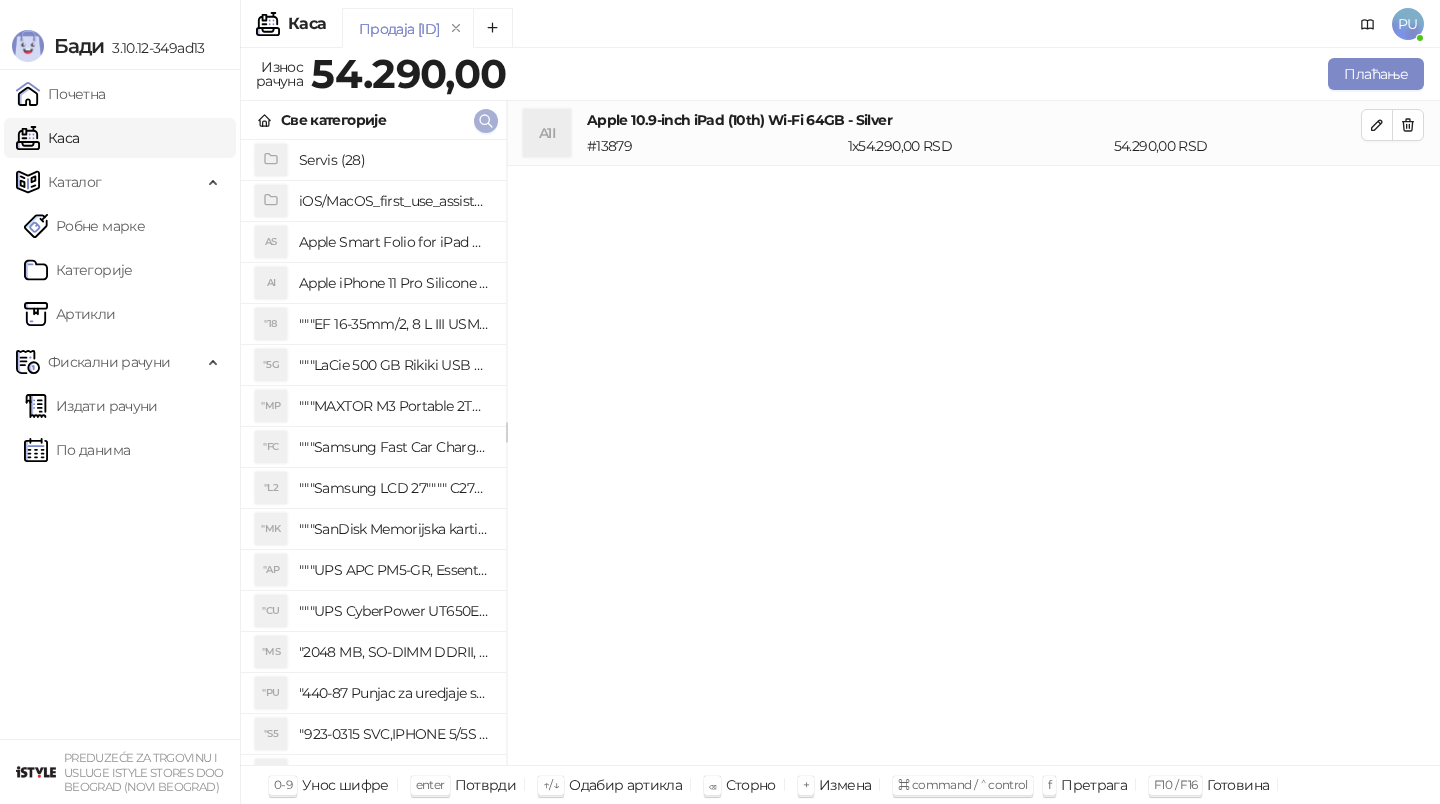 click 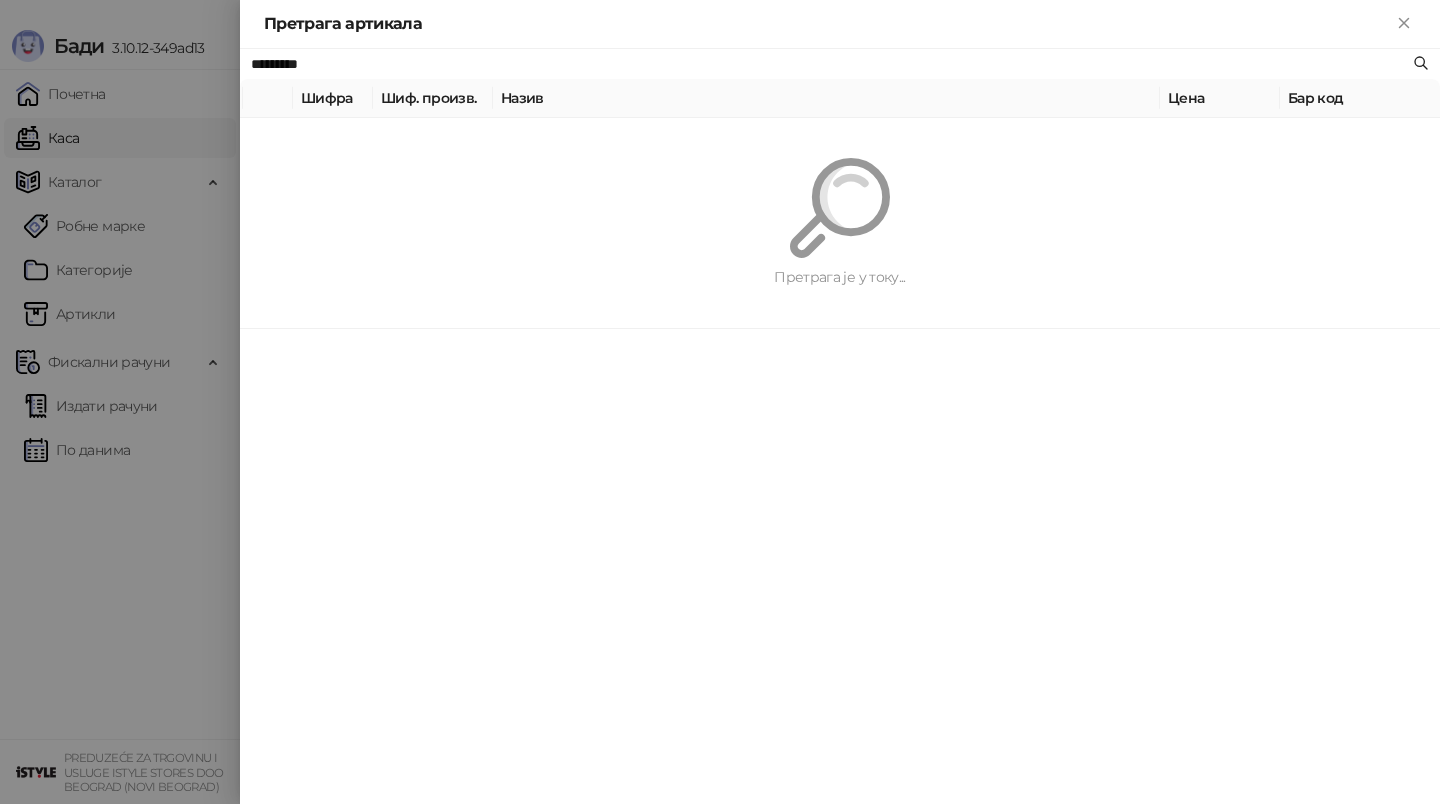 paste 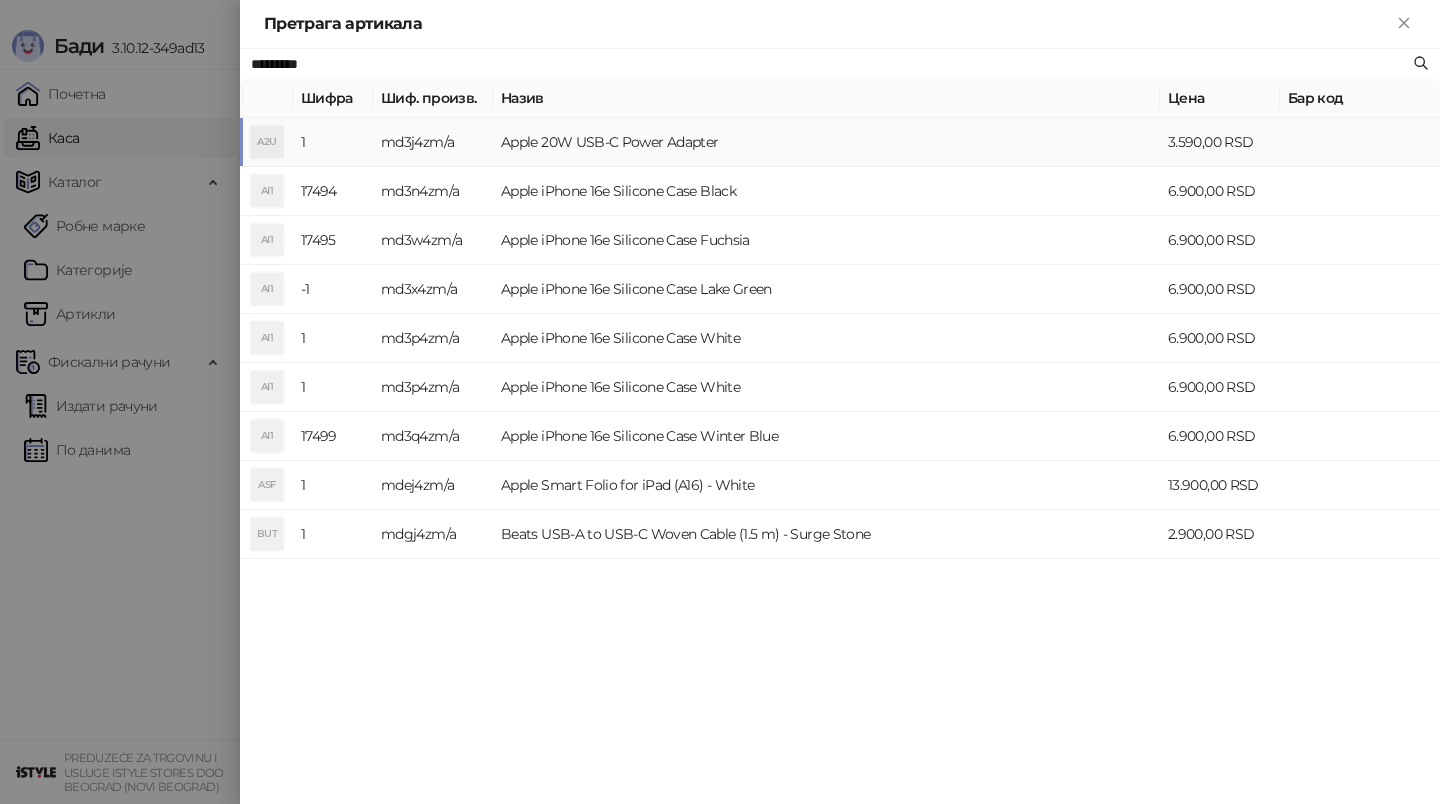type on "*********" 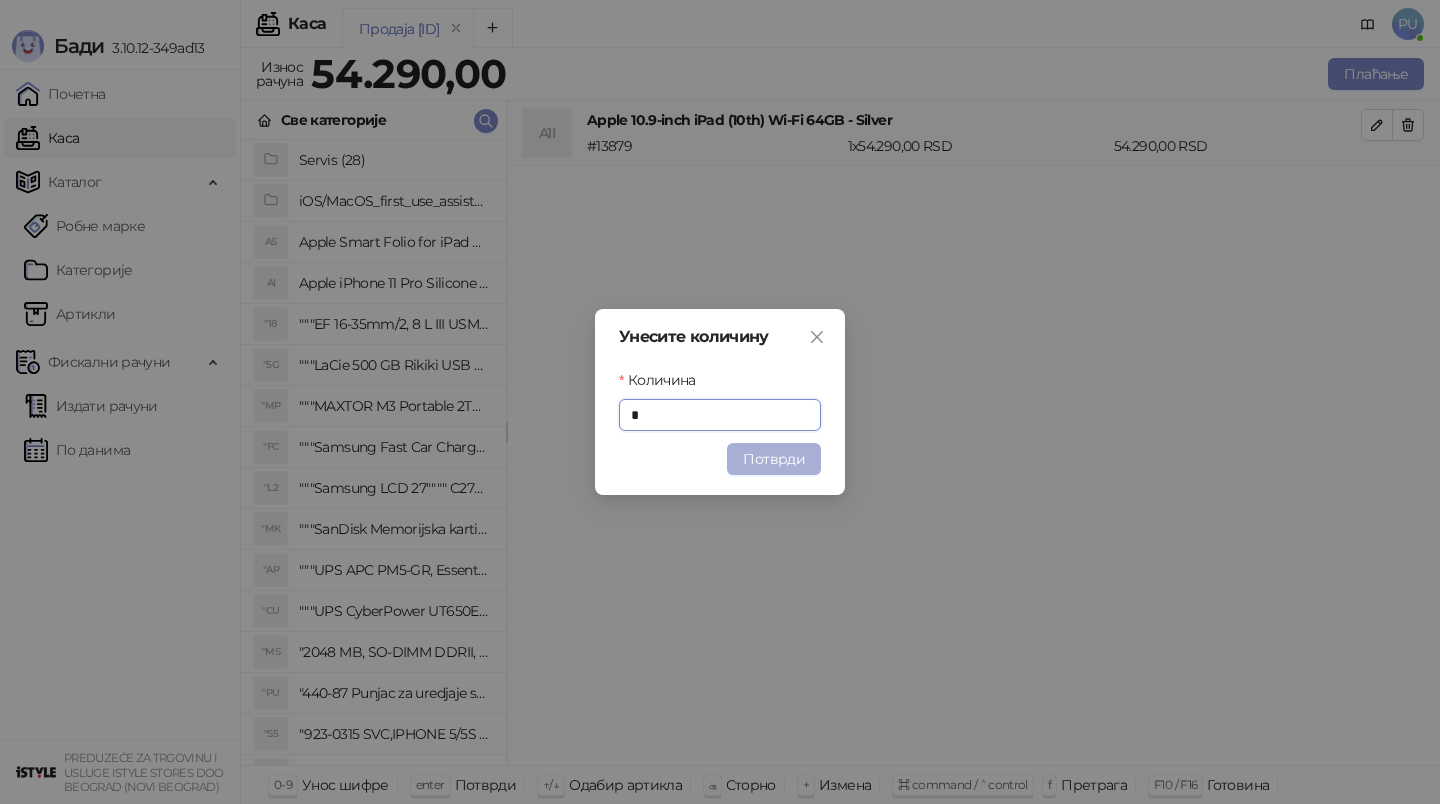 type on "*" 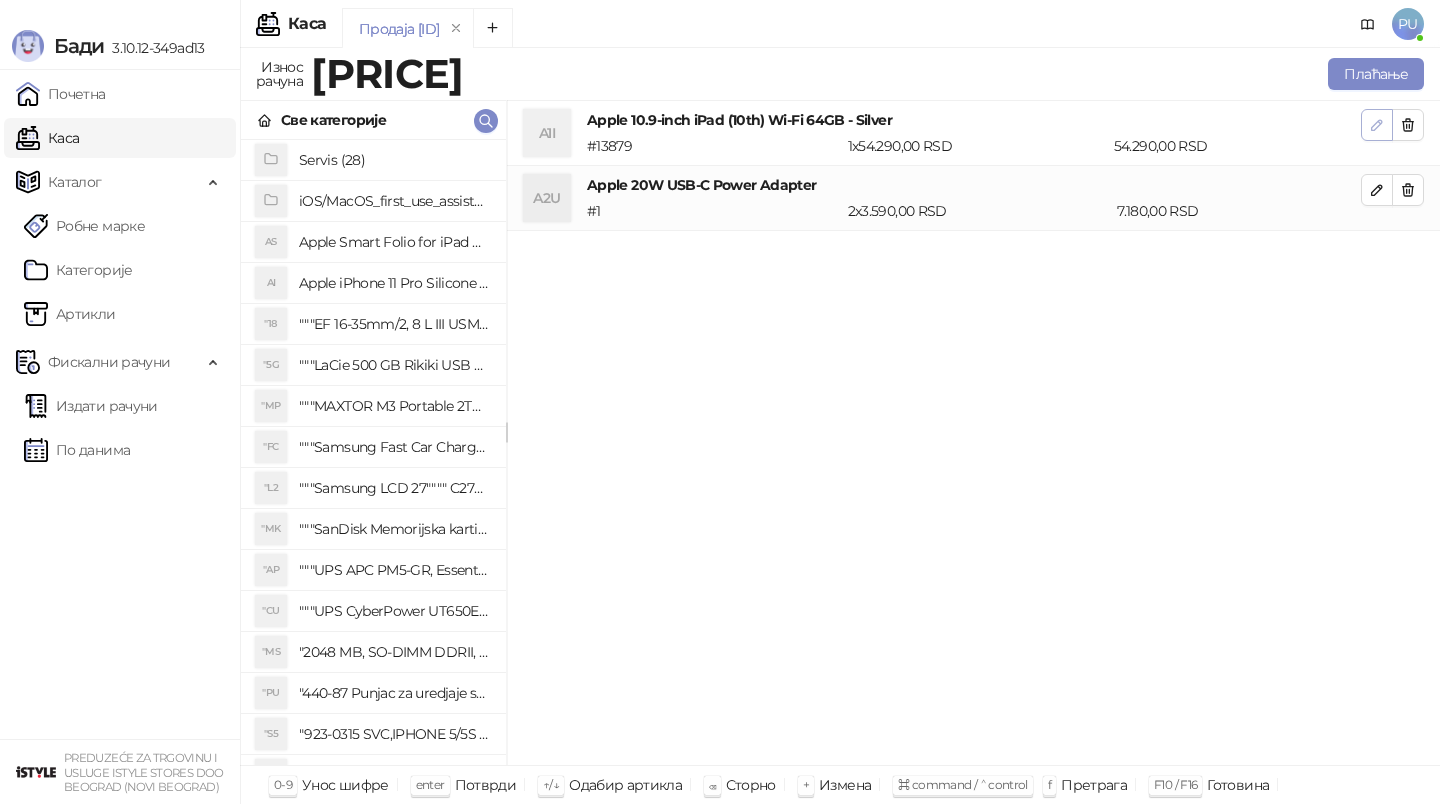 click 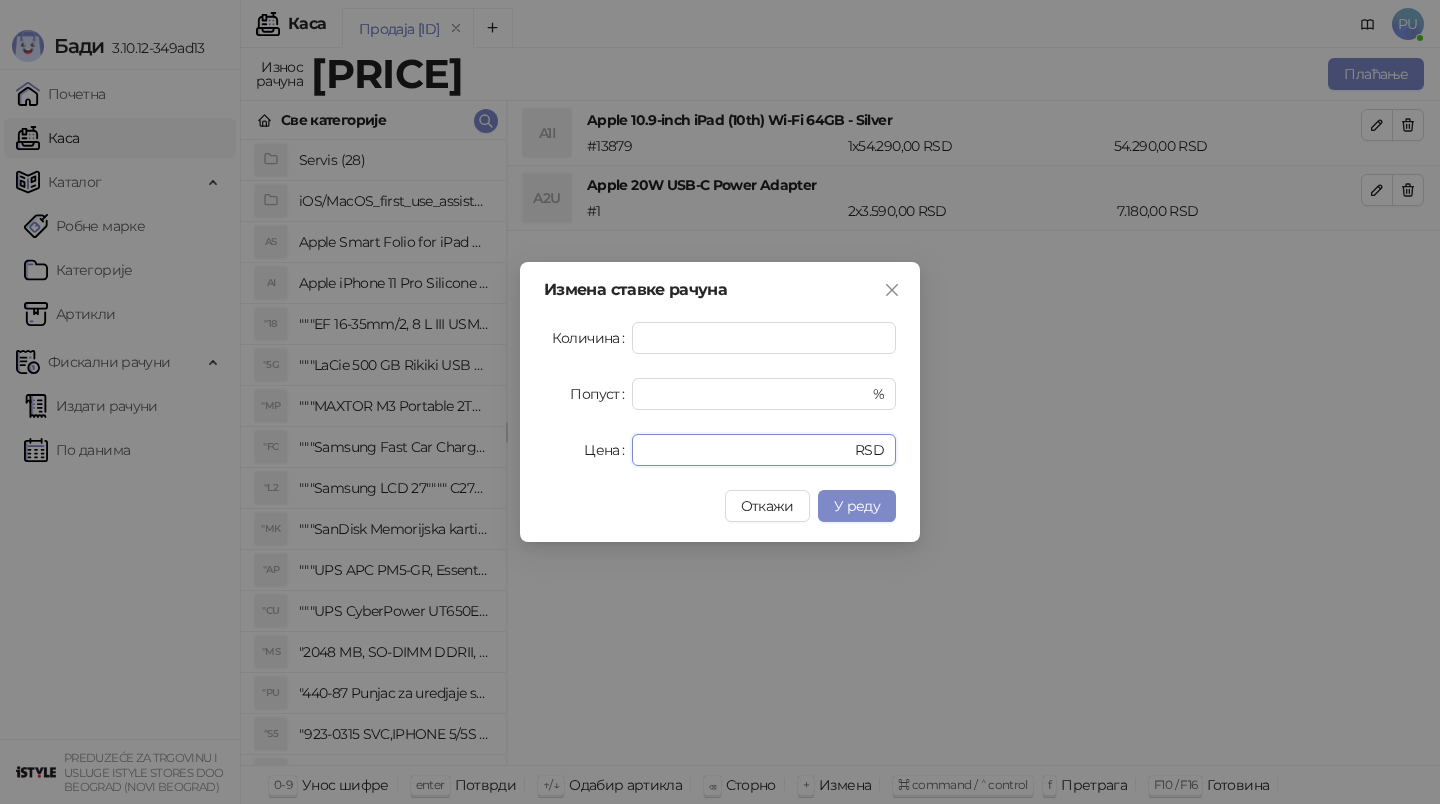 drag, startPoint x: 702, startPoint y: 450, endPoint x: 485, endPoint y: 438, distance: 217.33154 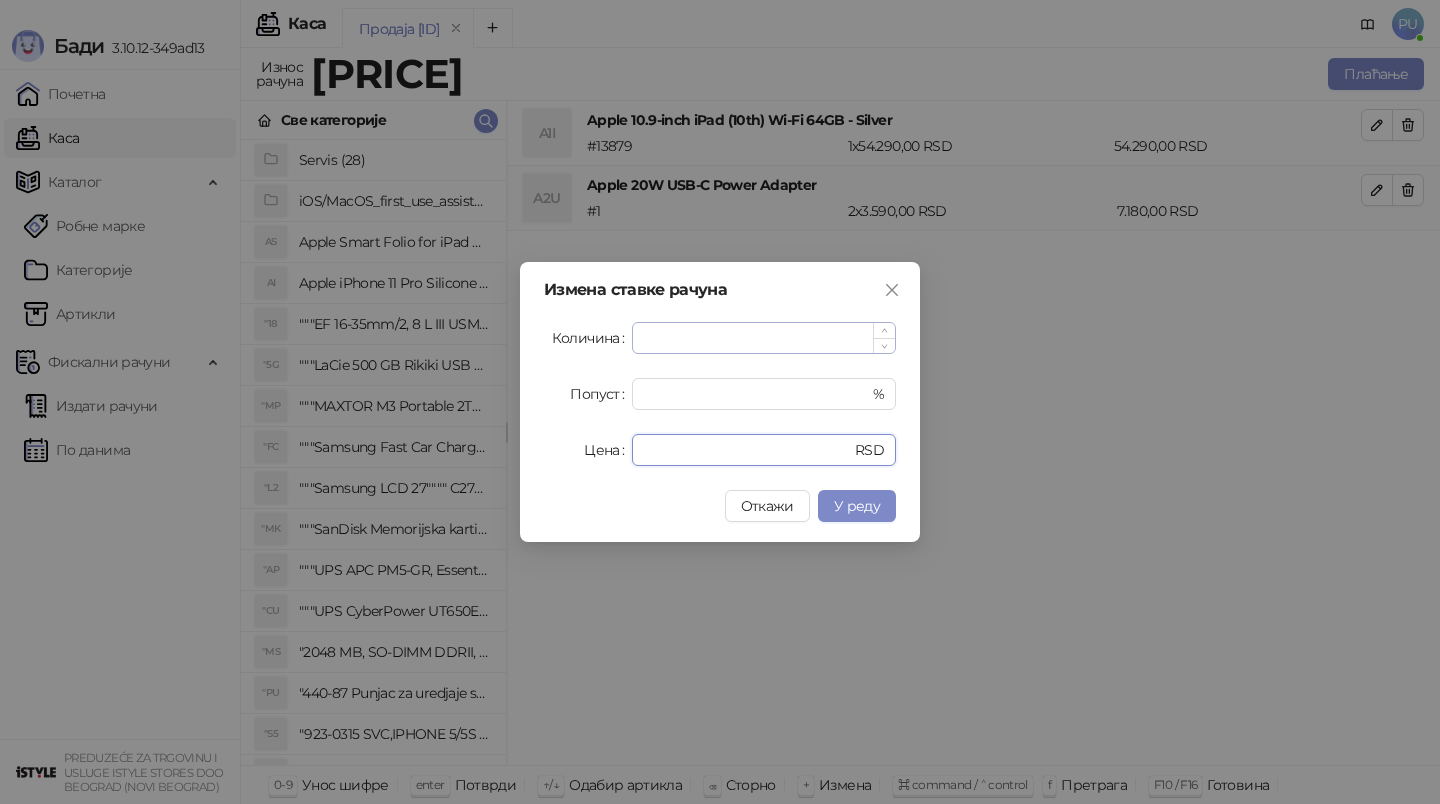 type on "*****" 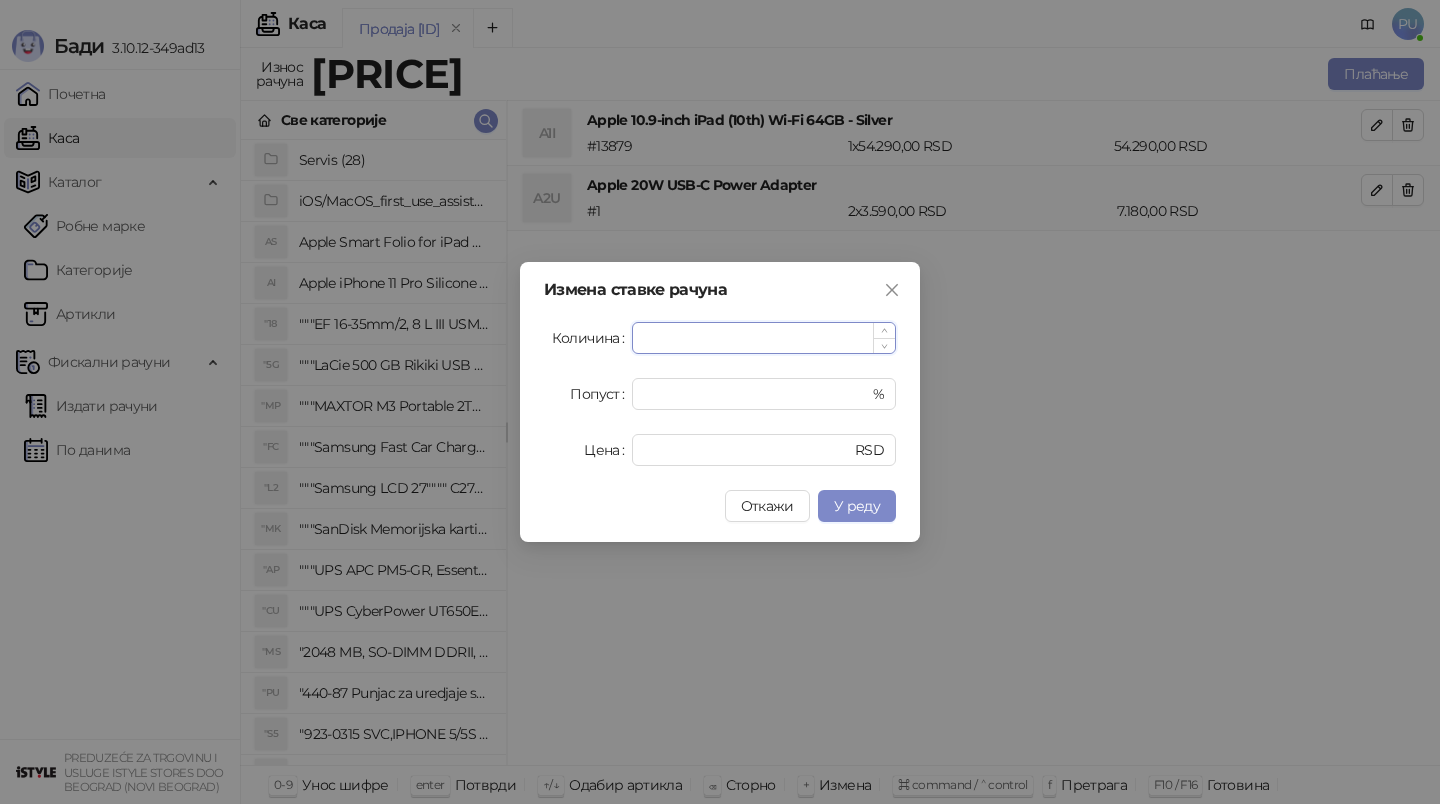 click on "*" at bounding box center (764, 338) 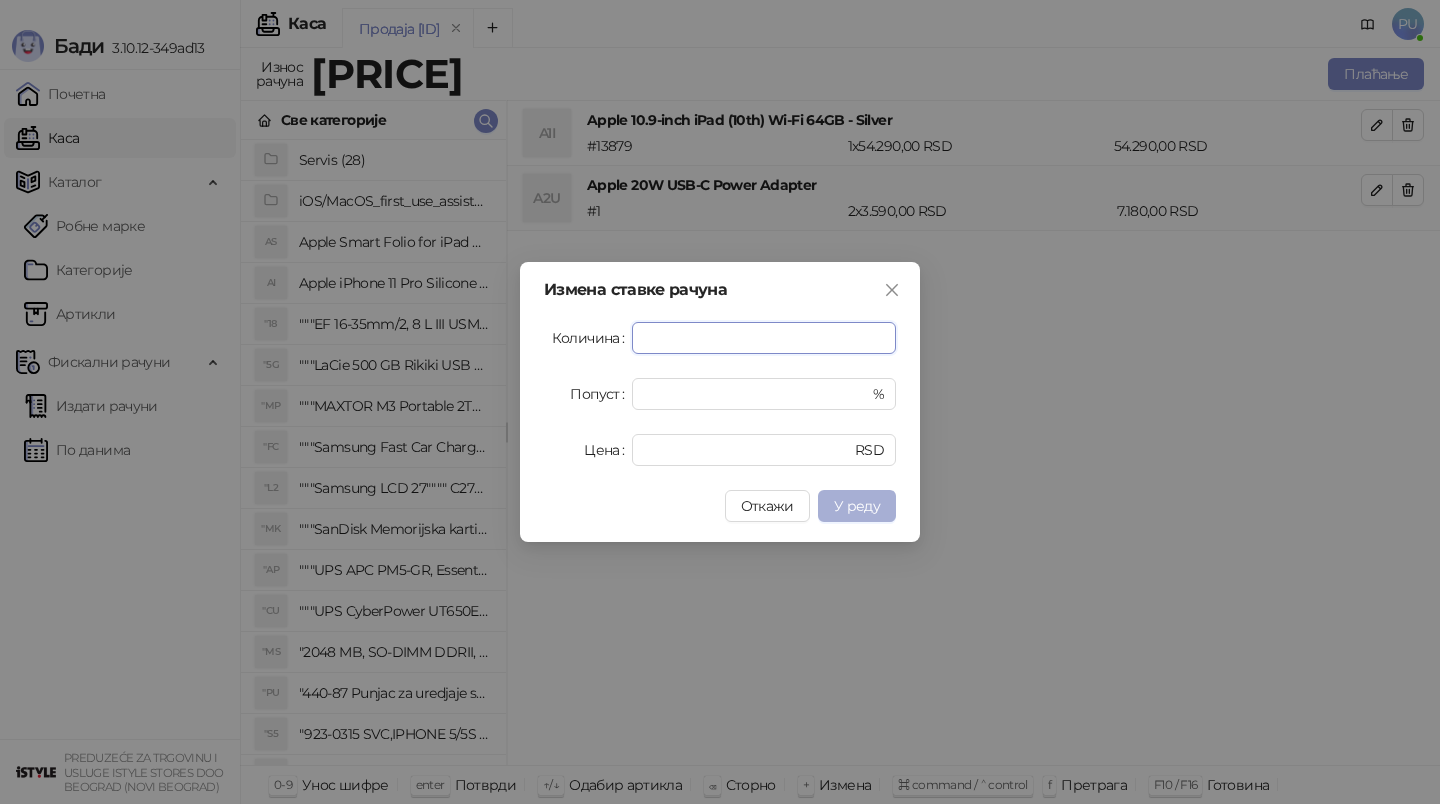 type on "*" 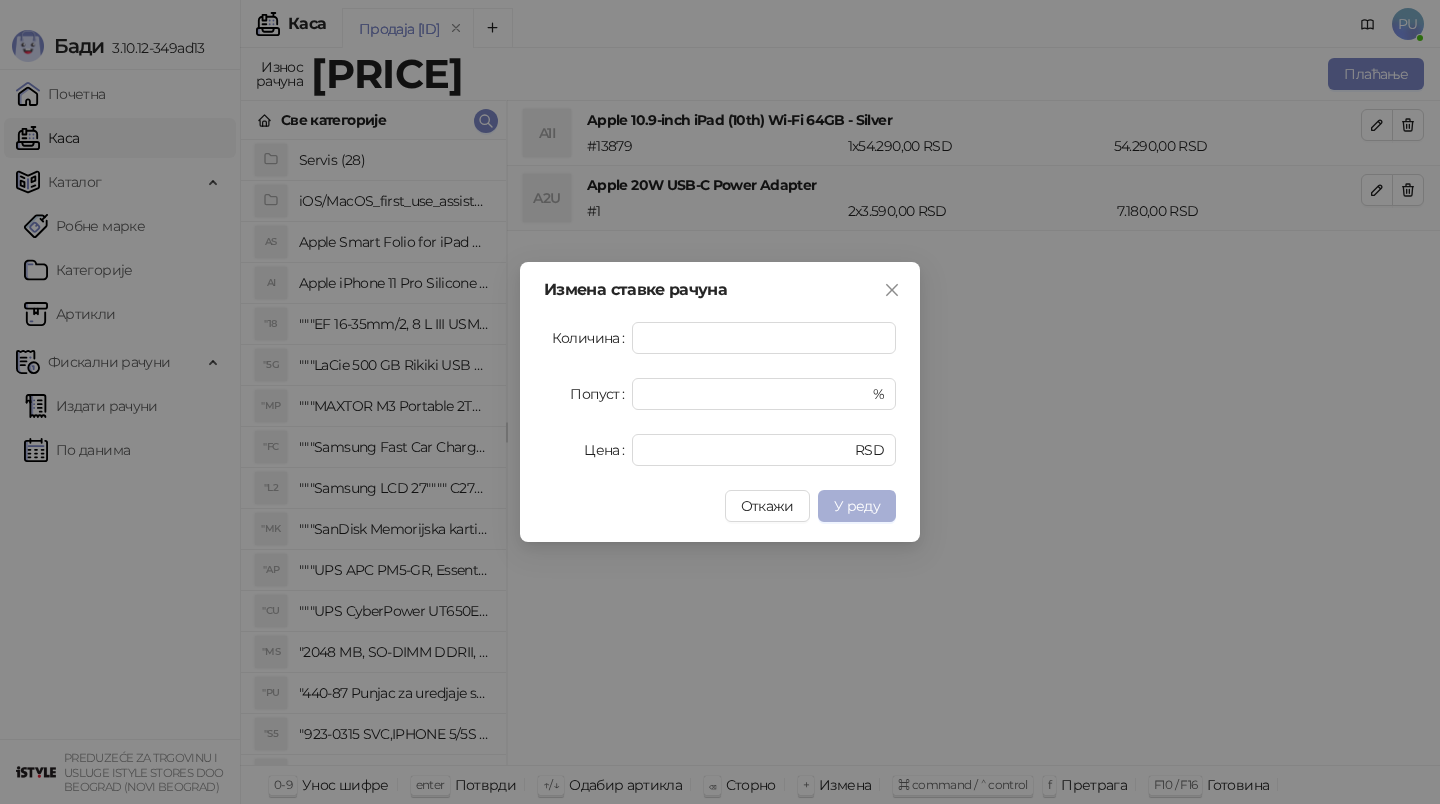 click on "У реду" at bounding box center [857, 506] 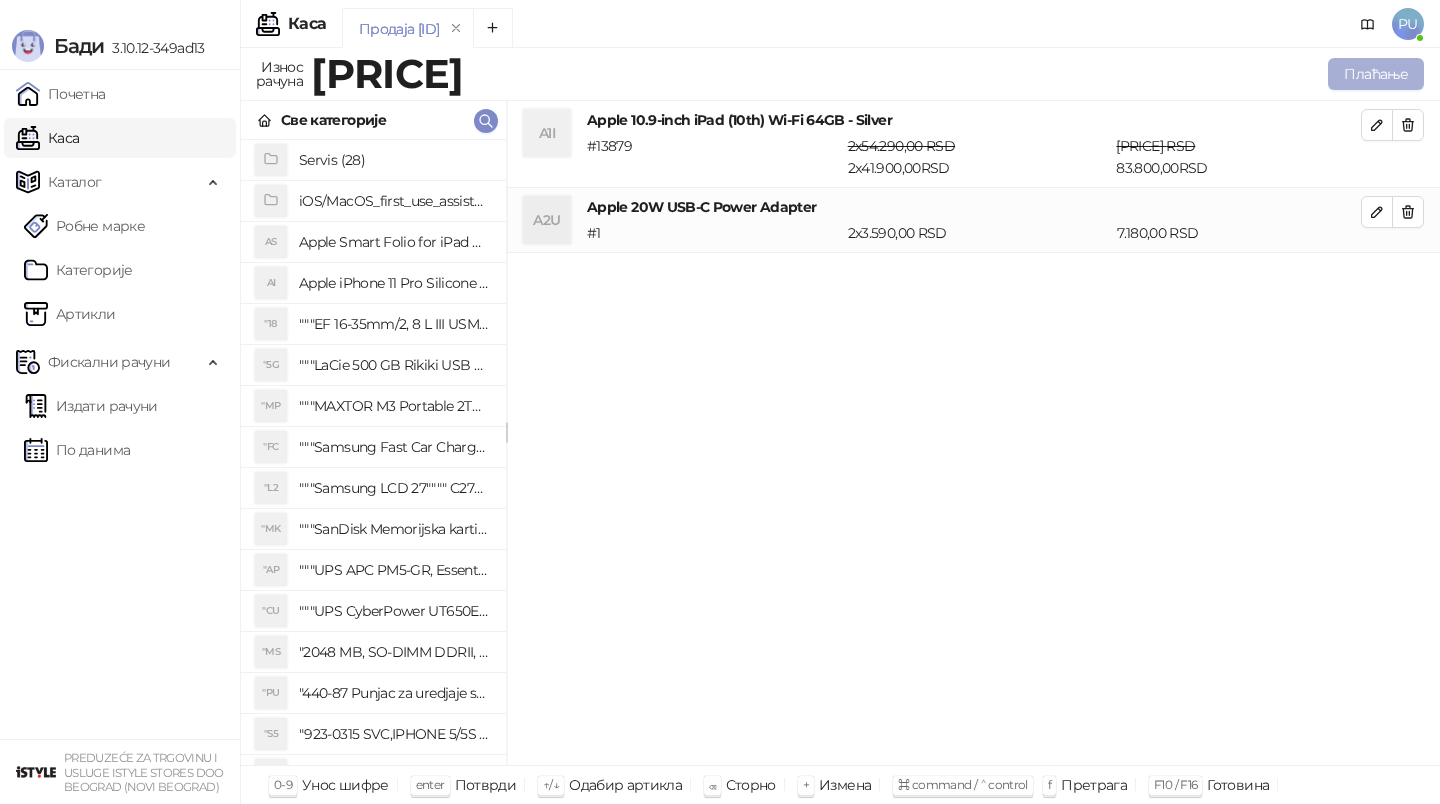 click on "Плаћање" at bounding box center (1376, 74) 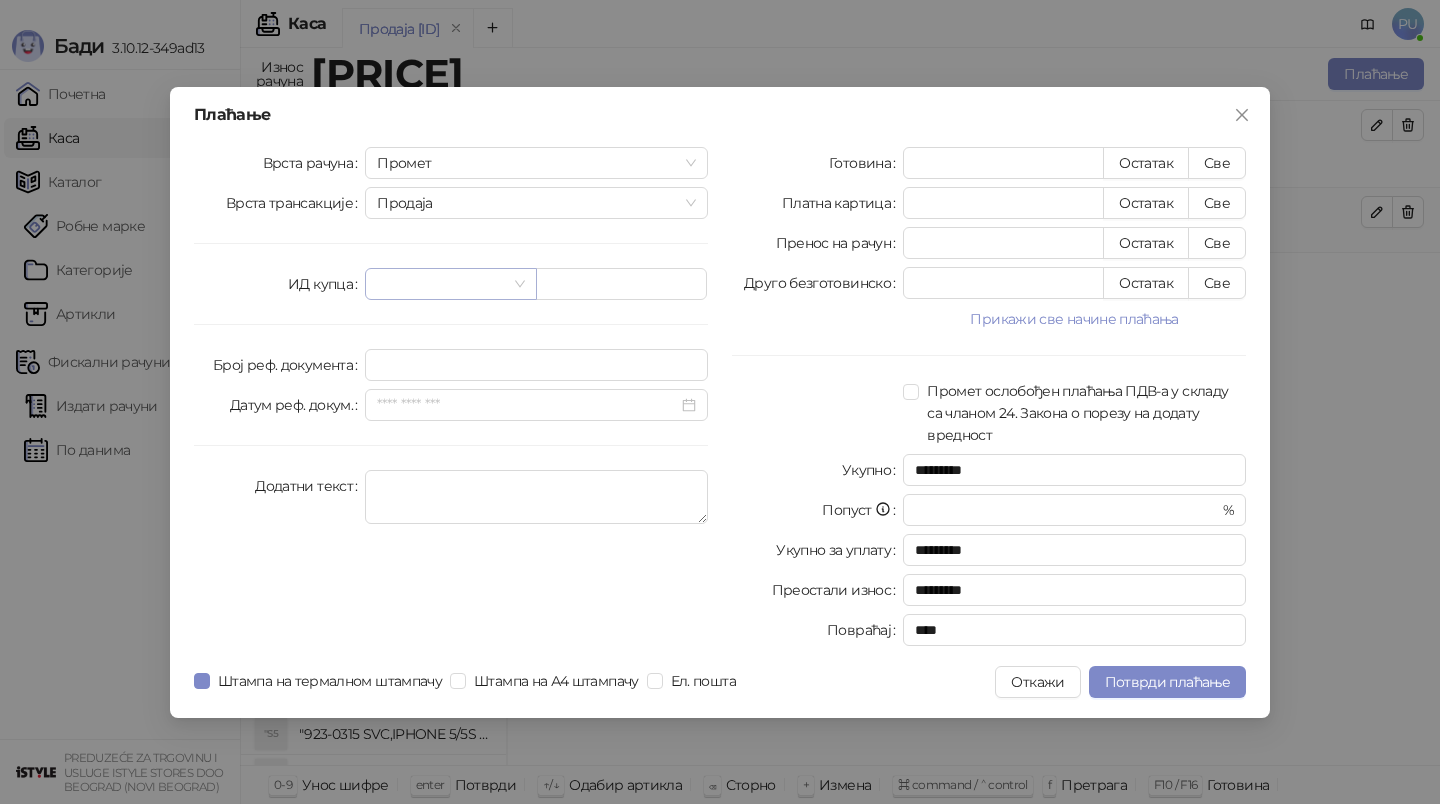 click at bounding box center [441, 284] 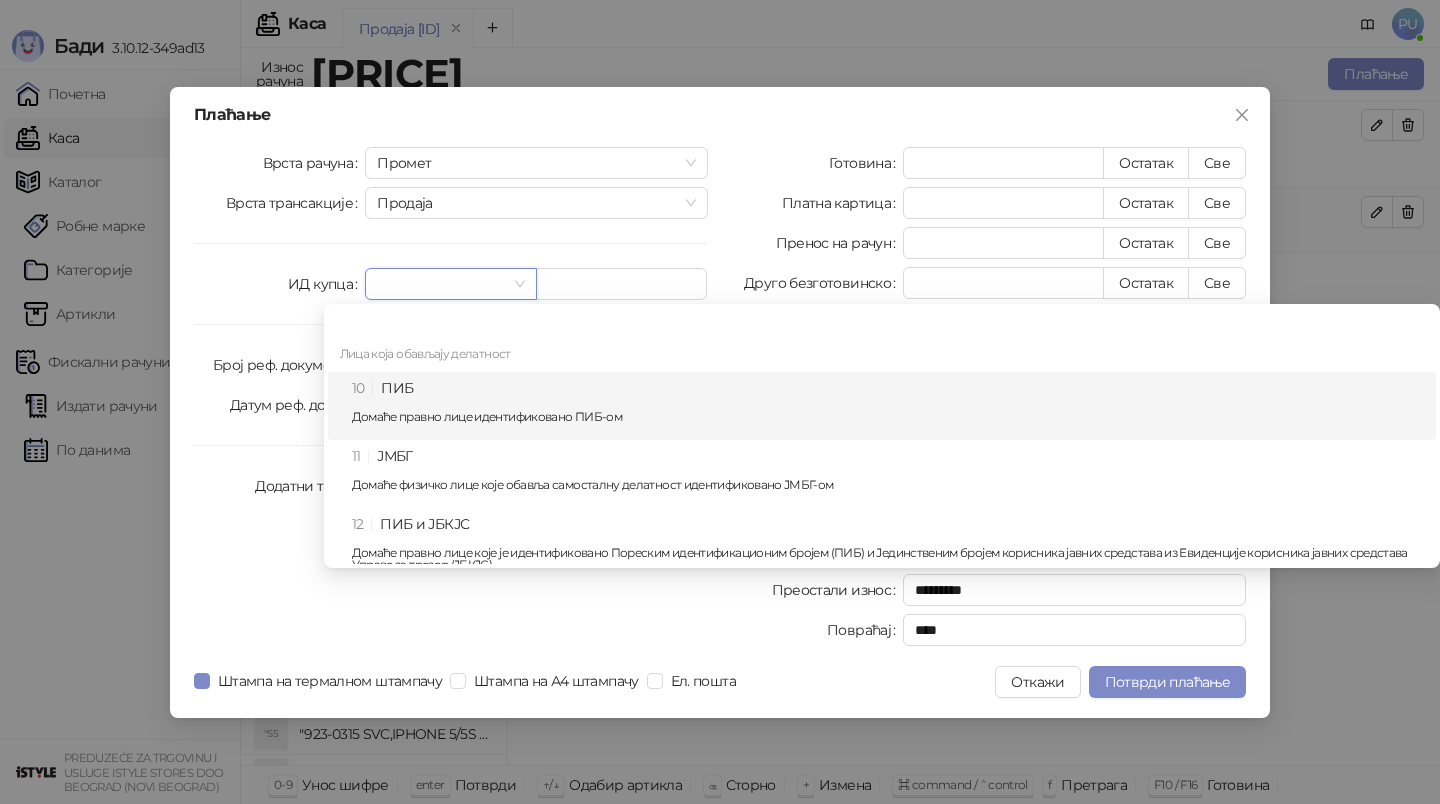 click on "10 ПИБ Домаће правно лице идентификовано ПИБ-ом" at bounding box center [888, 406] 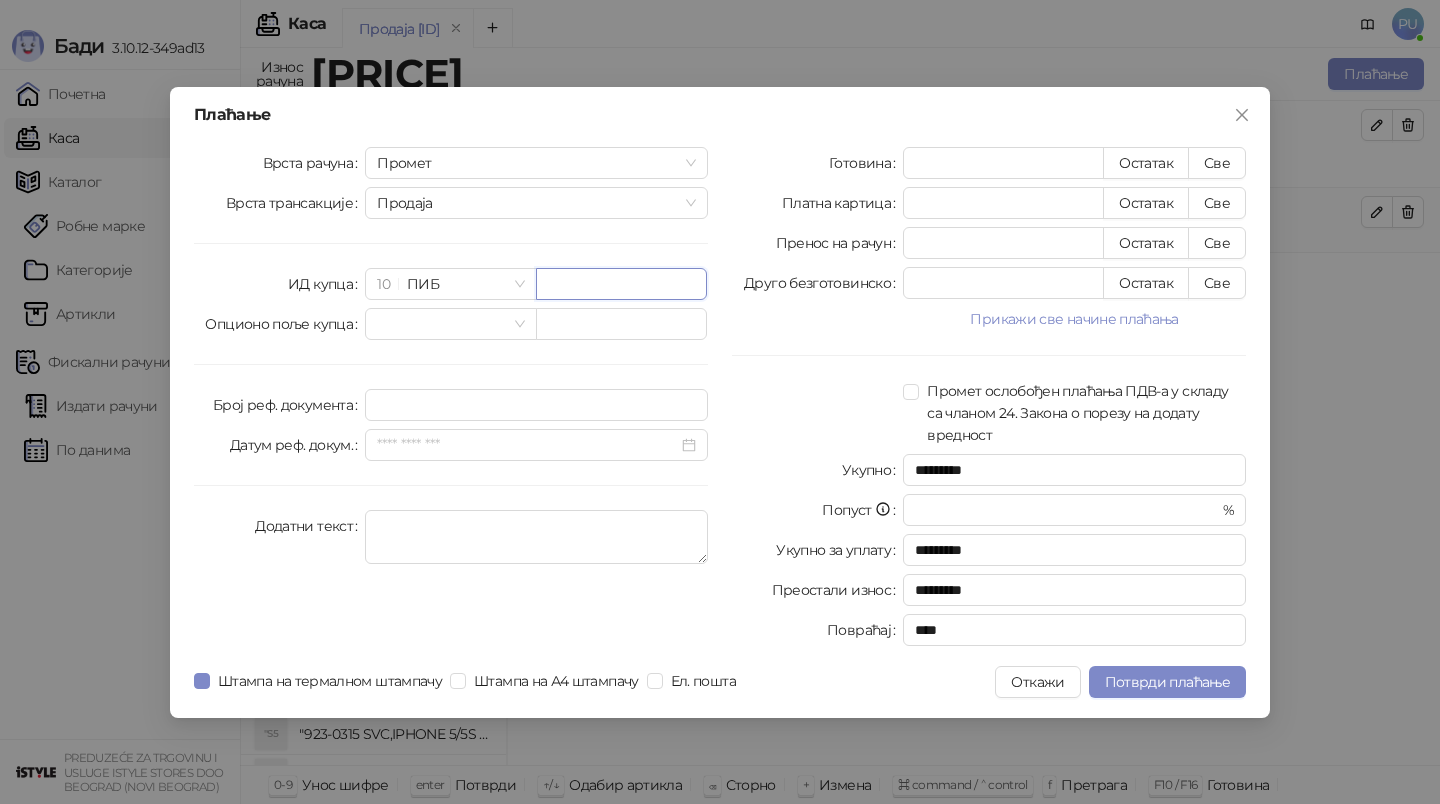 click at bounding box center (621, 284) 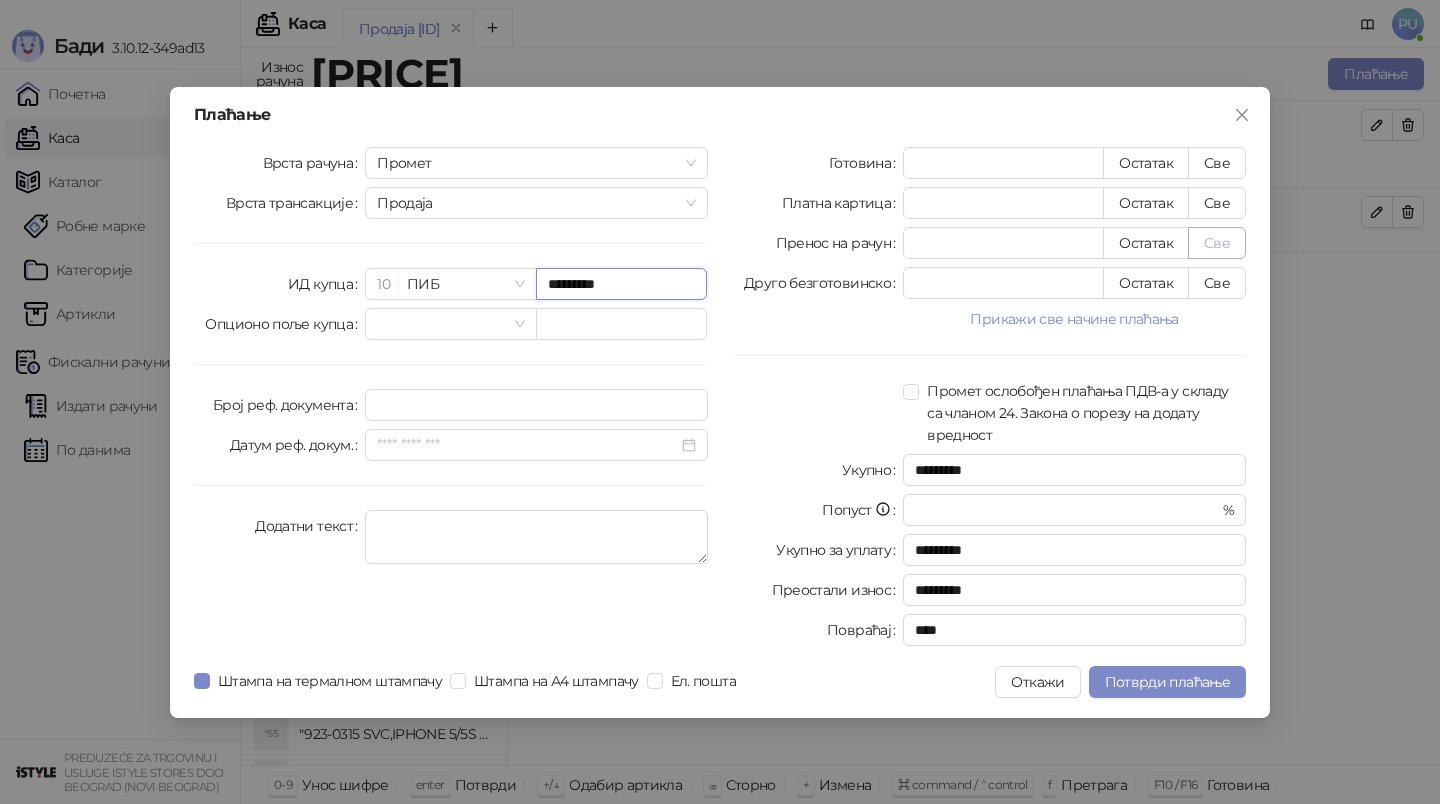 type on "*********" 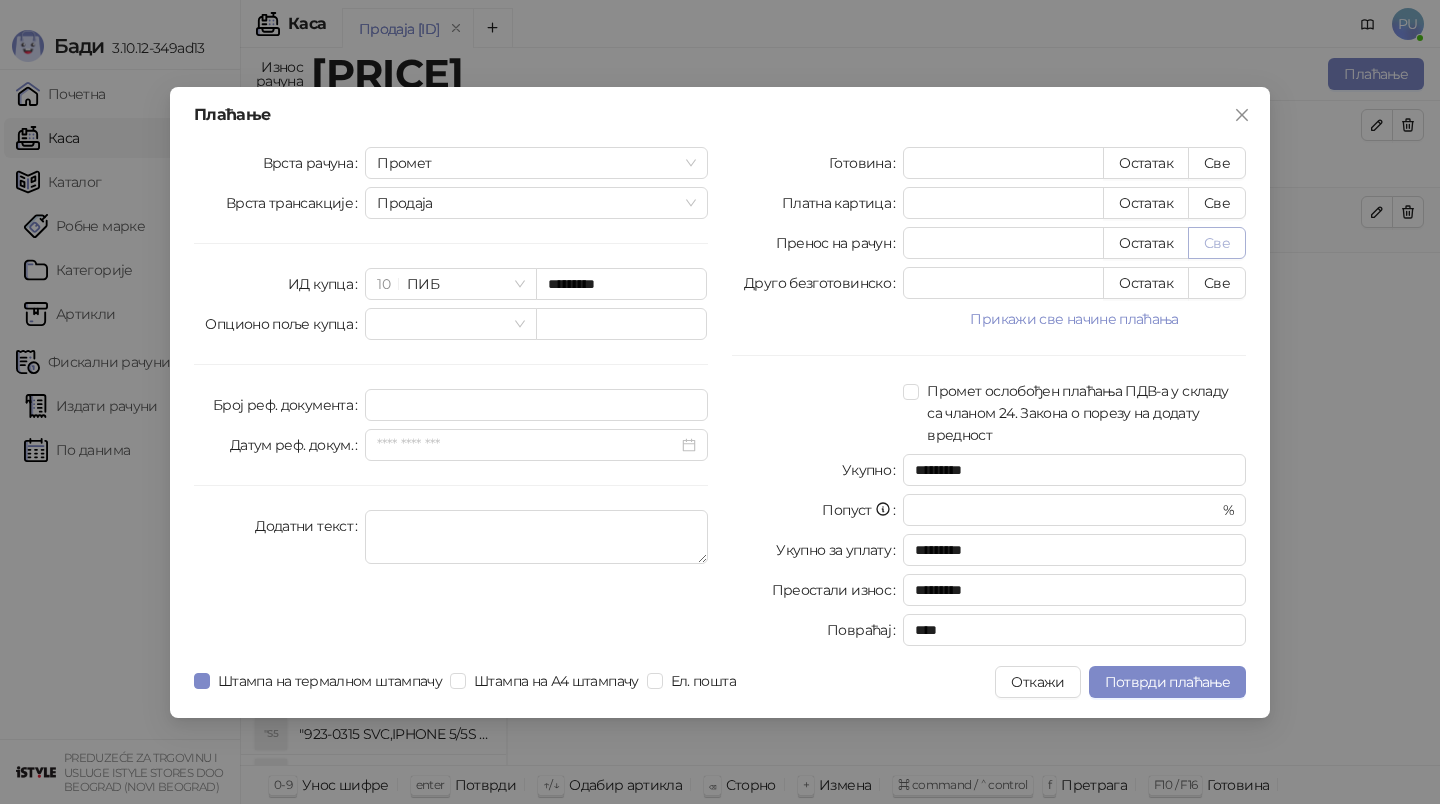 click on "Све" at bounding box center [1217, 243] 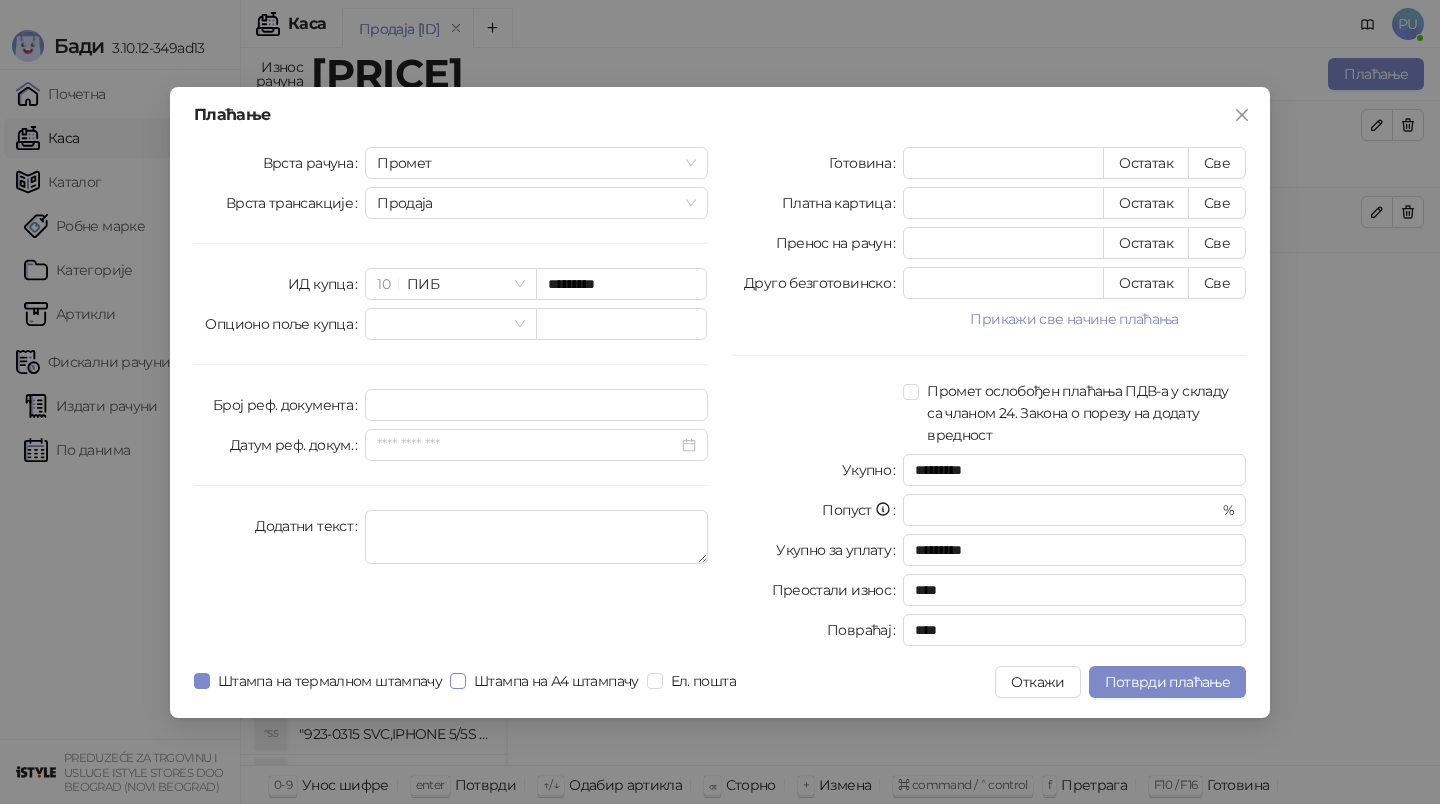 click on "Штампа на А4 штампачу" at bounding box center (556, 681) 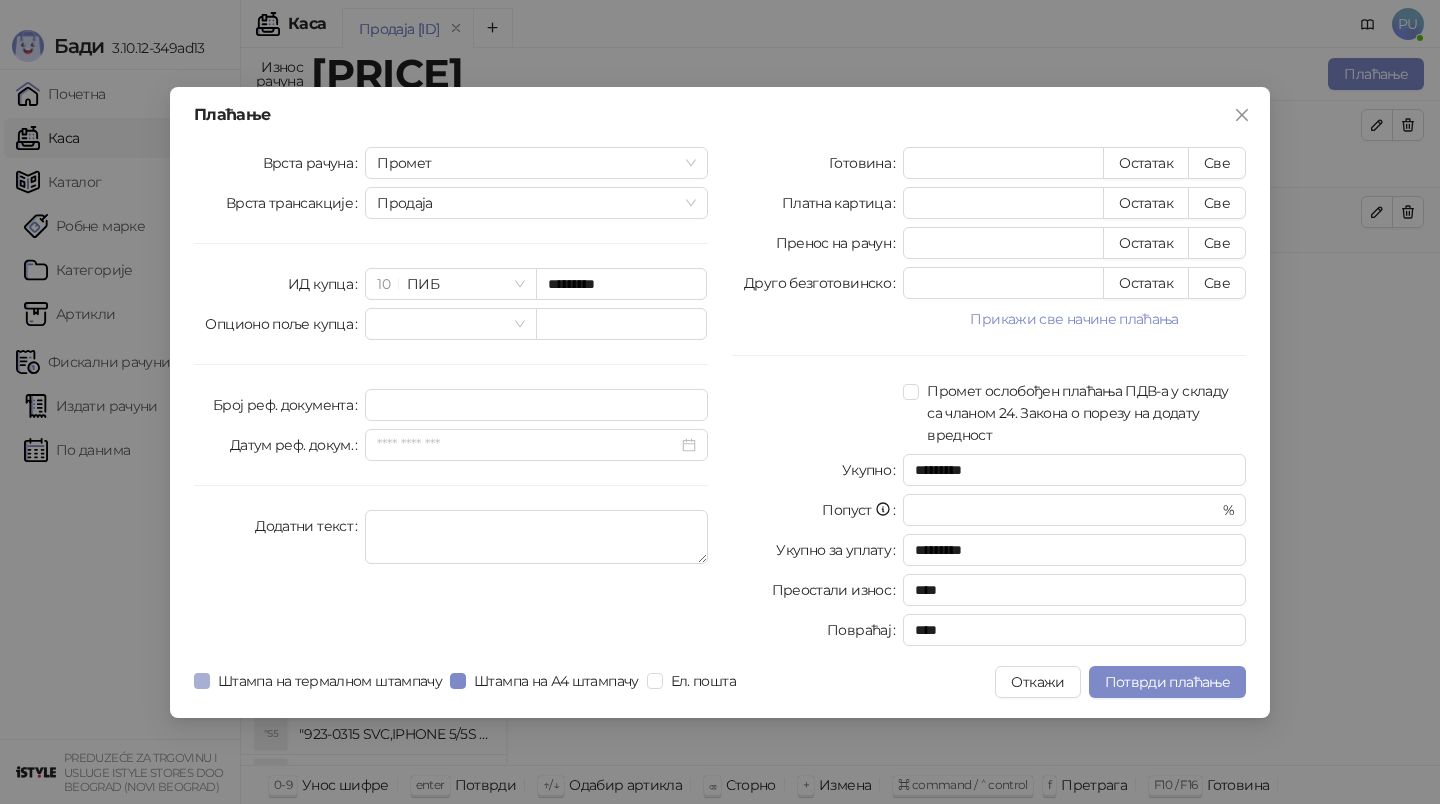 click on "Штампа на термалном штампачу" at bounding box center (330, 681) 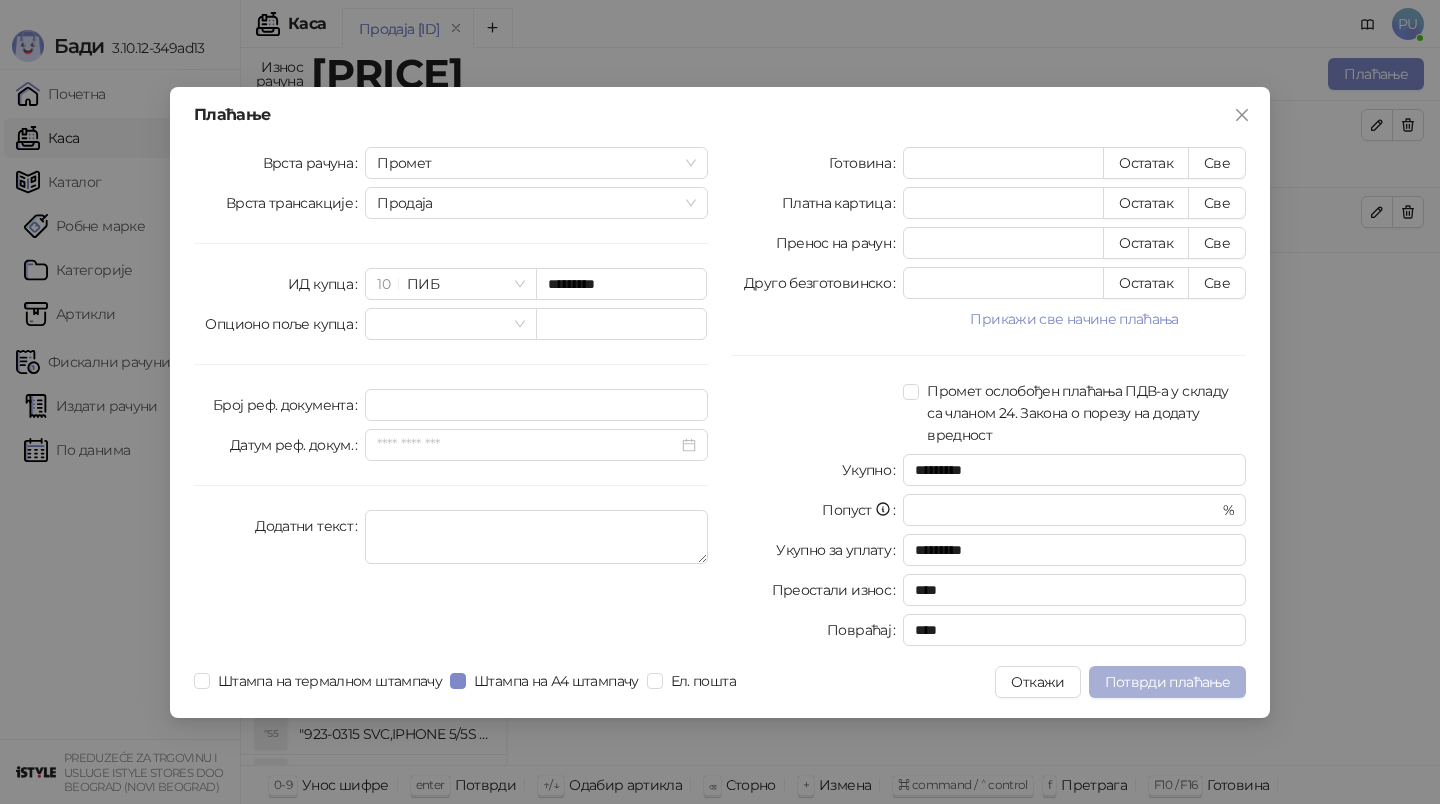 click on "Потврди плаћање" at bounding box center (1167, 682) 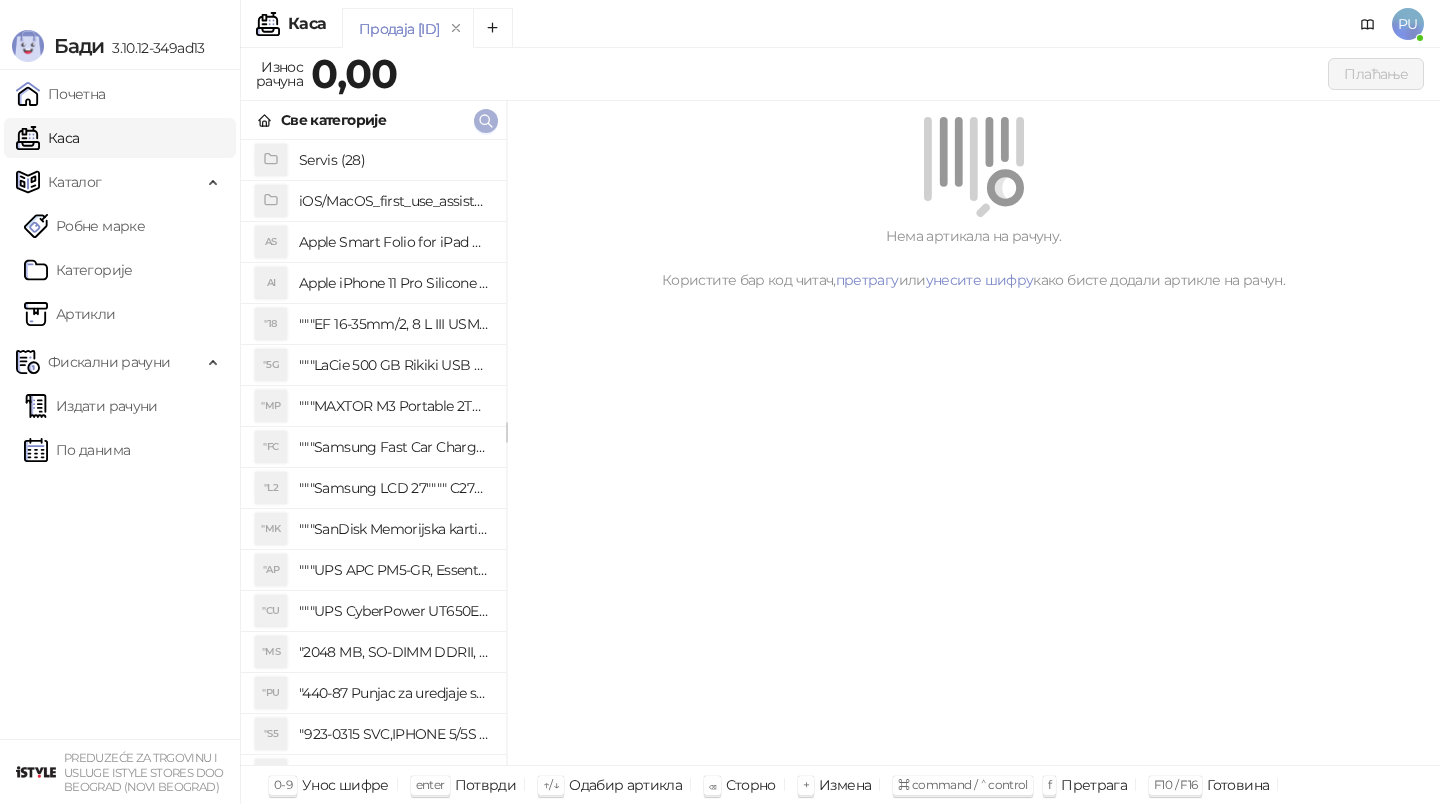 click at bounding box center (486, 121) 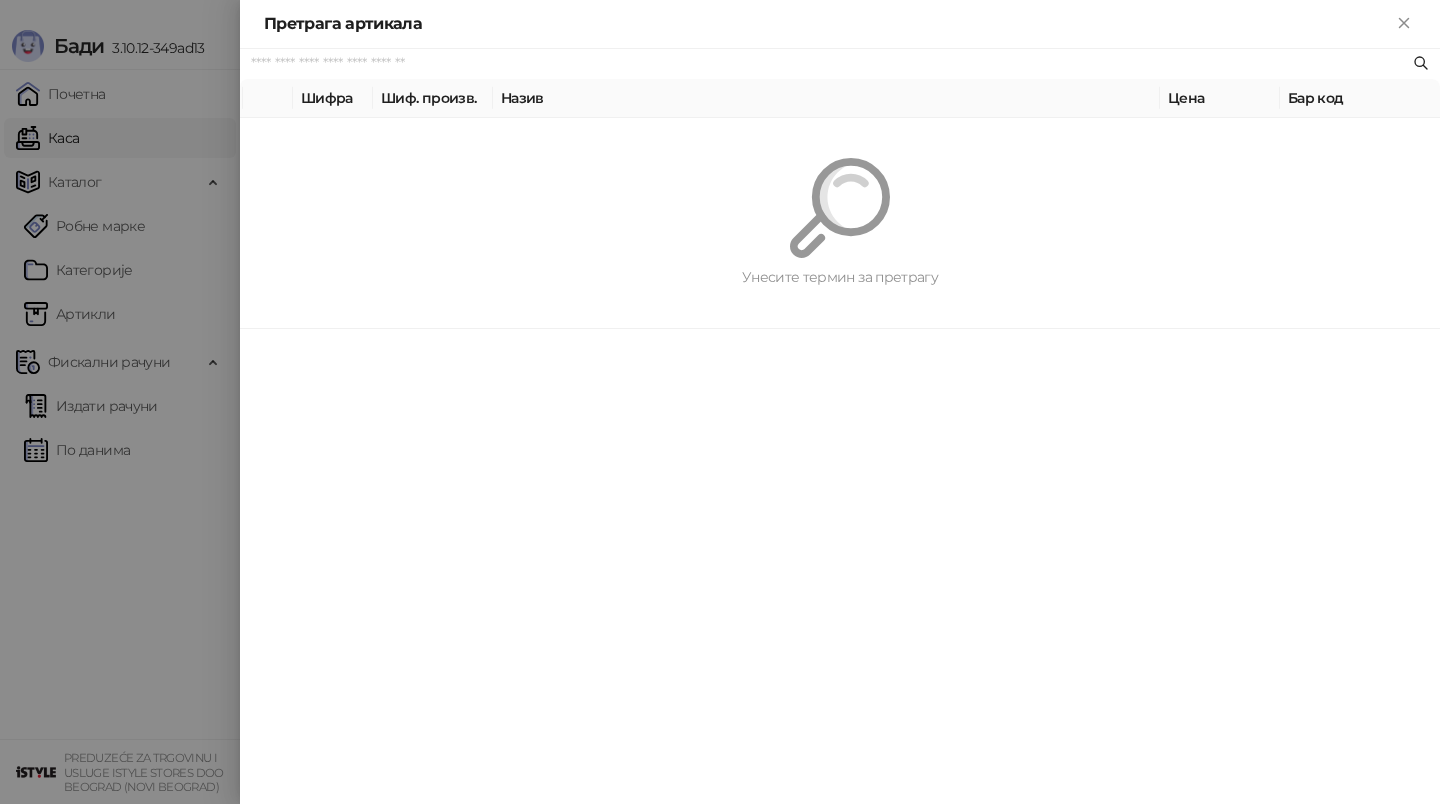paste on "**********" 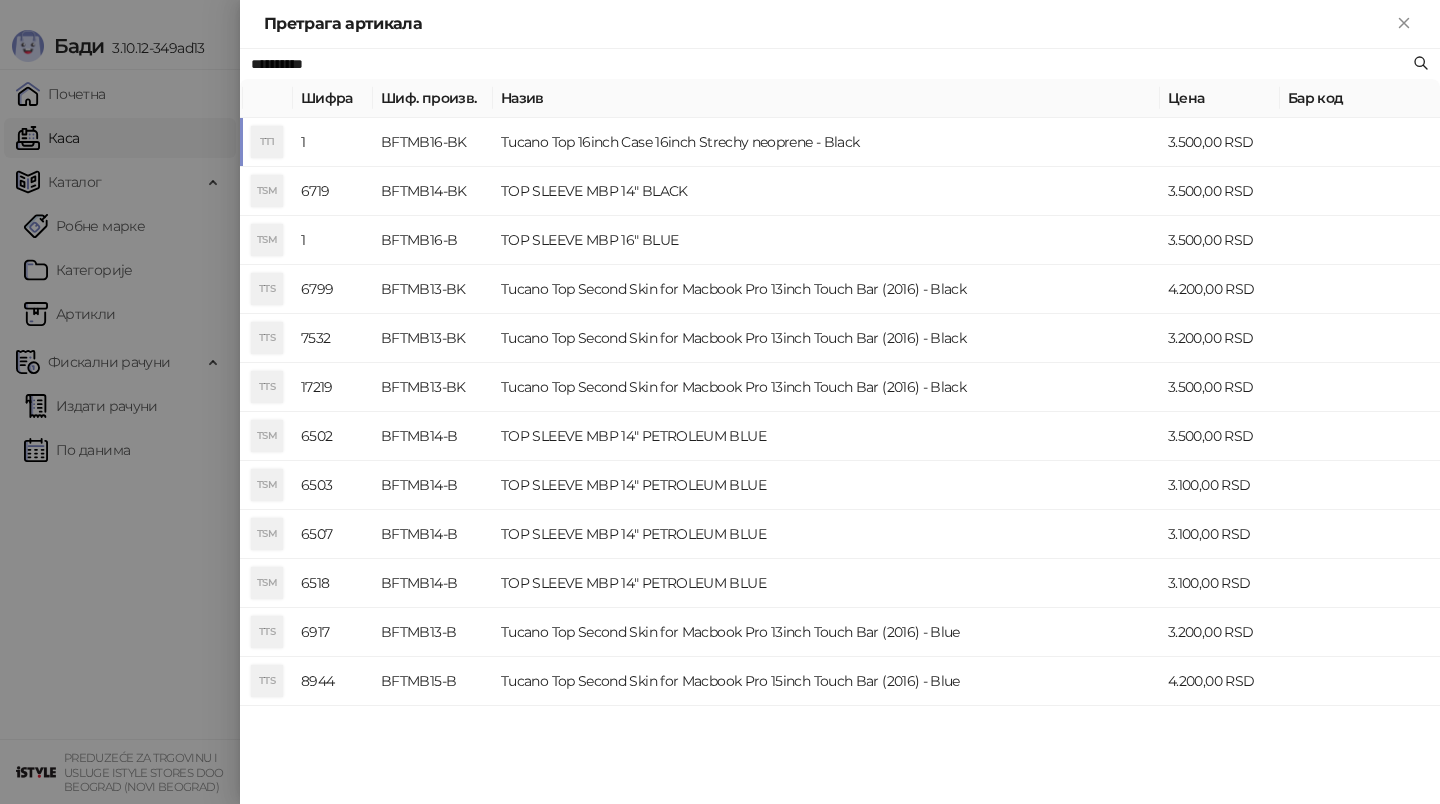 click on "BFTMB16-BK" at bounding box center [433, 142] 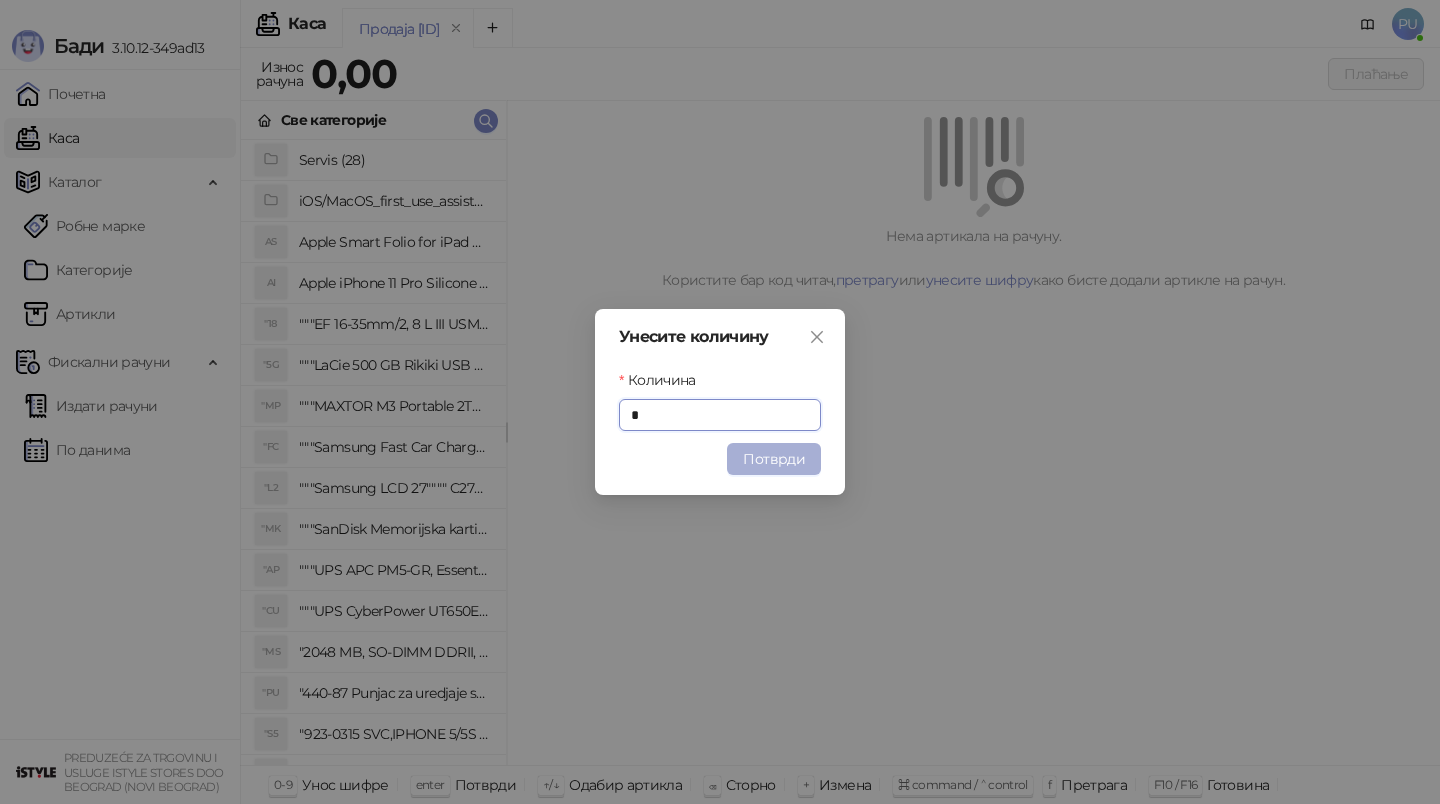 click on "Потврди" at bounding box center [774, 459] 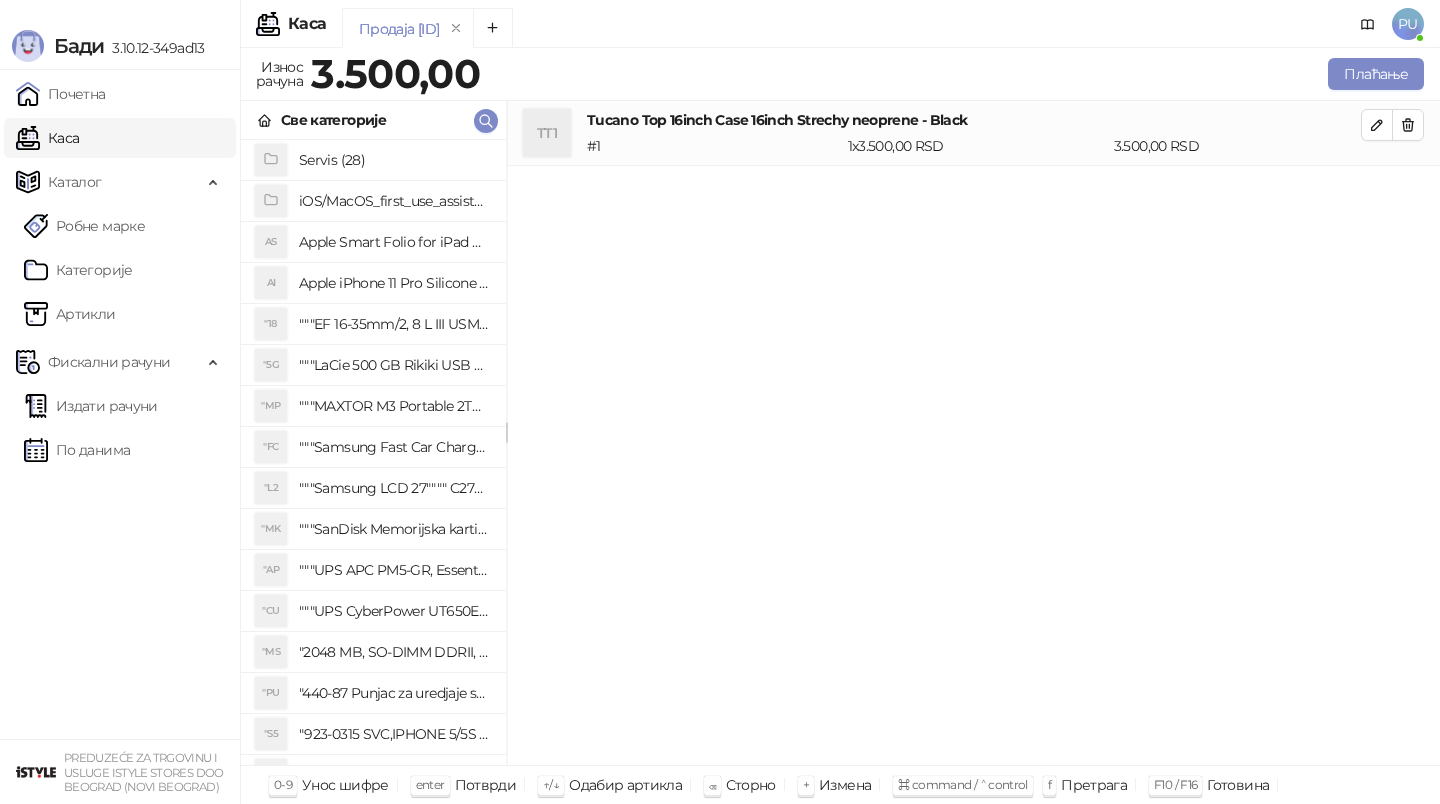 click on "Све категорије" at bounding box center (373, 120) 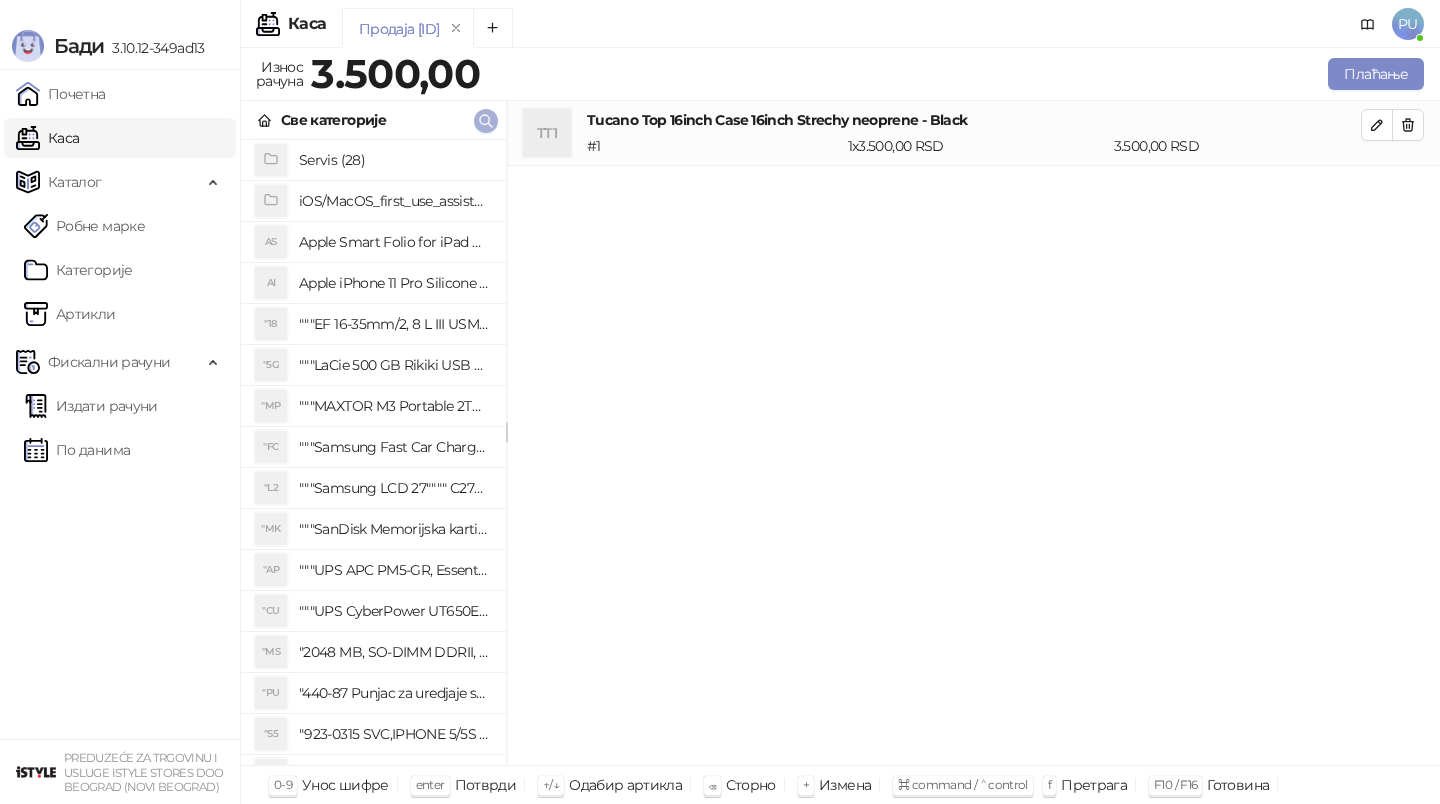 click 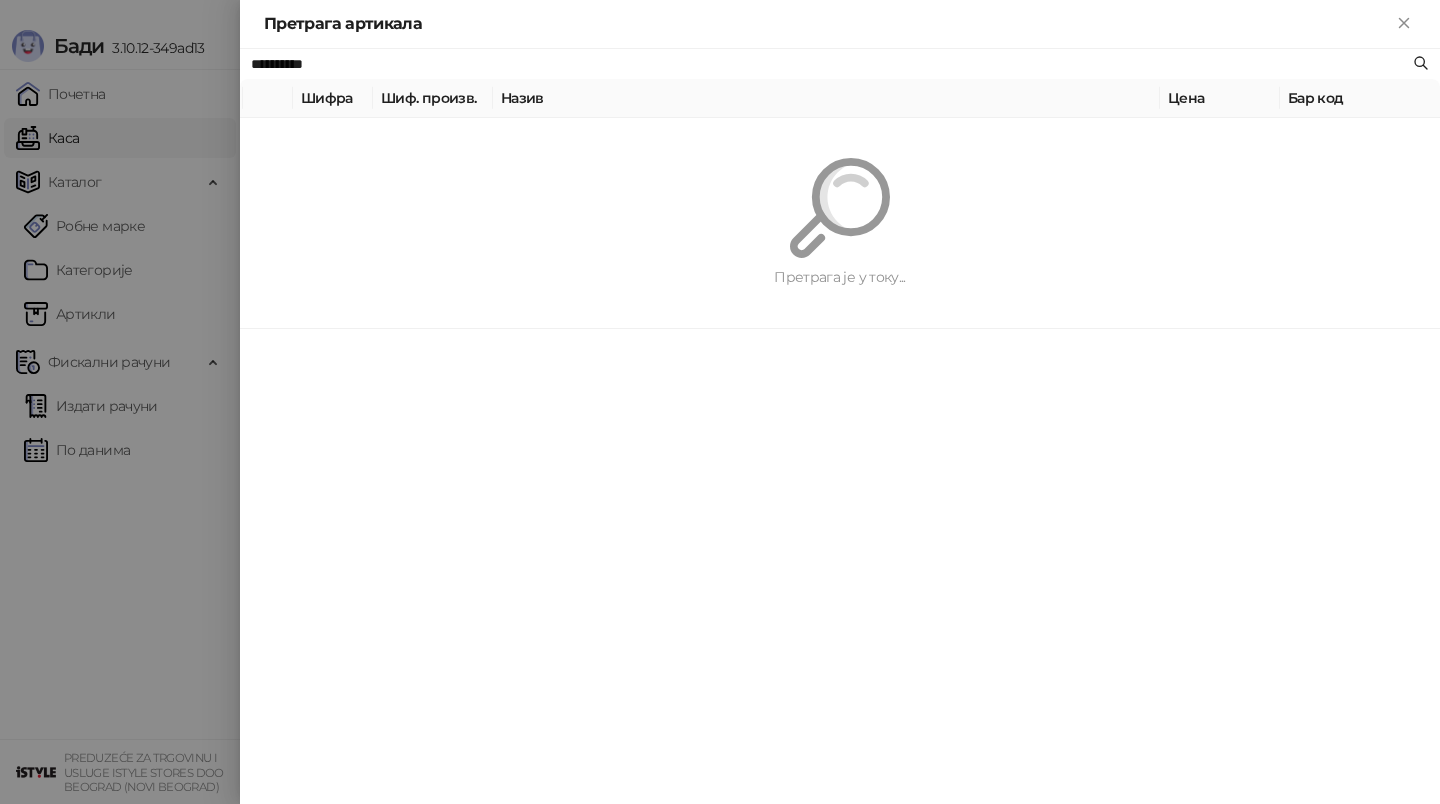 paste on "*********" 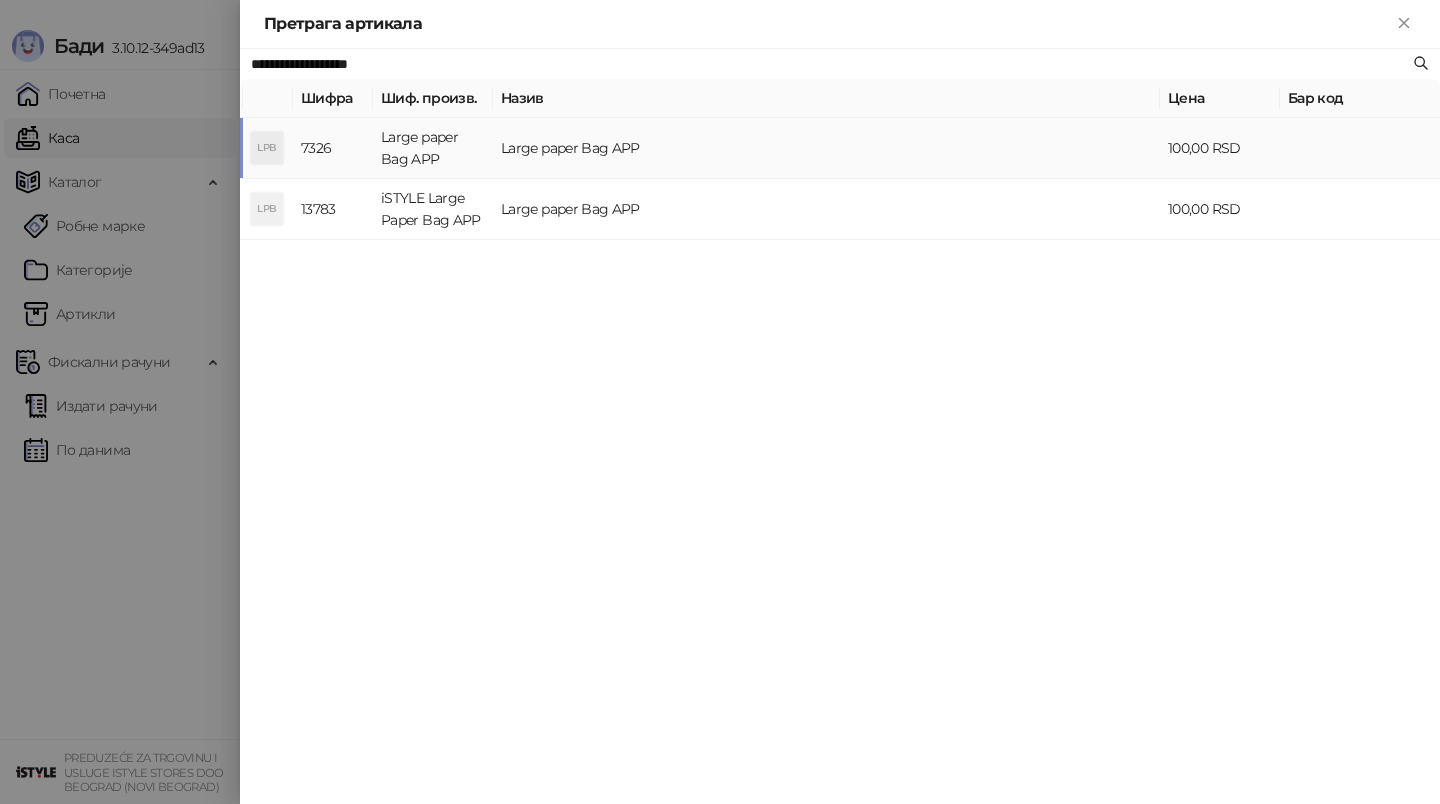 type on "**********" 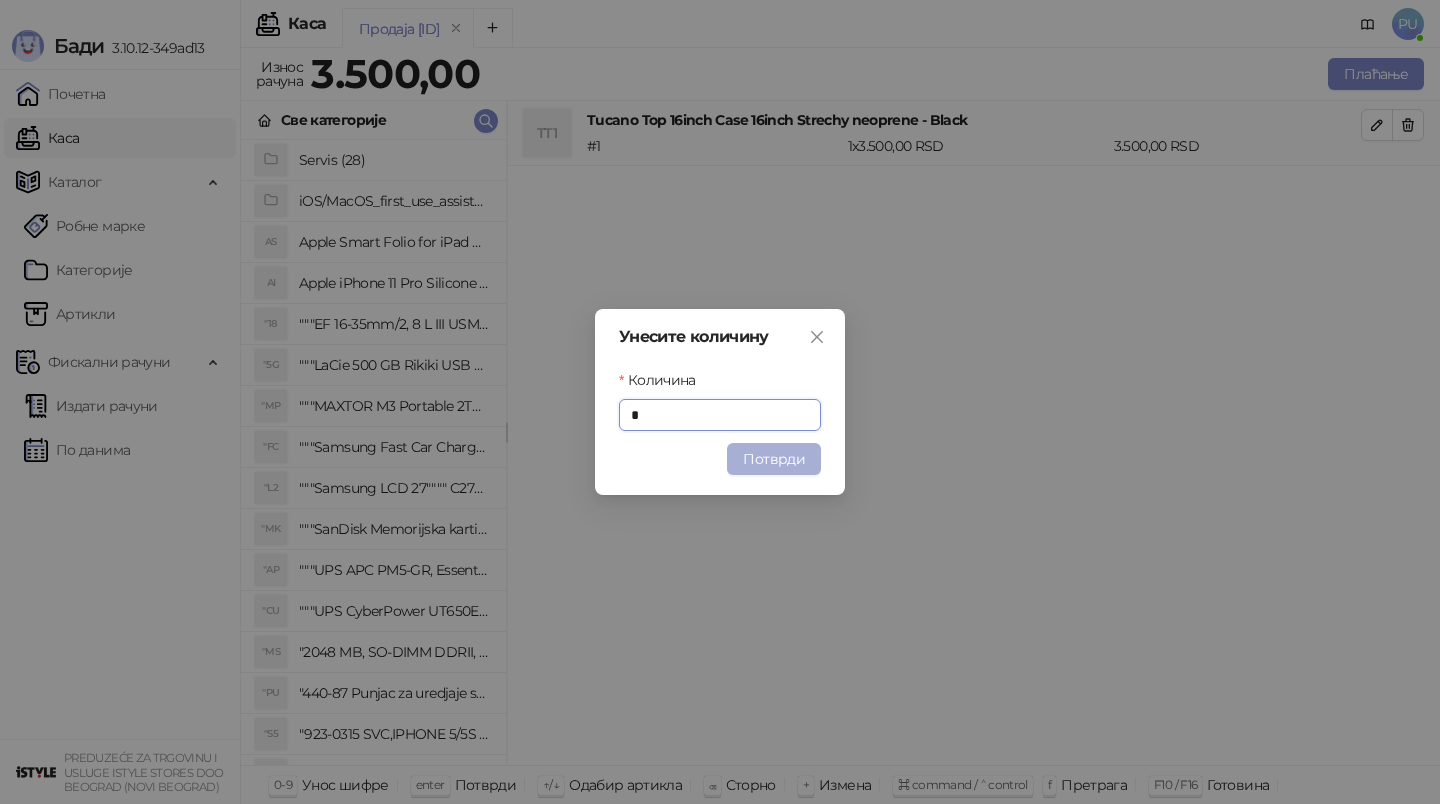 click on "Потврди" at bounding box center (774, 459) 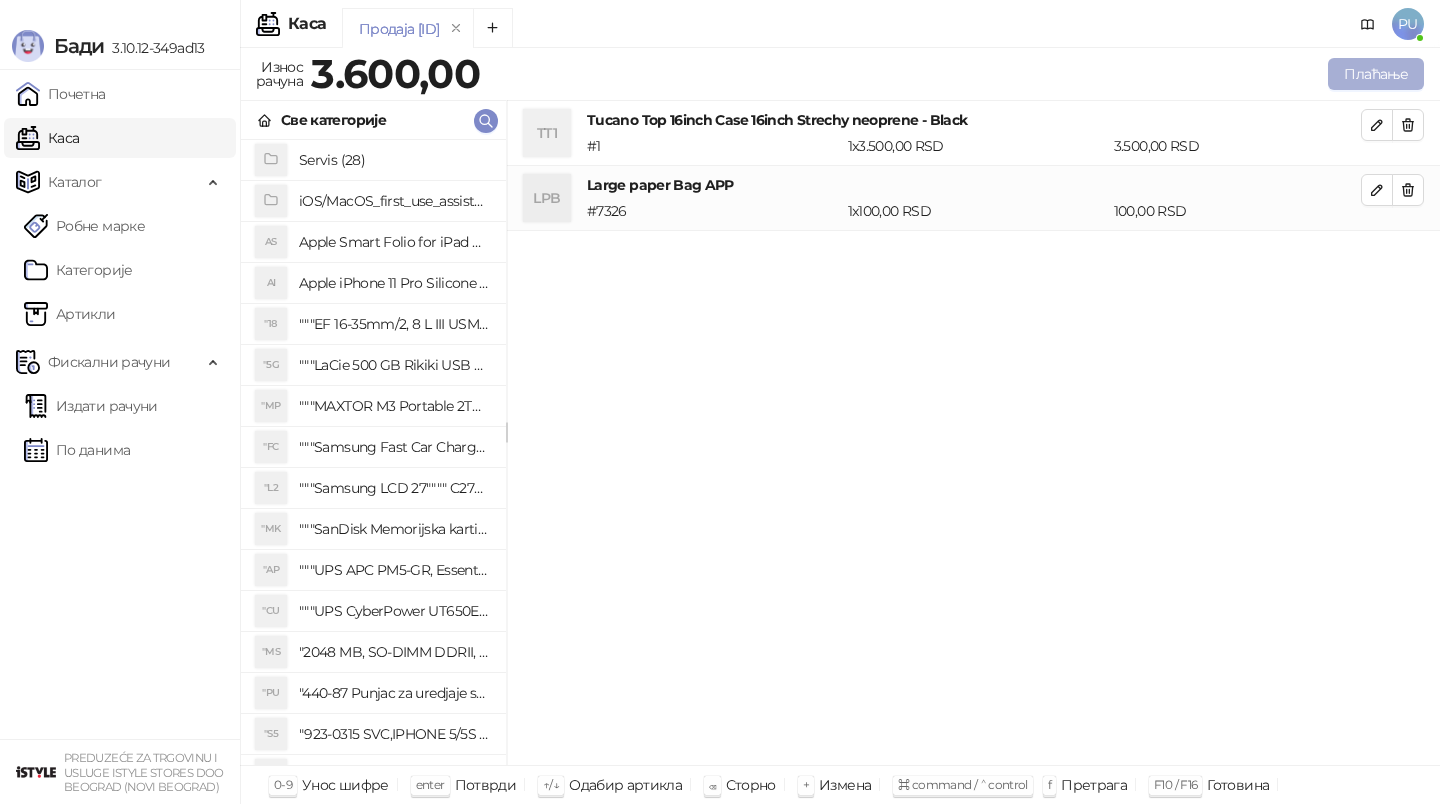 click on "Плаћање" at bounding box center [1376, 74] 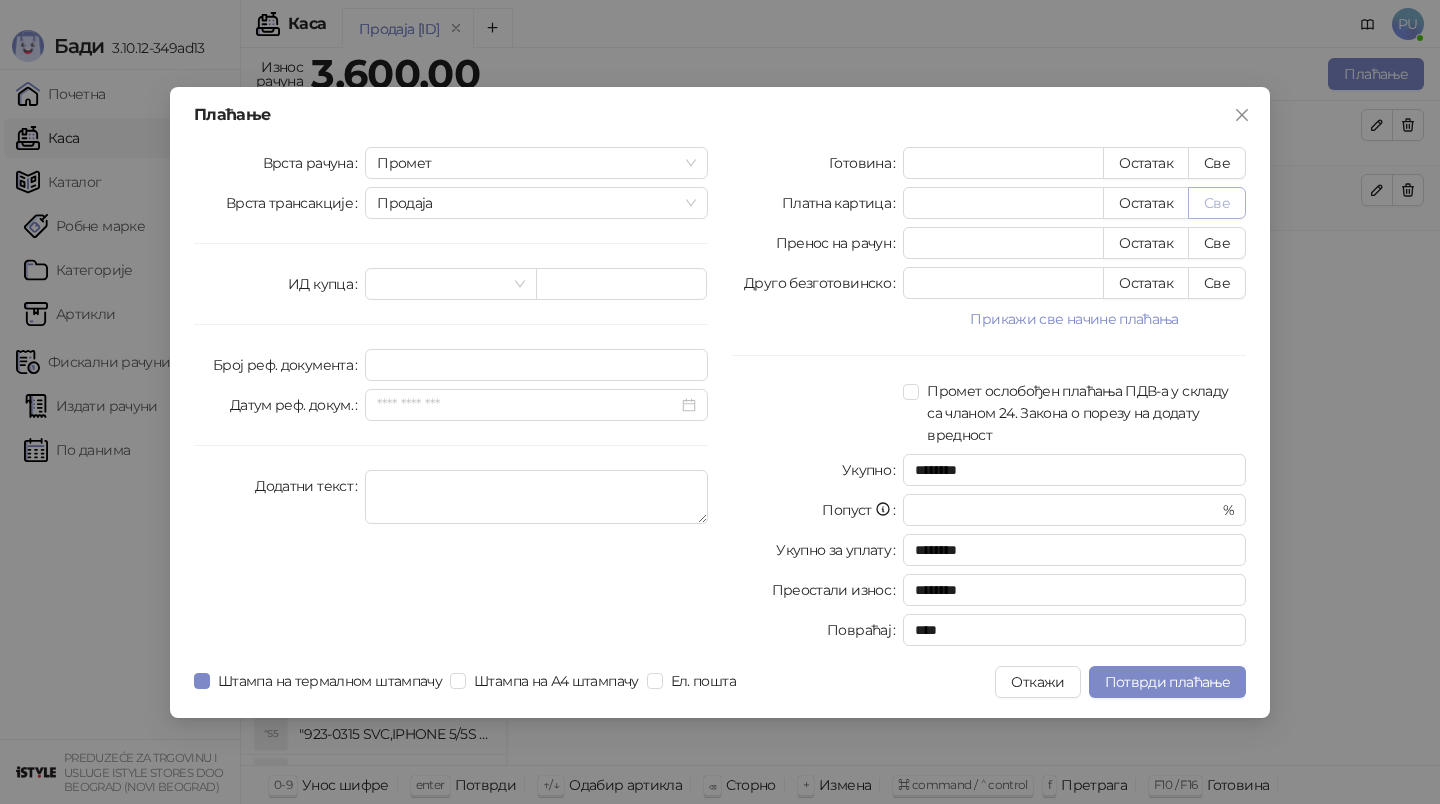 click on "Све" at bounding box center (1217, 203) 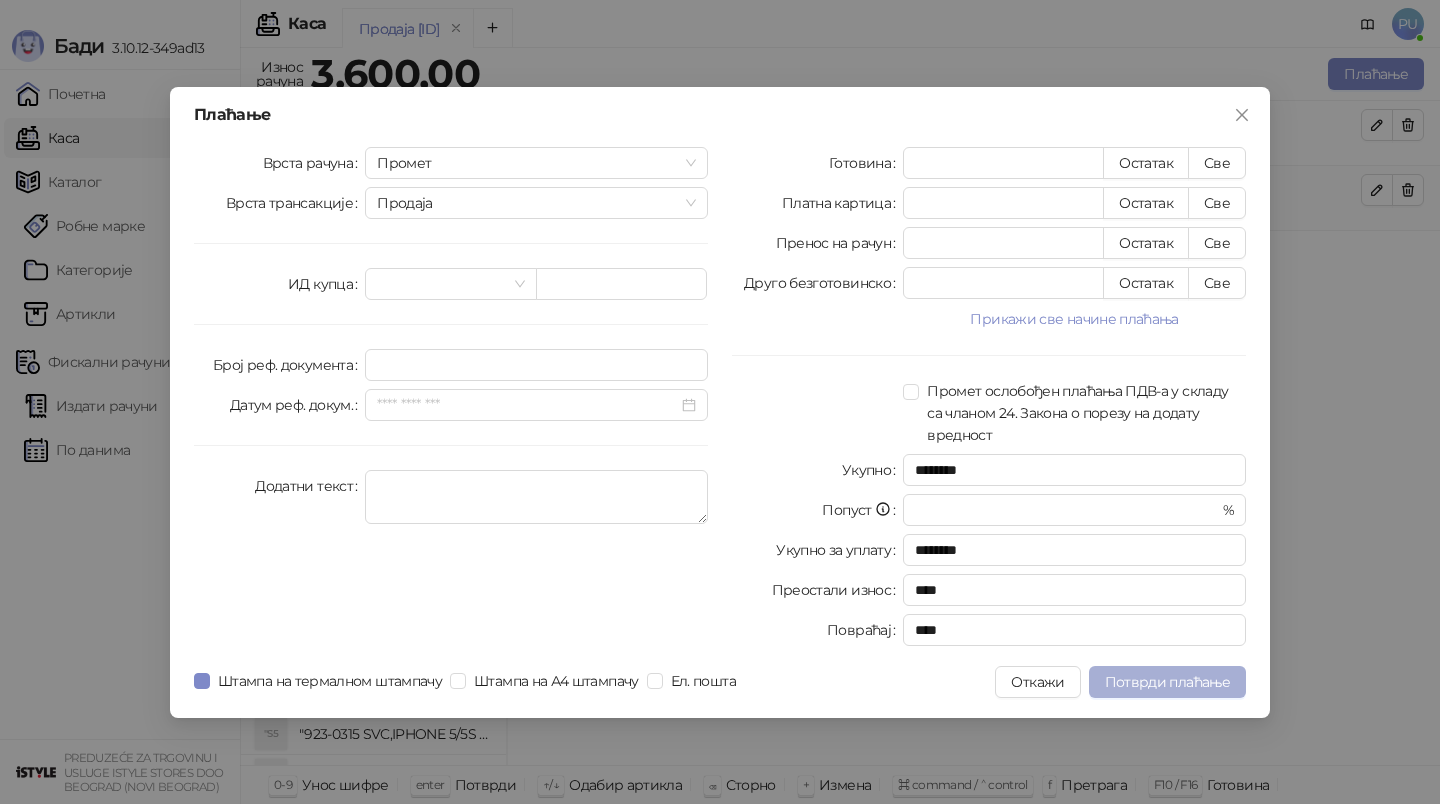 click on "Потврди плаћање" at bounding box center (1167, 682) 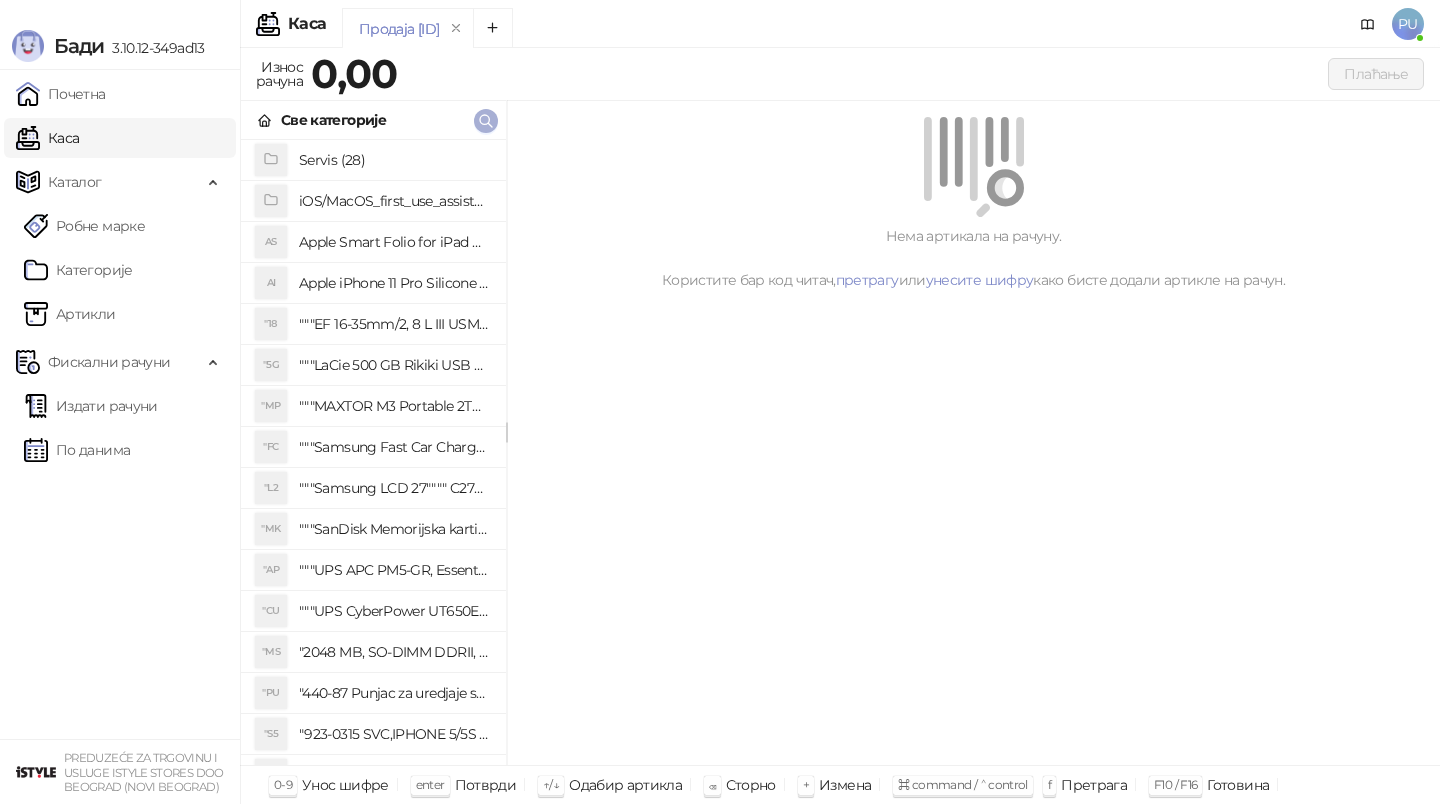 click 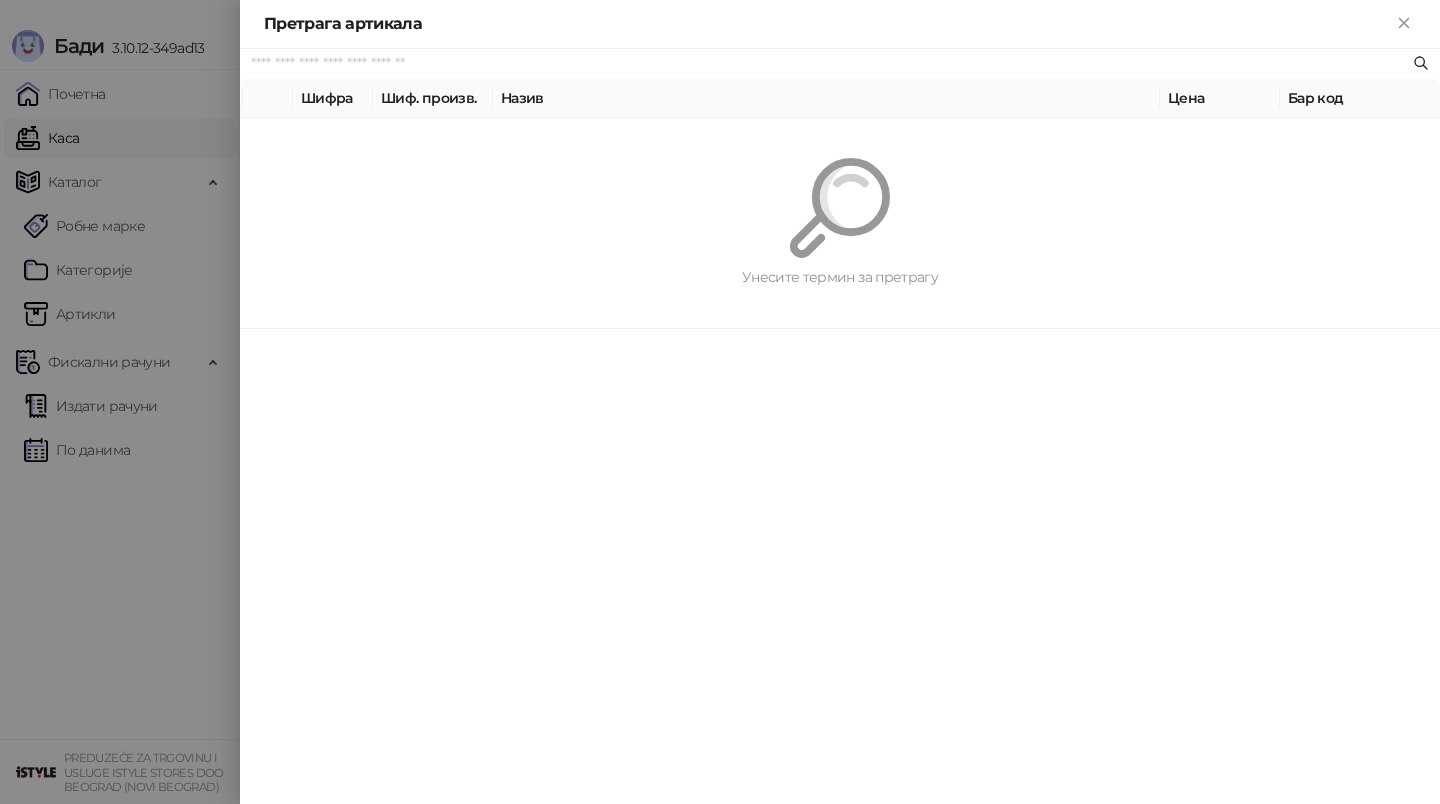 paste on "*********" 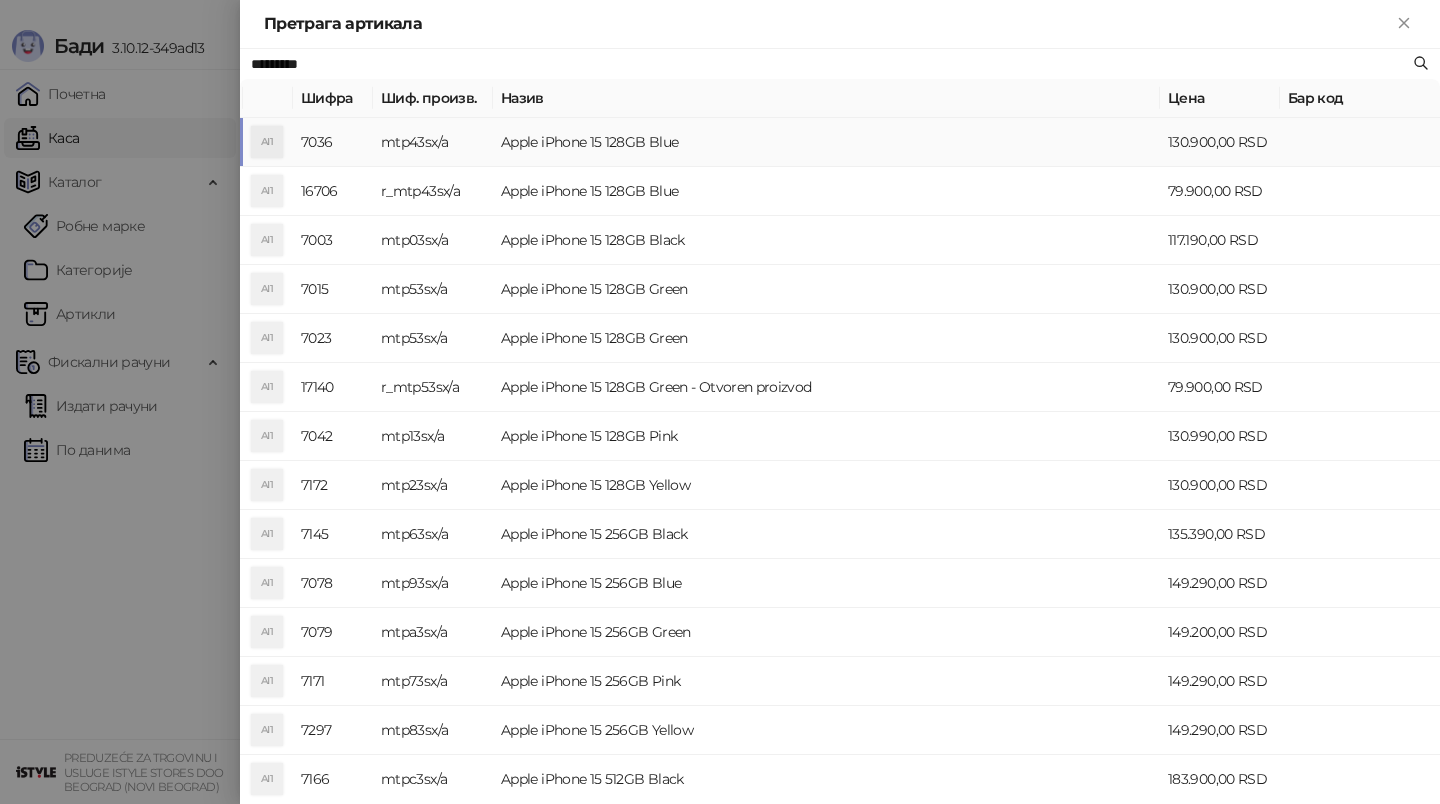 type on "*********" 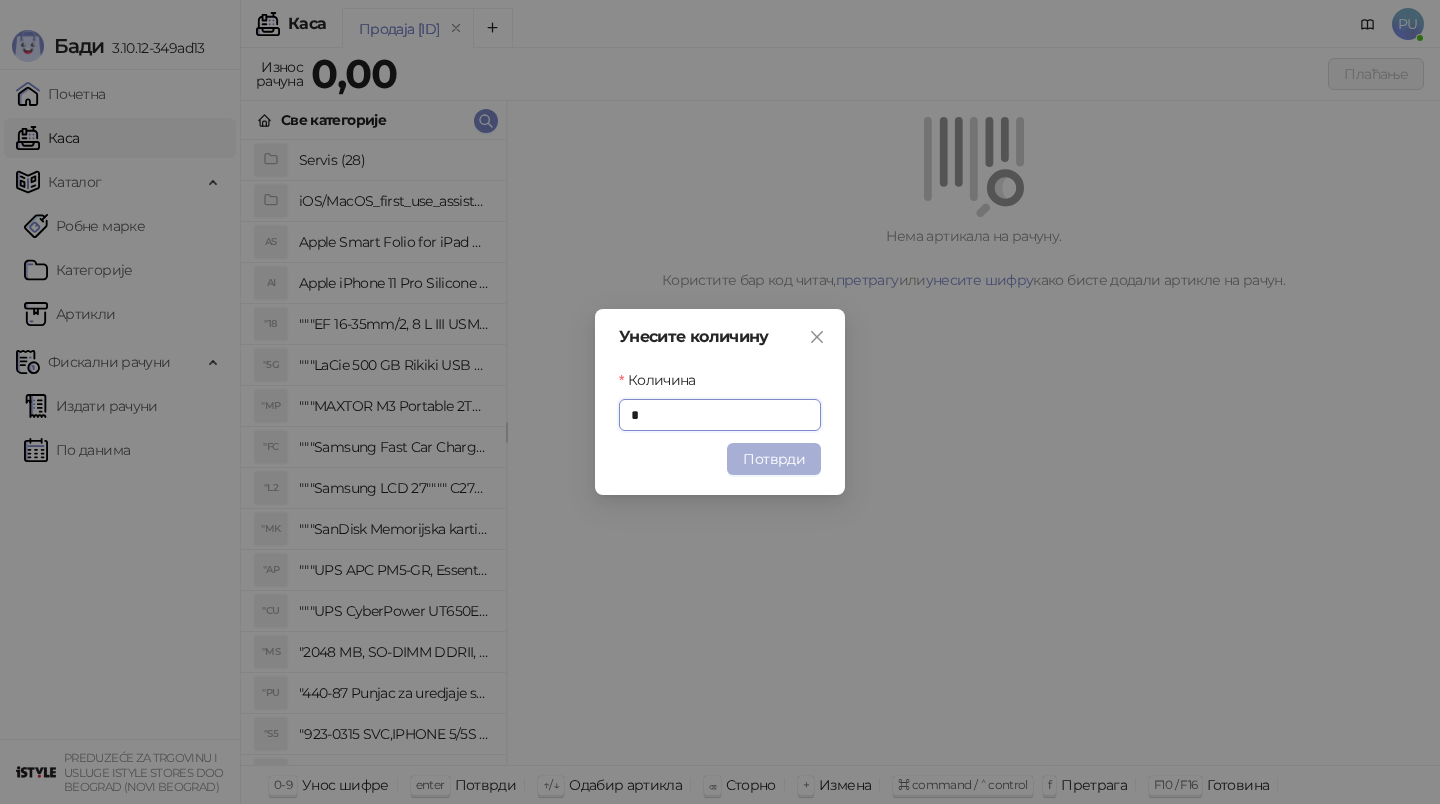 click on "Потврди" at bounding box center [774, 459] 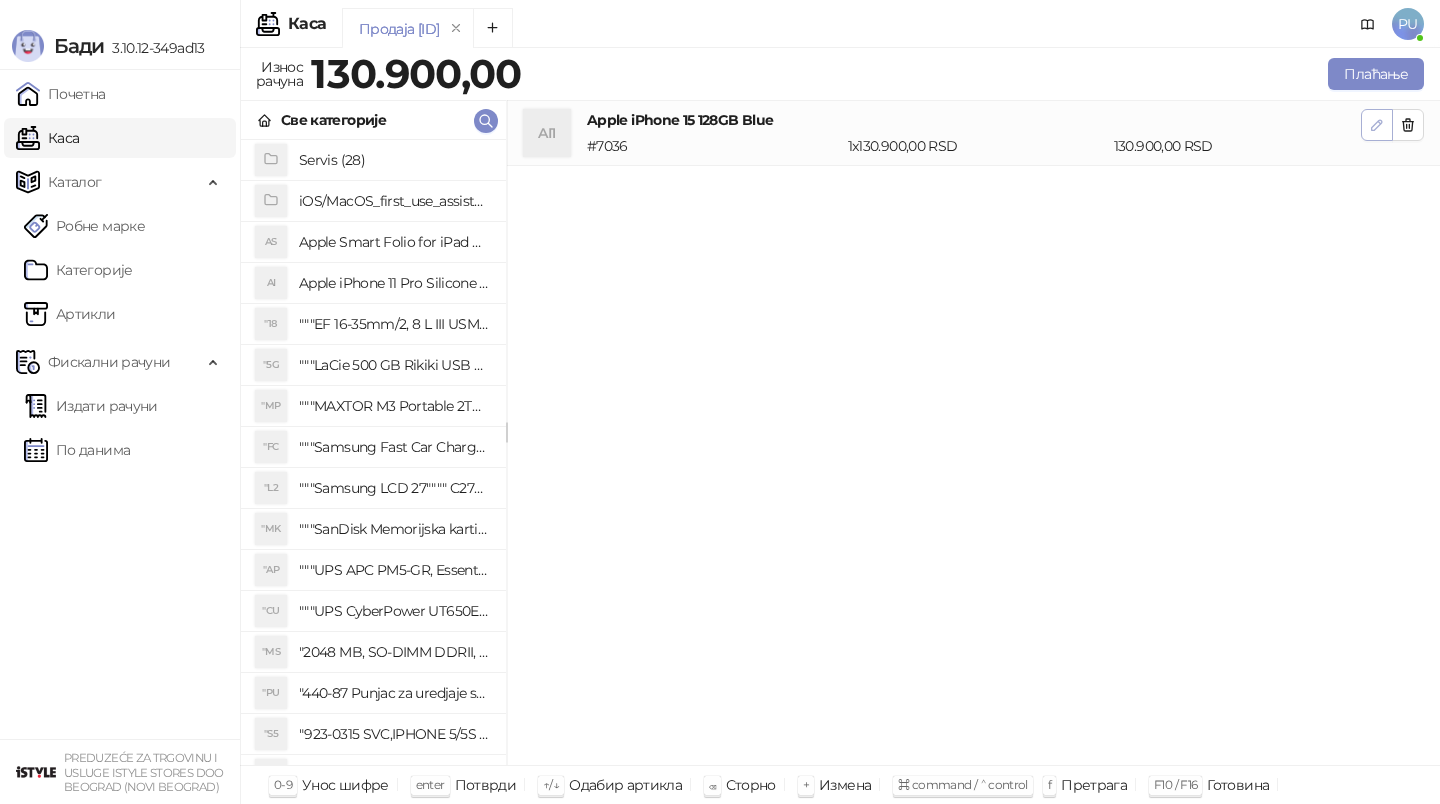 click at bounding box center (1377, 125) 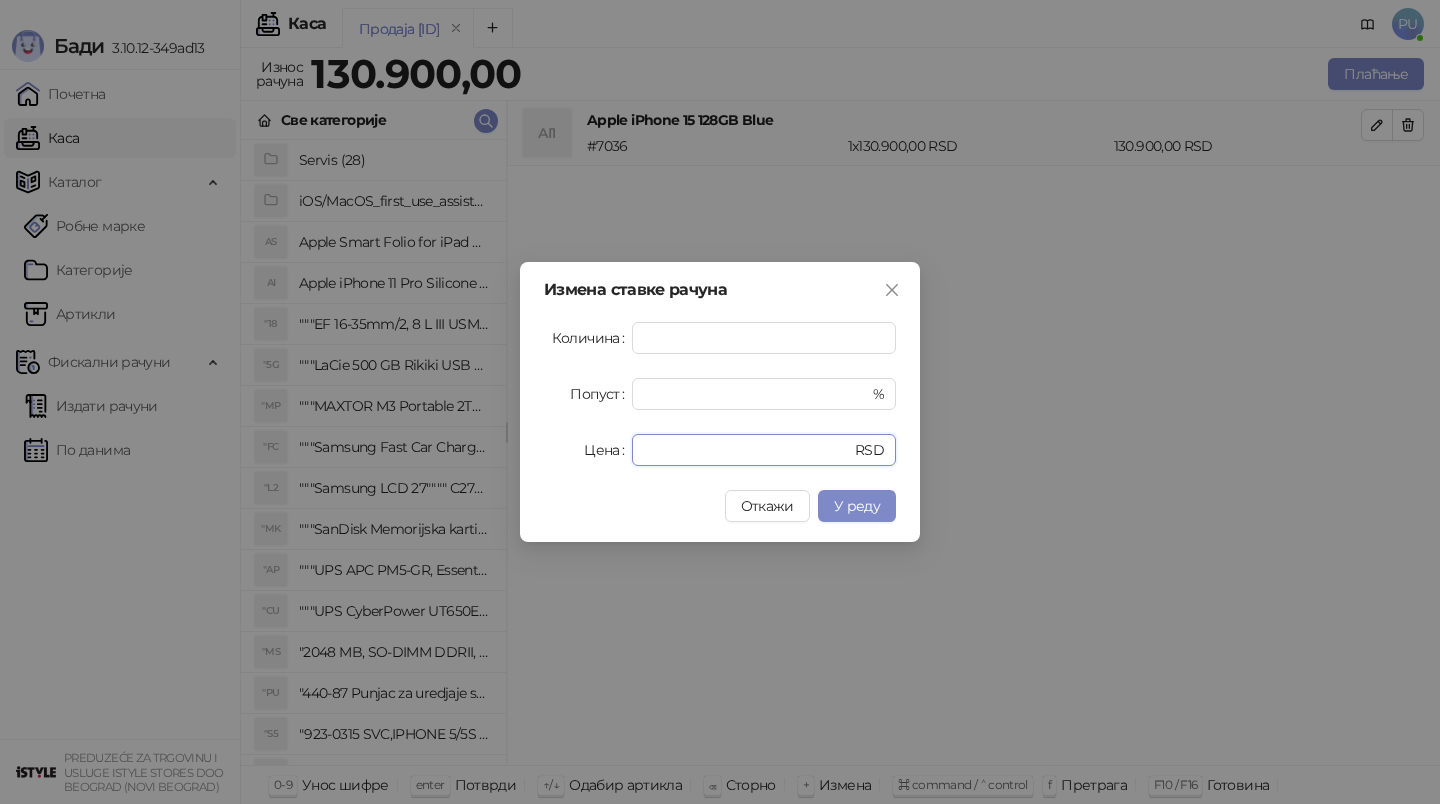 drag, startPoint x: 728, startPoint y: 451, endPoint x: 486, endPoint y: 440, distance: 242.24988 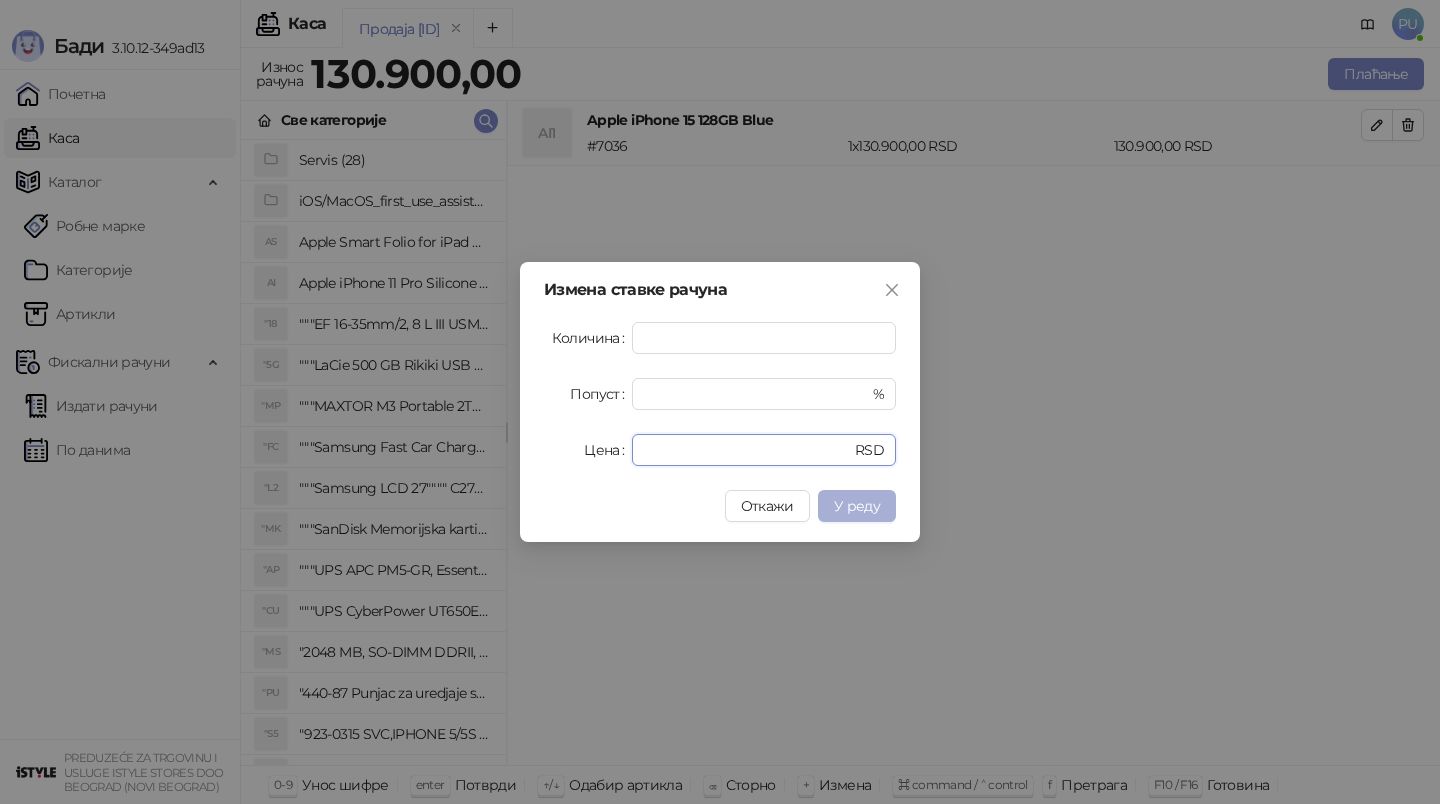 type on "*****" 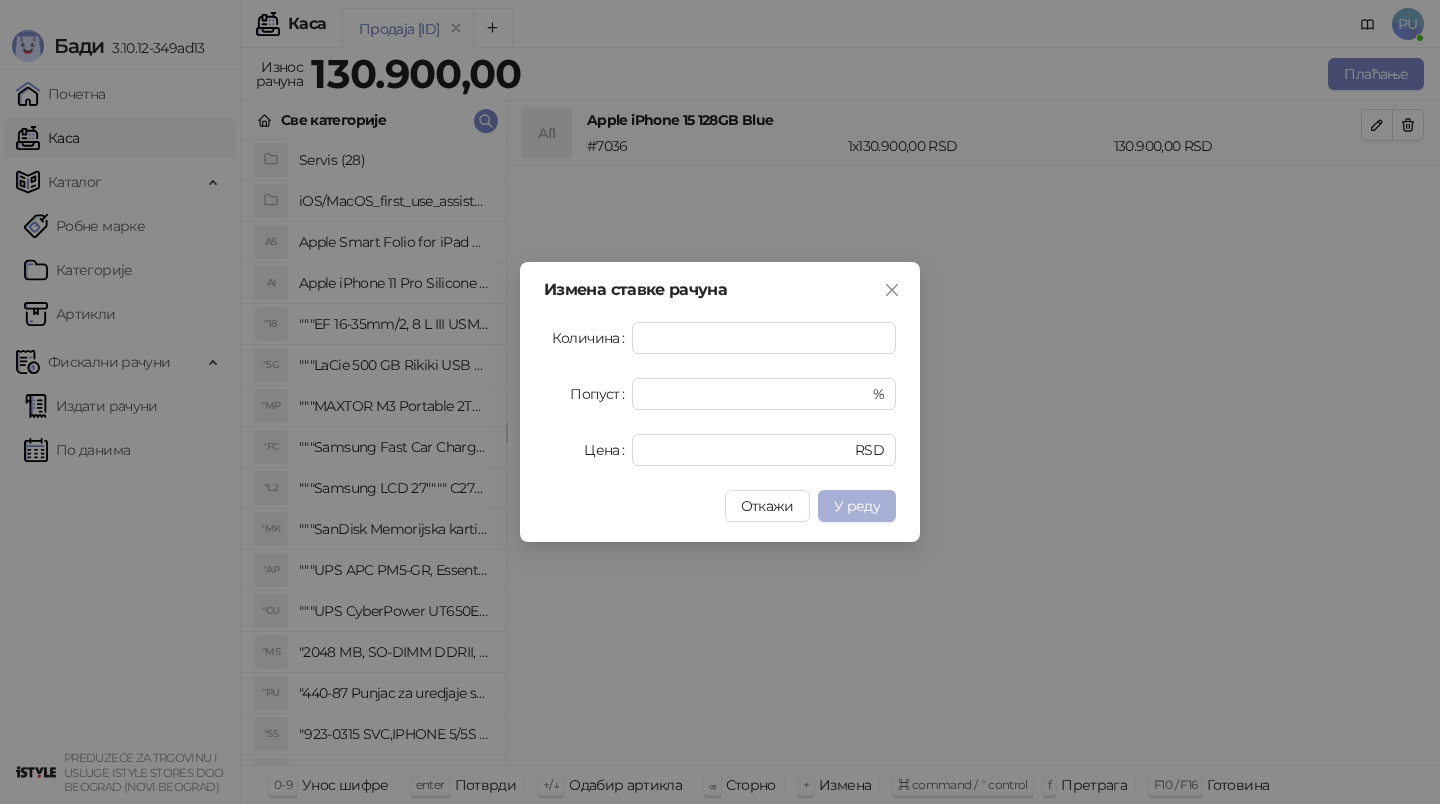 click on "У реду" at bounding box center [857, 506] 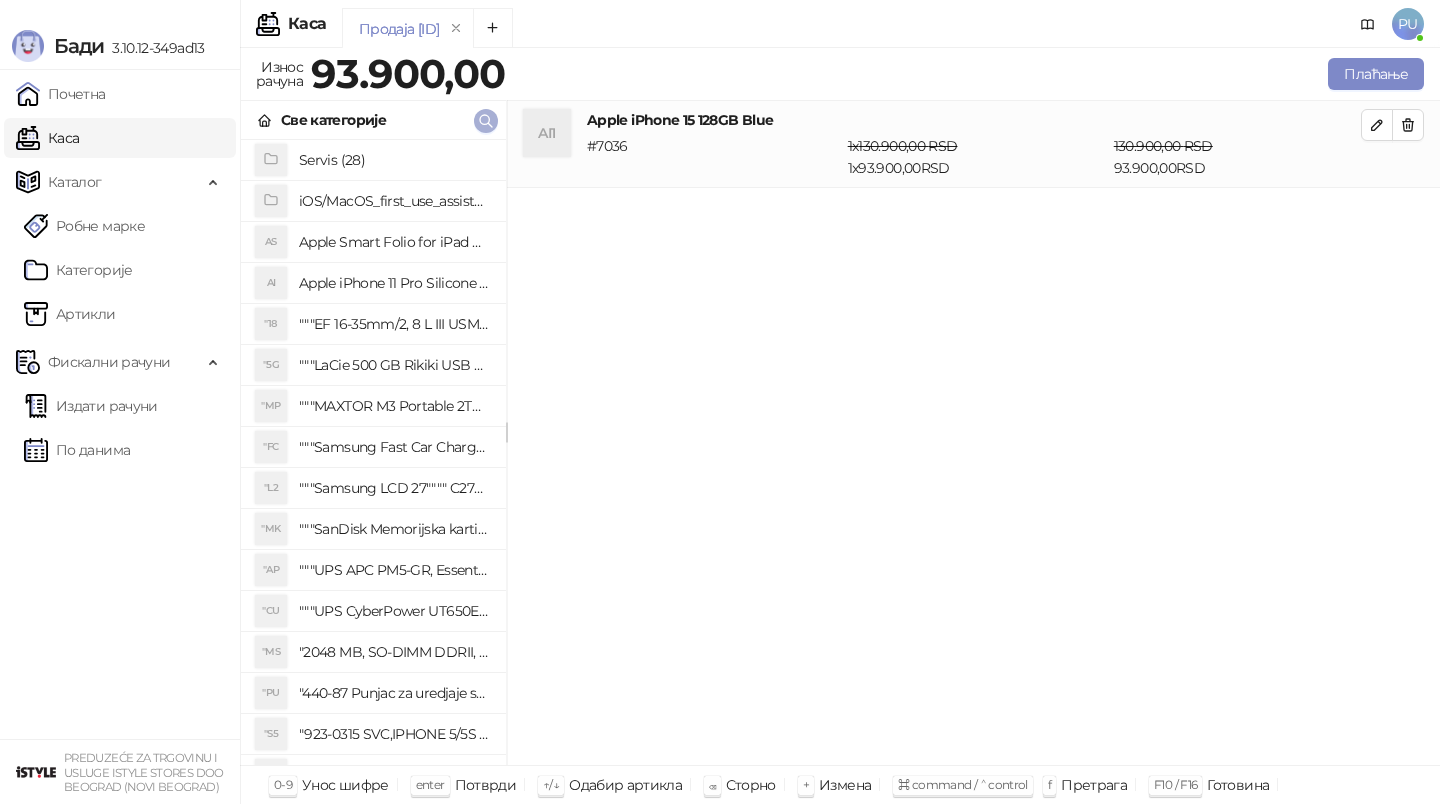 click 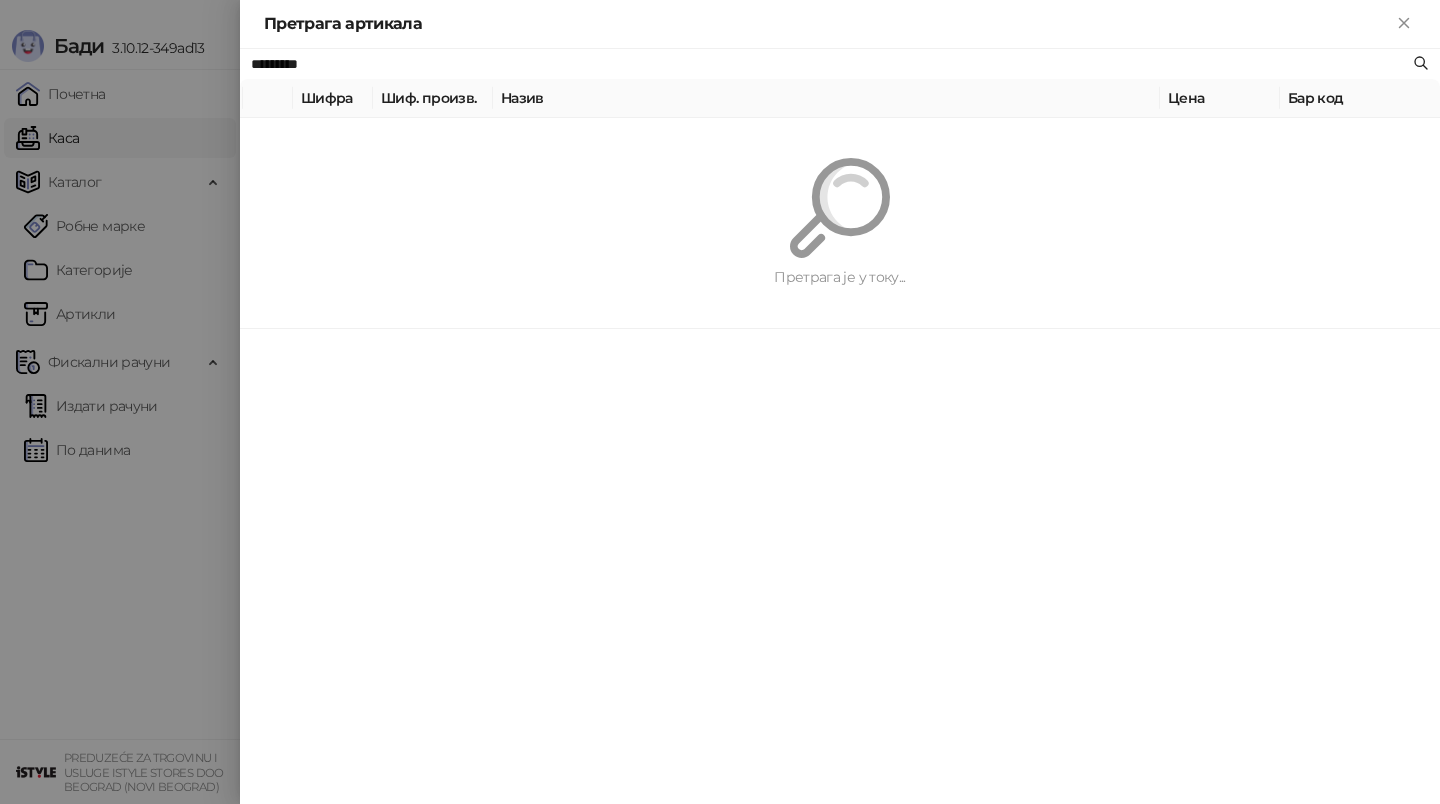 paste 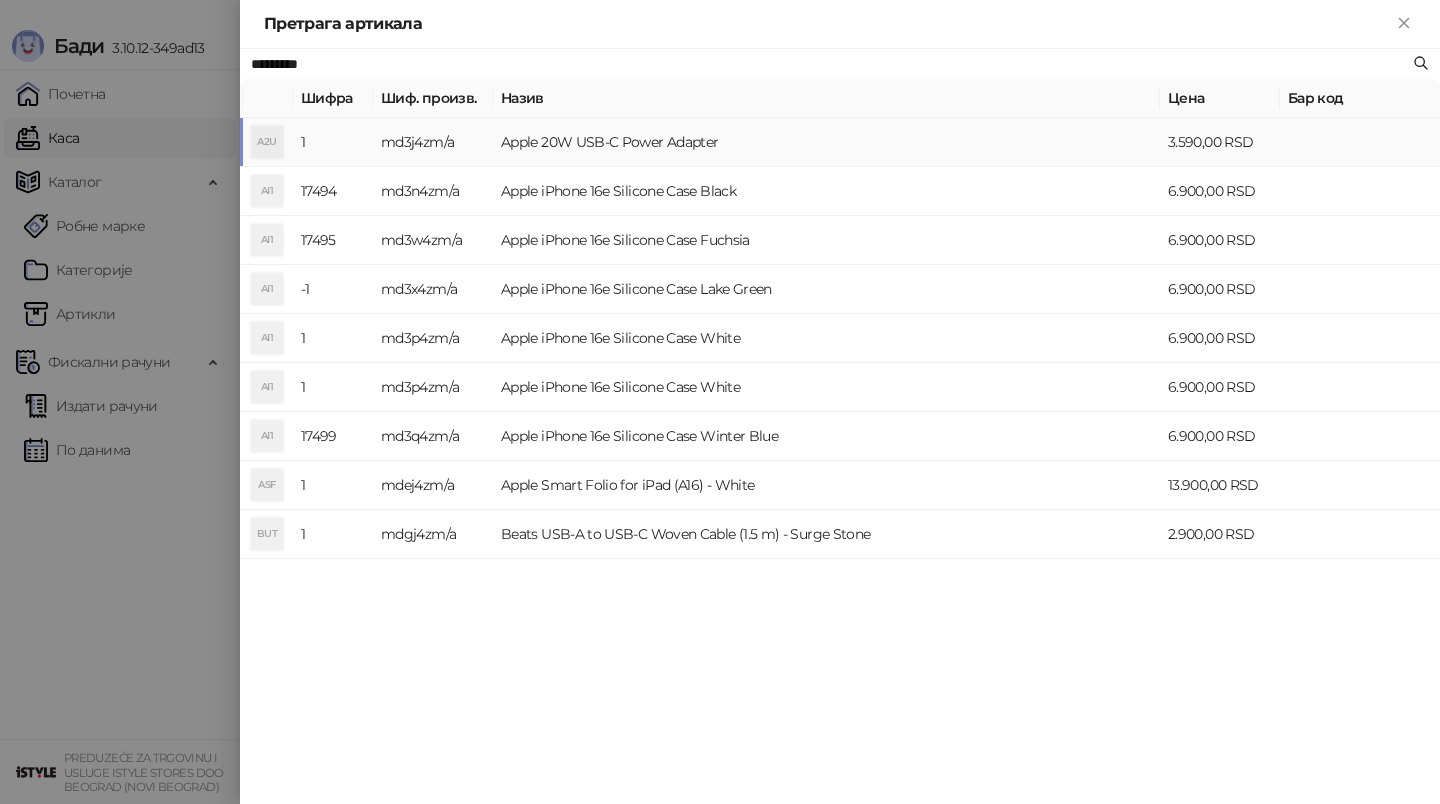 click on "Apple 20W USB-C Power Adapter" at bounding box center (826, 142) 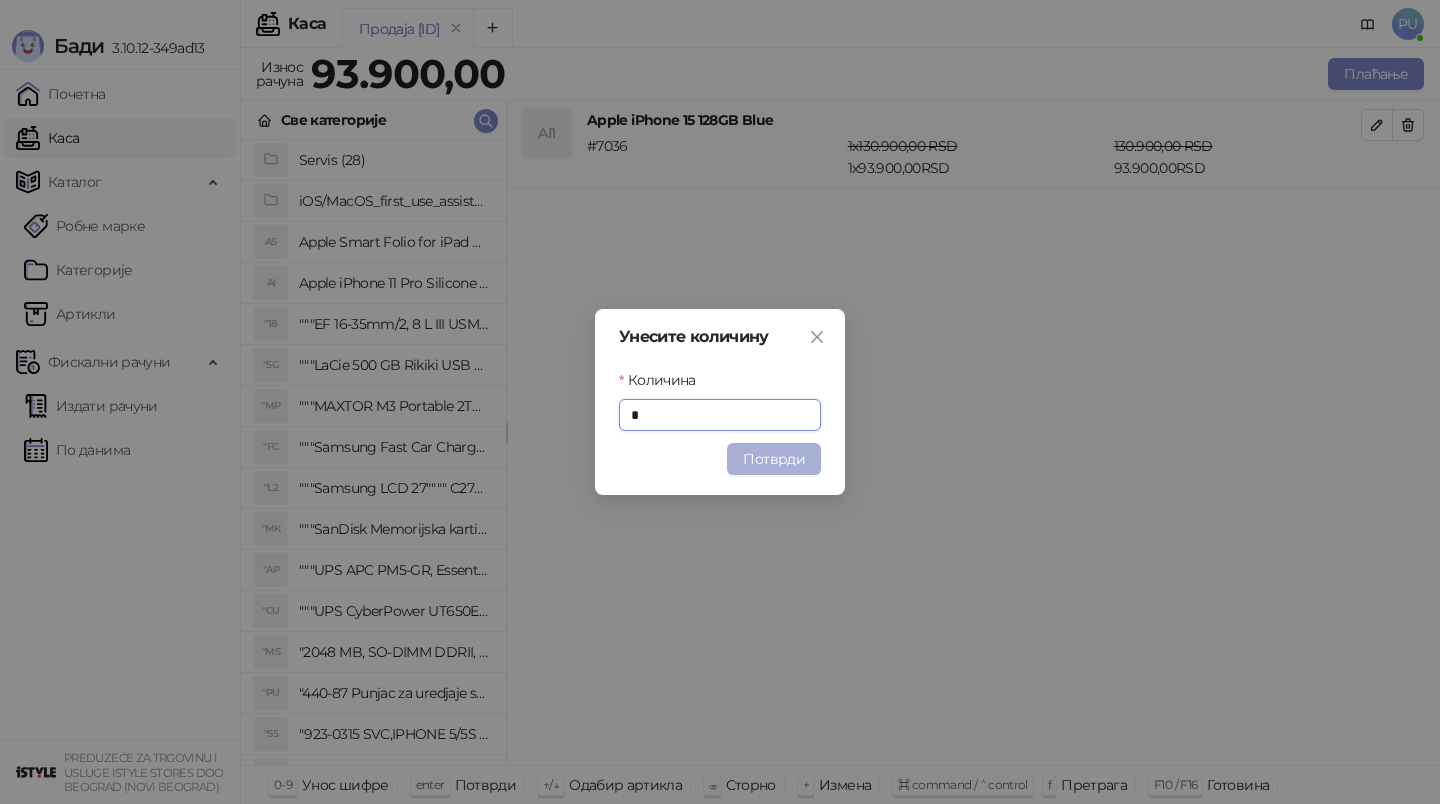 click on "Потврди" at bounding box center [774, 459] 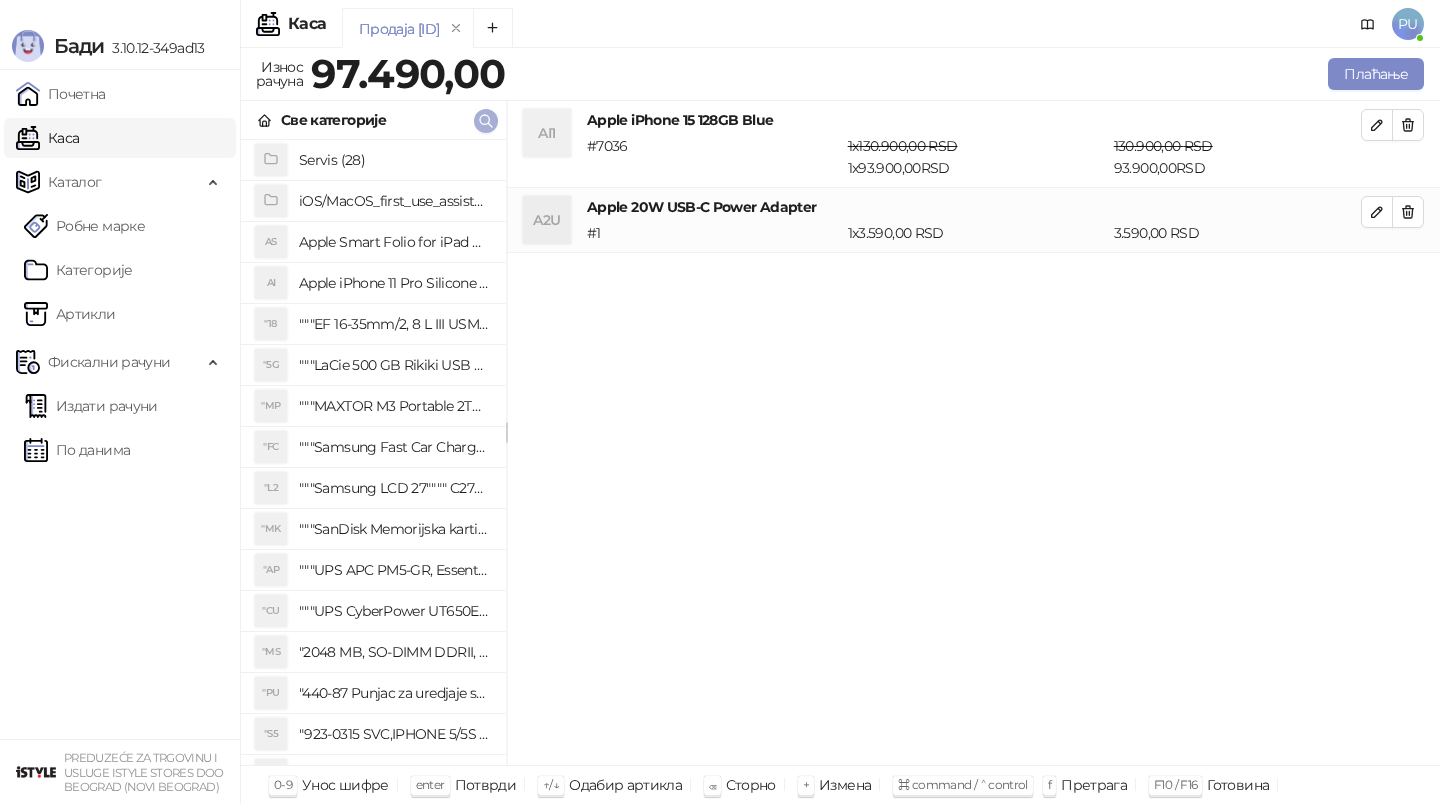 click at bounding box center [486, 120] 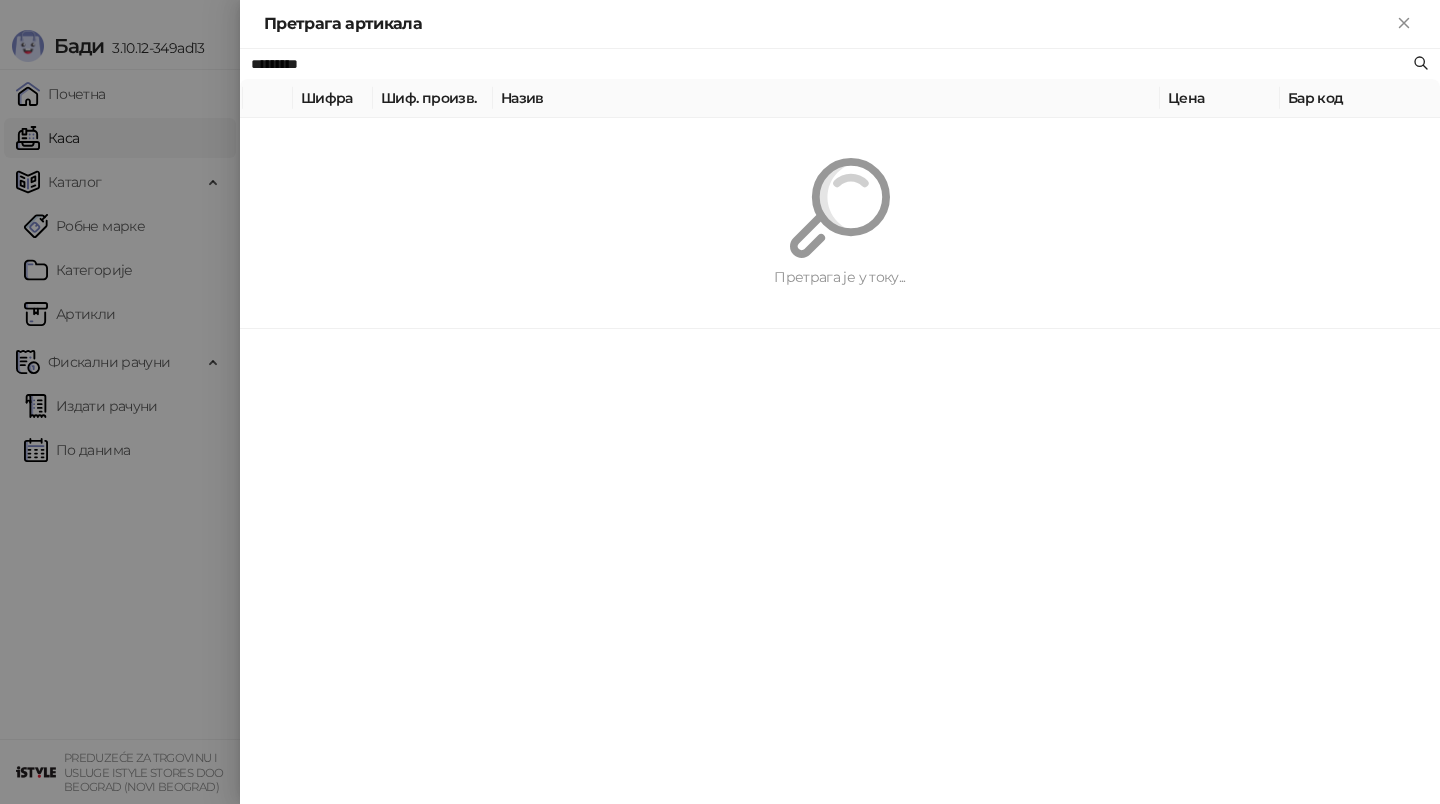paste on "****" 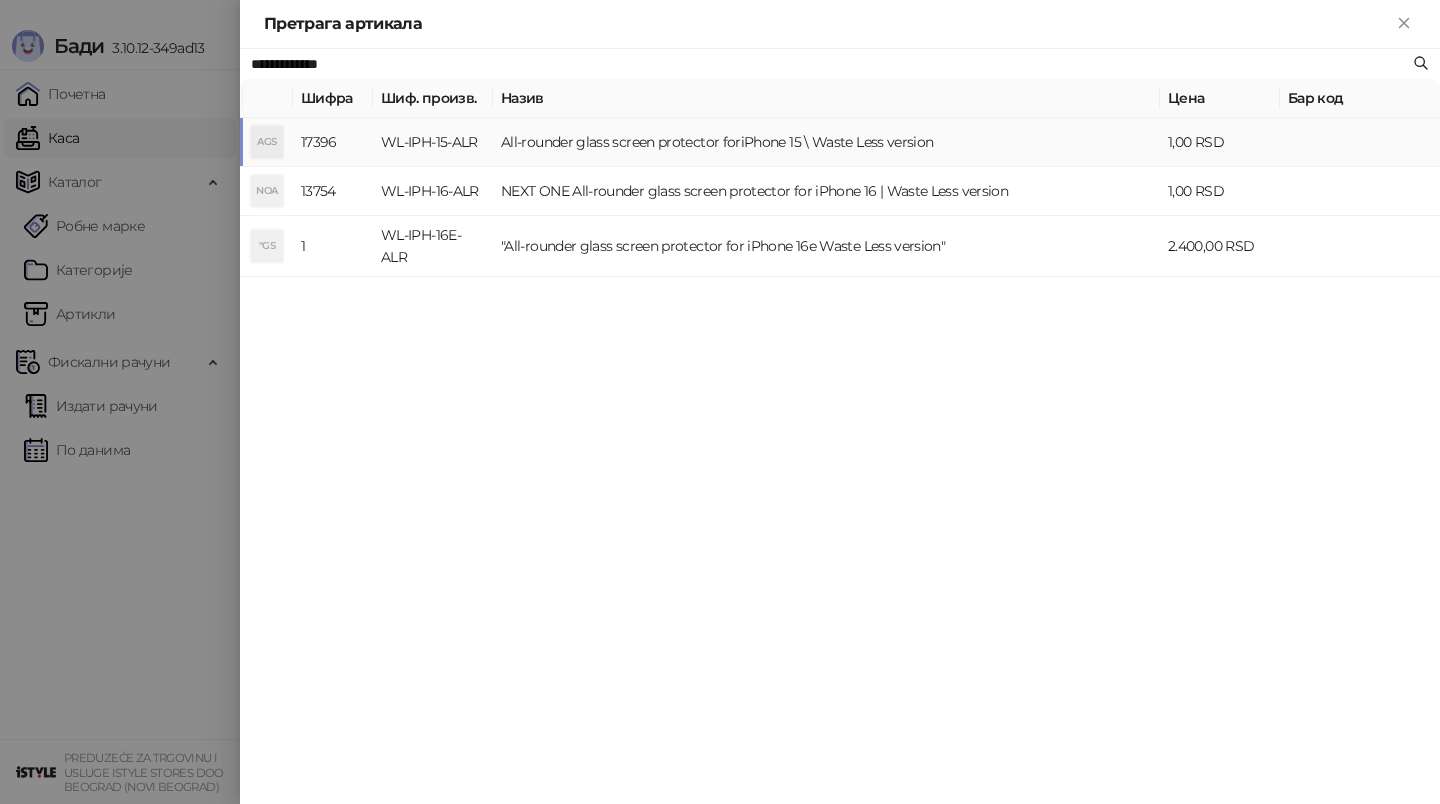 click on "All-rounder glass screen protector foriPhone 15 \ Waste Less version" at bounding box center (826, 142) 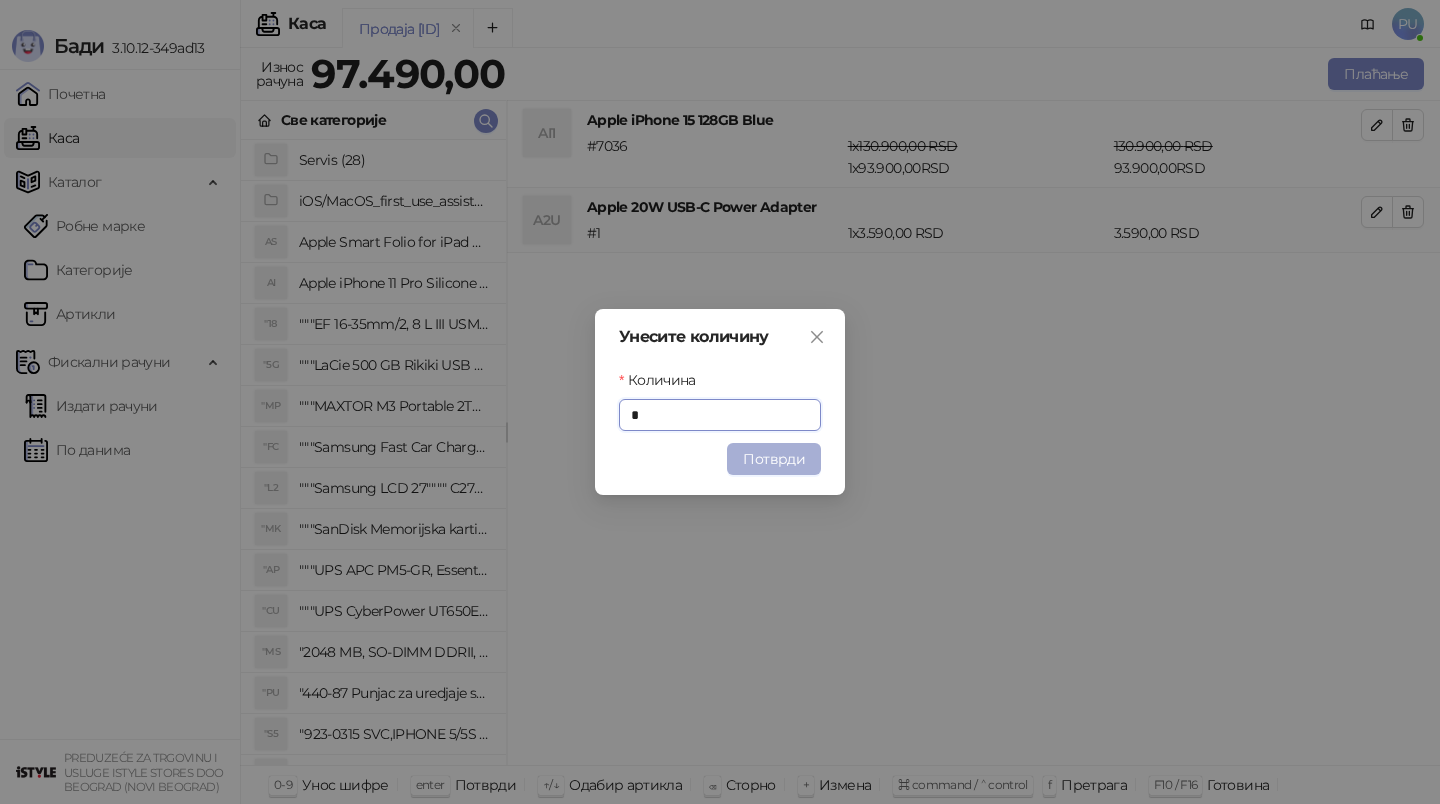 click on "Потврди" at bounding box center (774, 459) 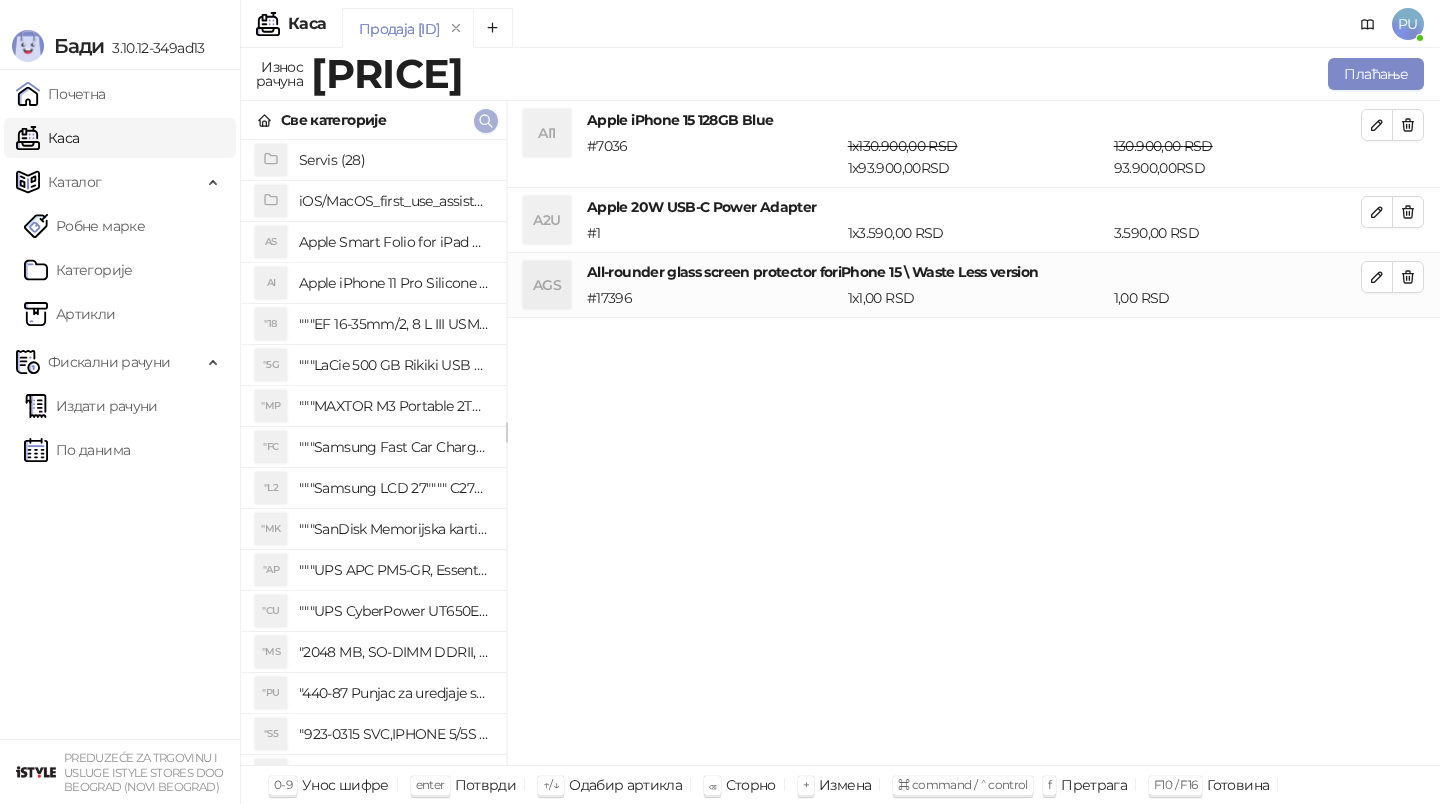 click 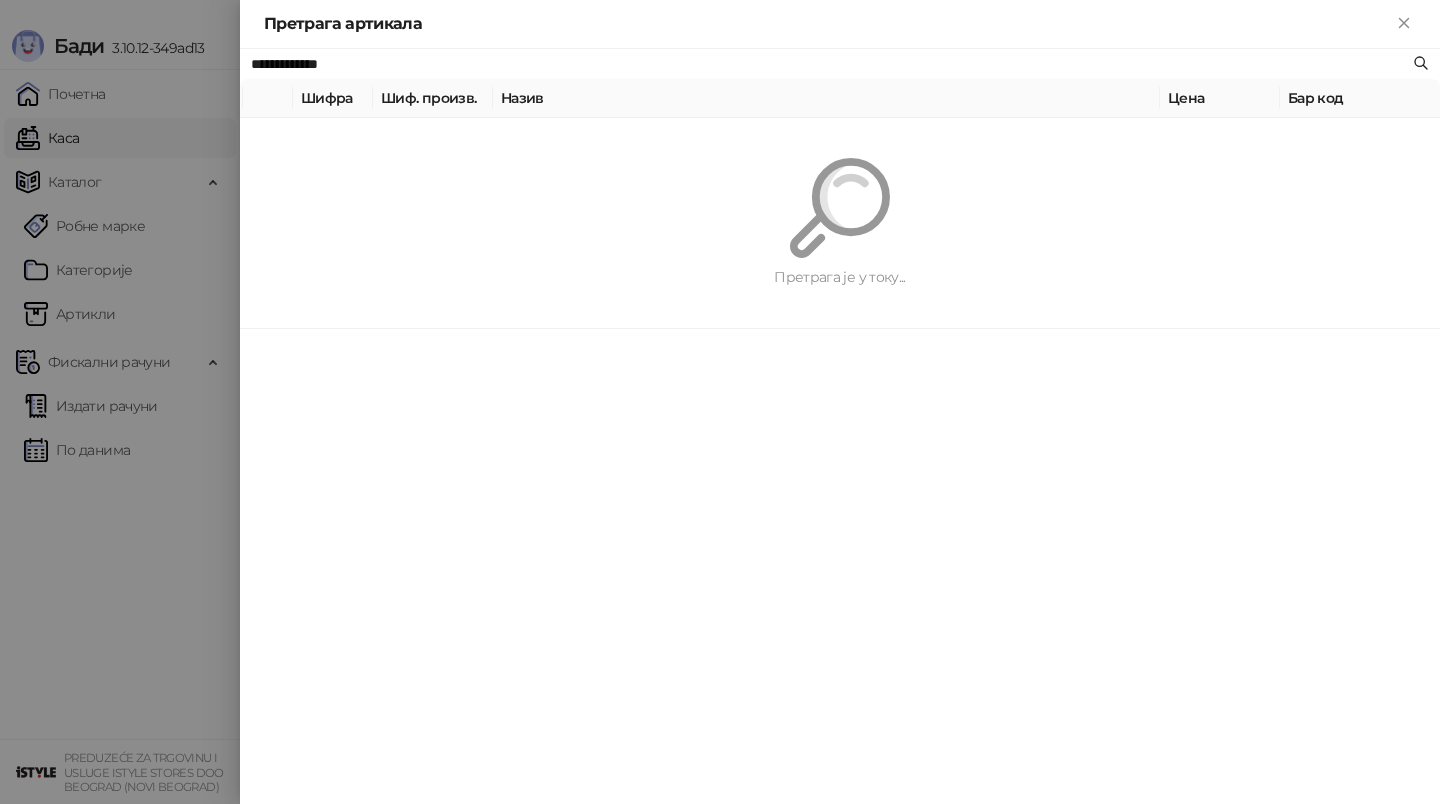 paste on "**********" 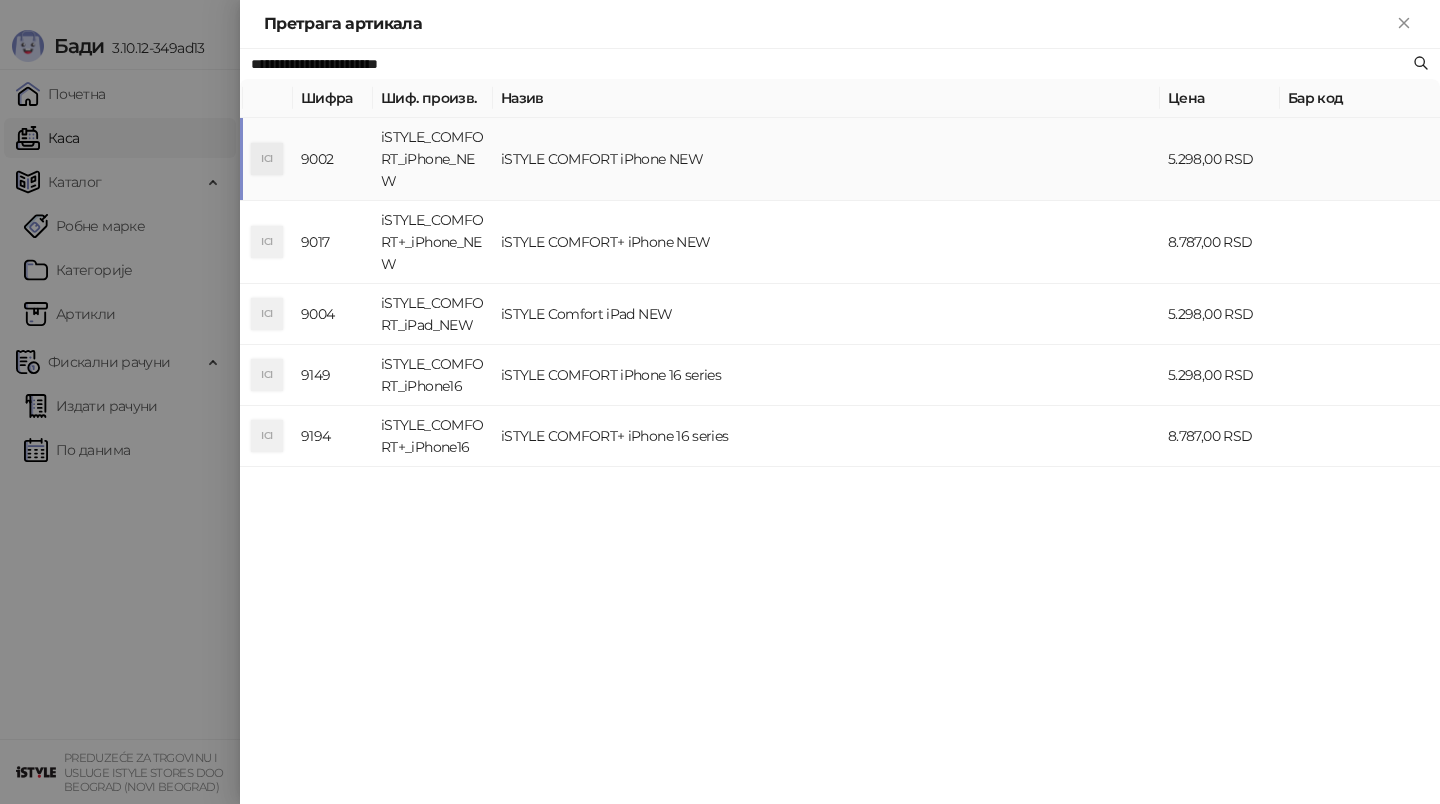 click on "iSTYLE COMFORT iPhone NEW" at bounding box center (826, 159) 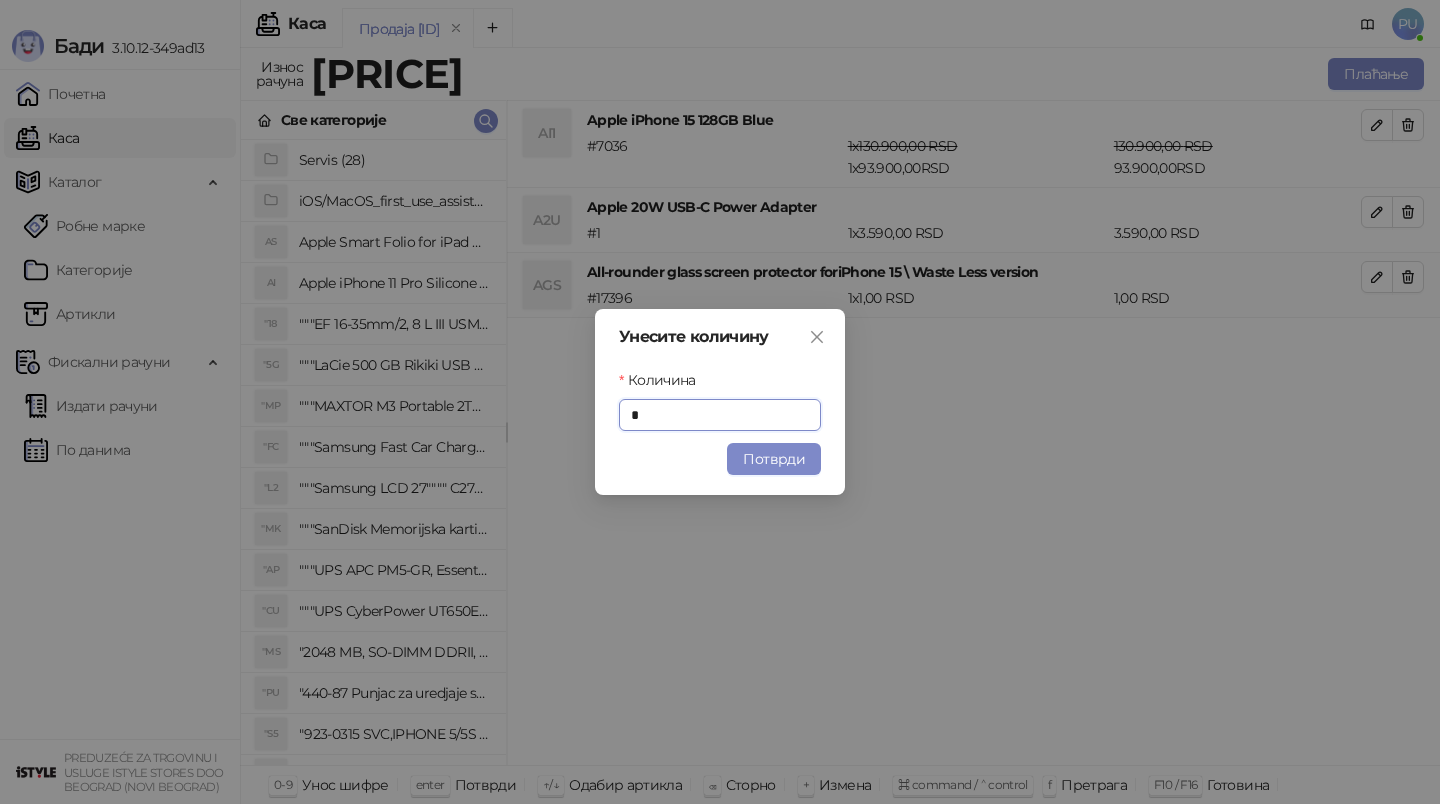 click on "Потврди" at bounding box center [774, 459] 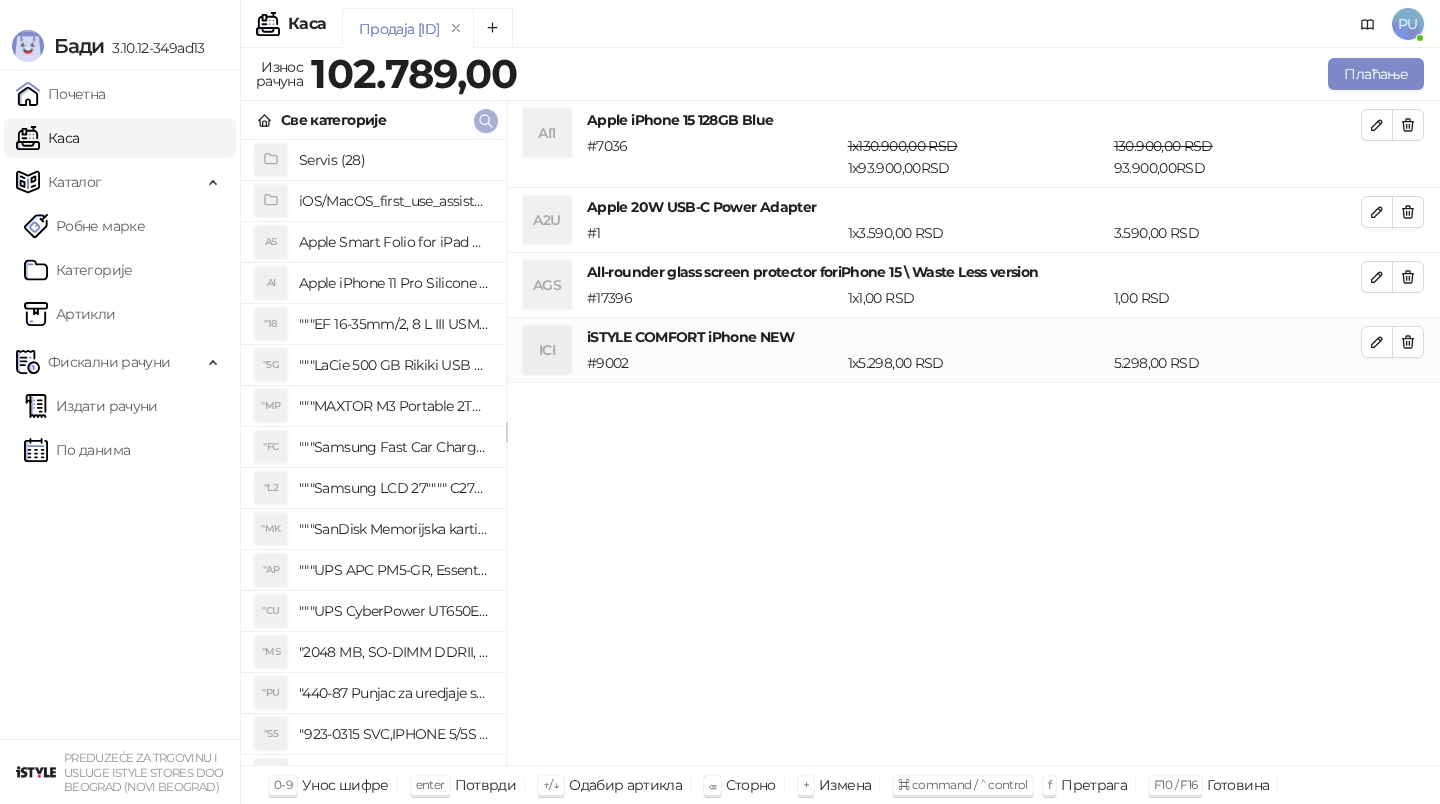 click 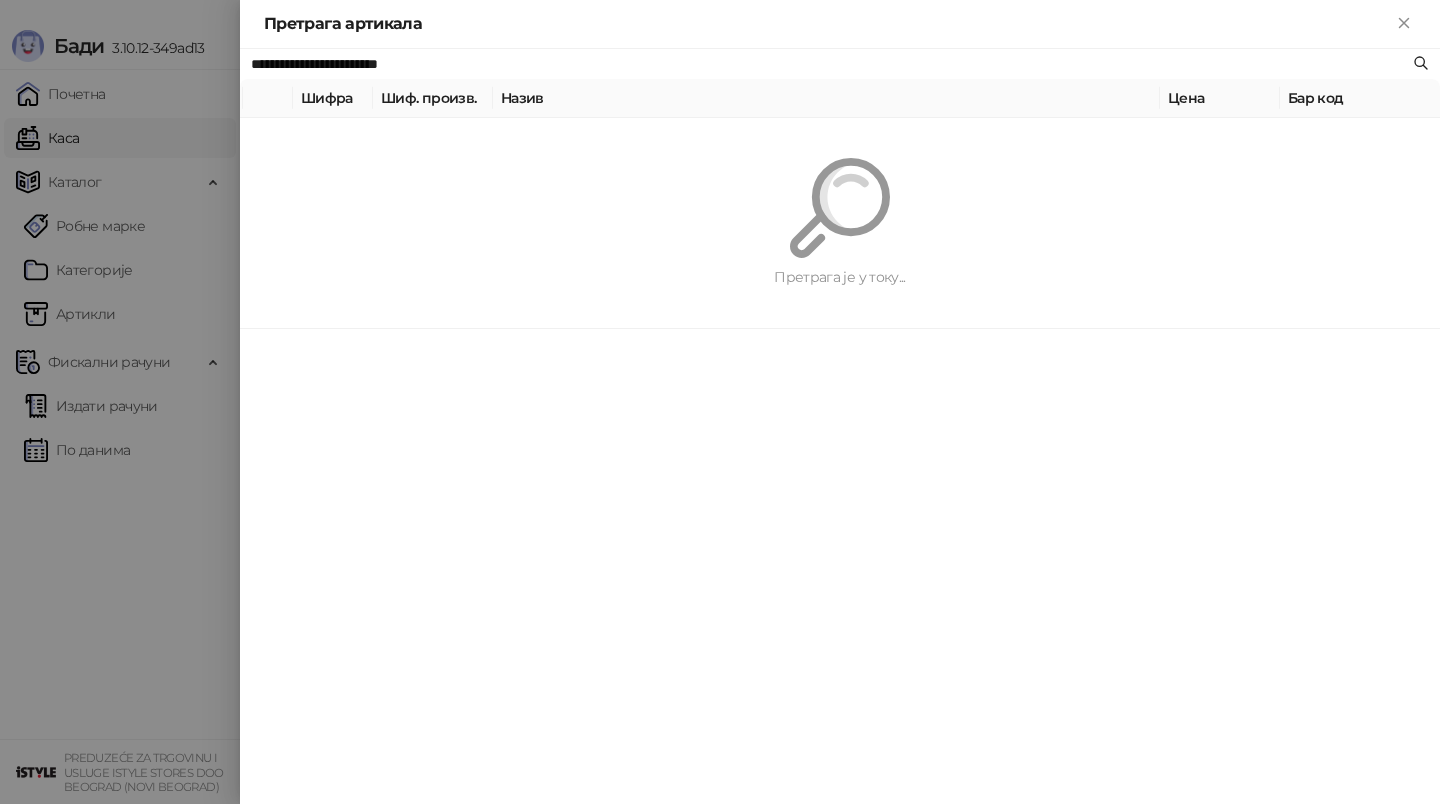paste 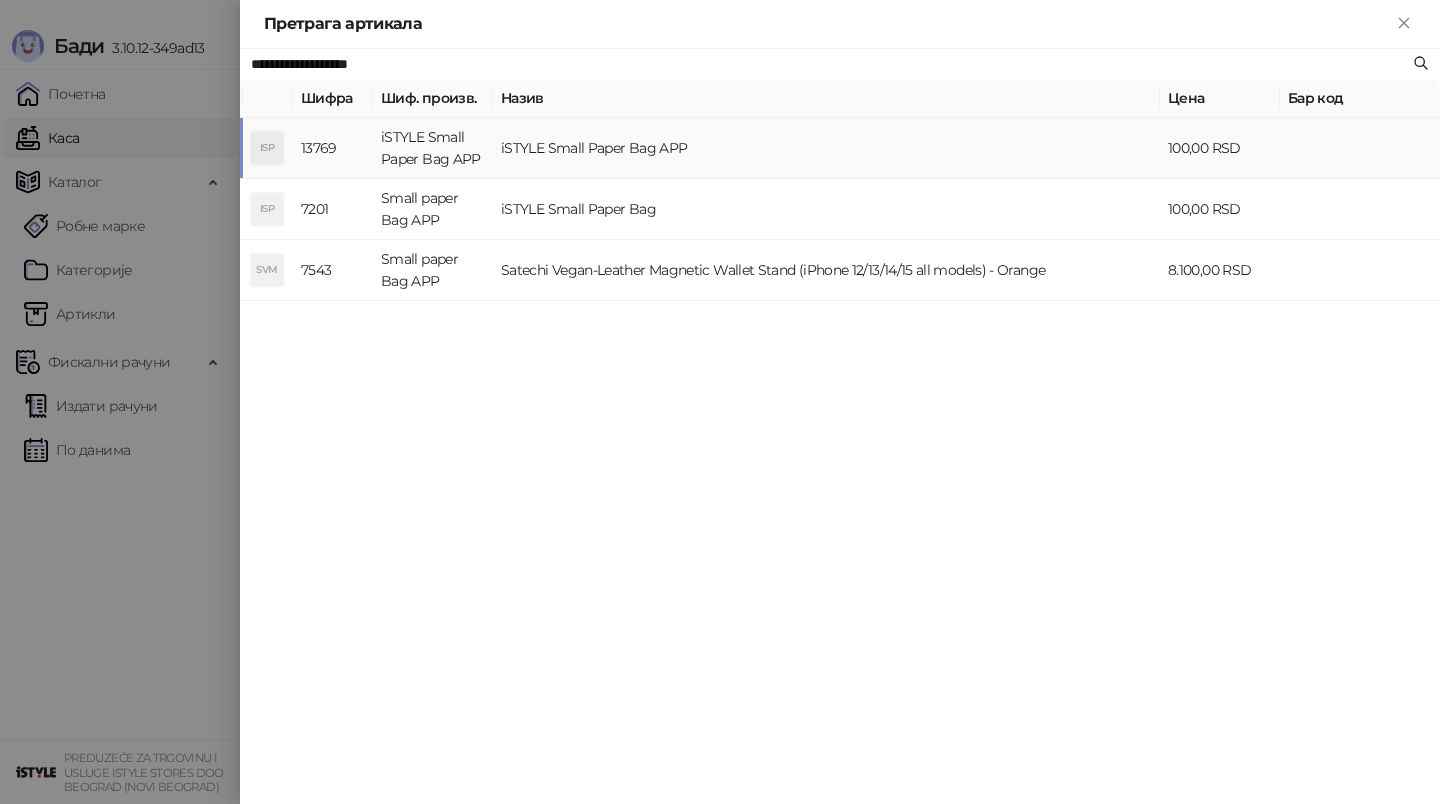 type on "**********" 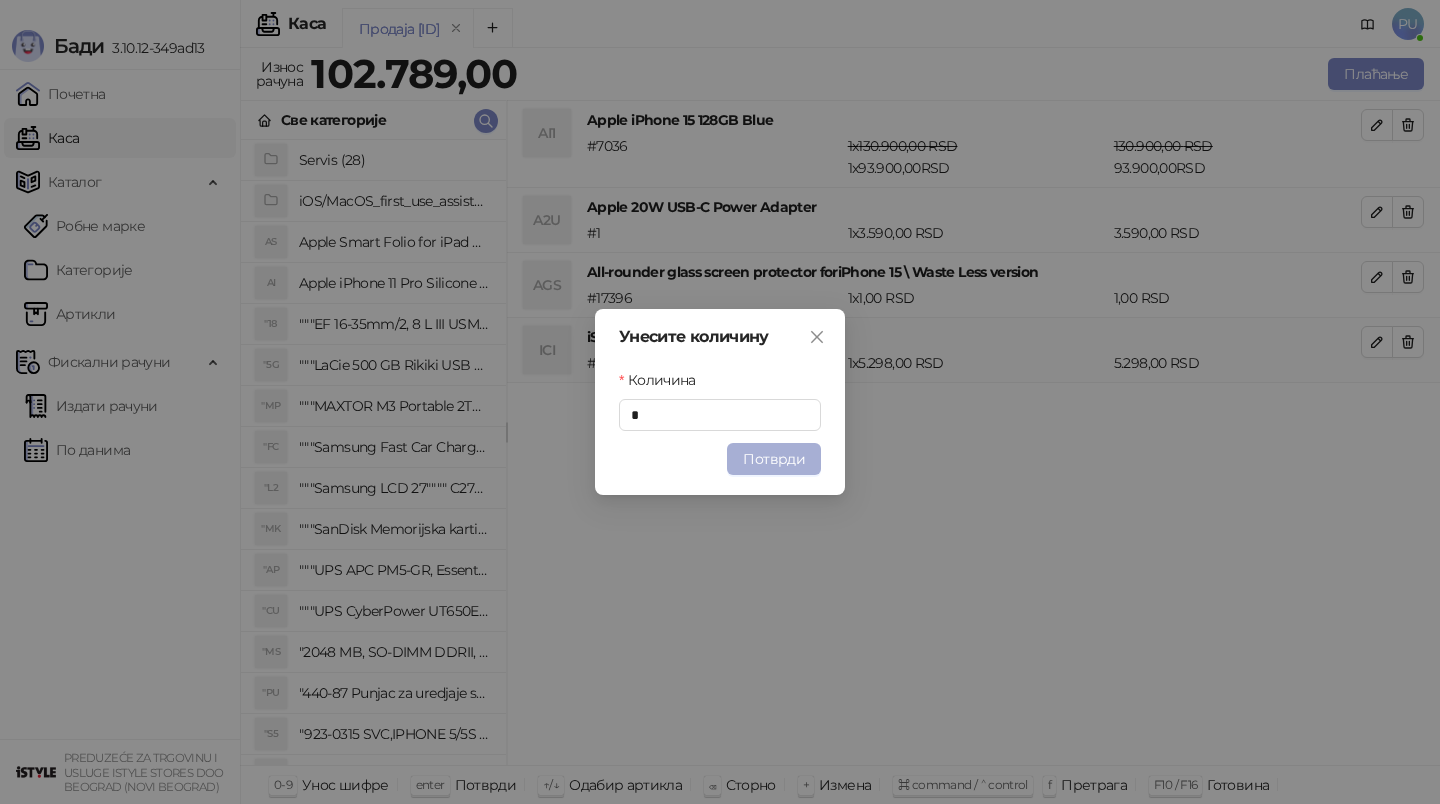 click on "Потврди" at bounding box center [774, 459] 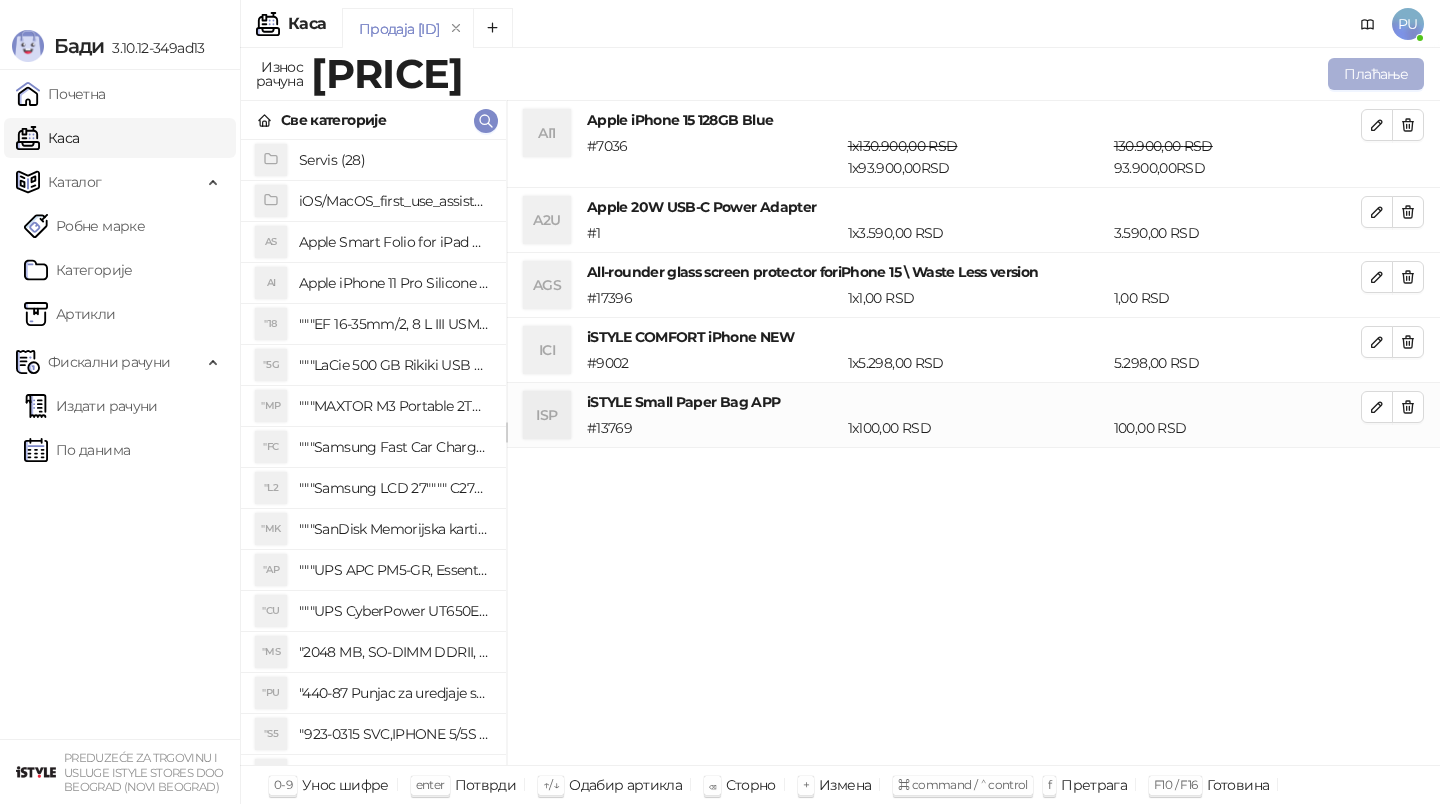 click on "Плаћање" at bounding box center [1376, 74] 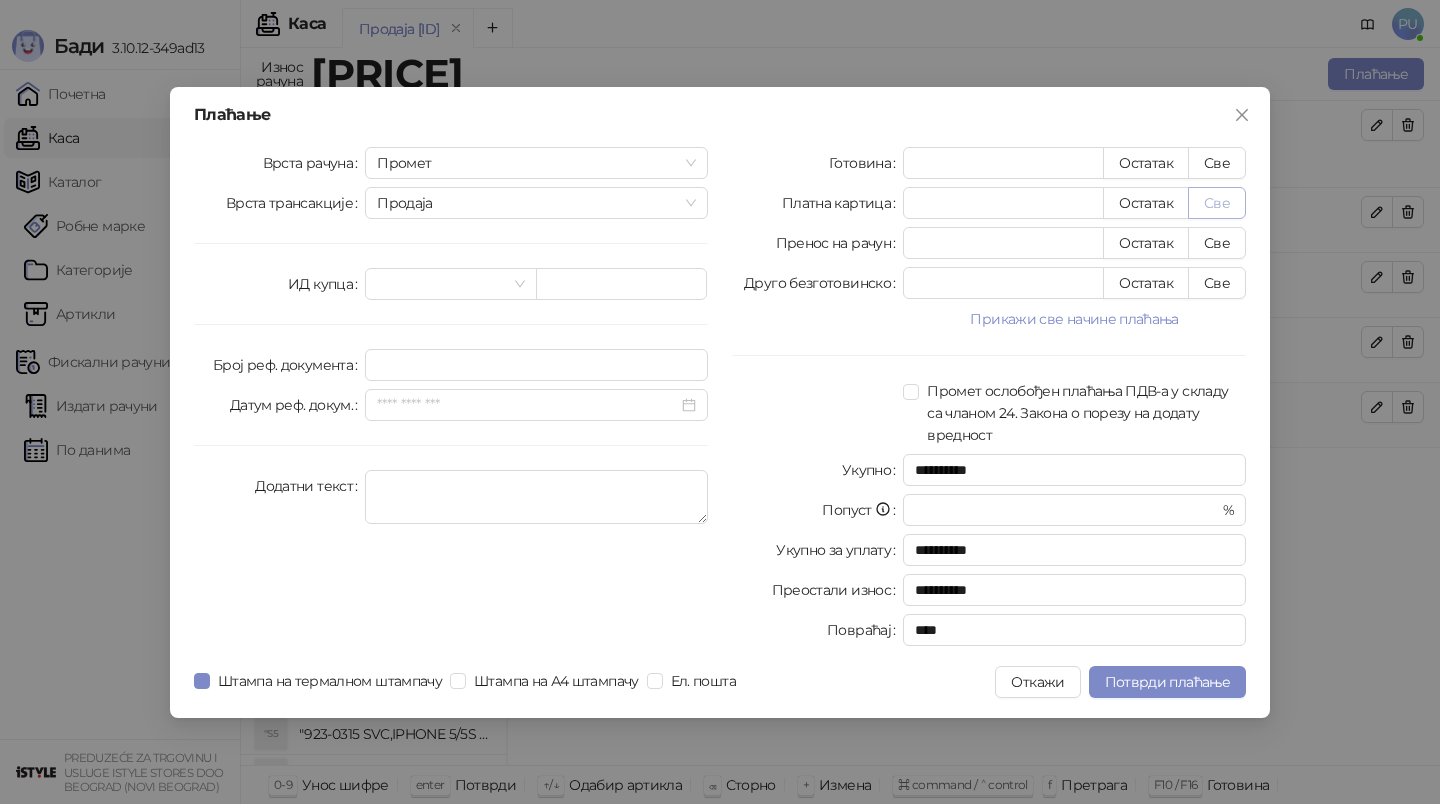 click on "Све" at bounding box center [1217, 203] 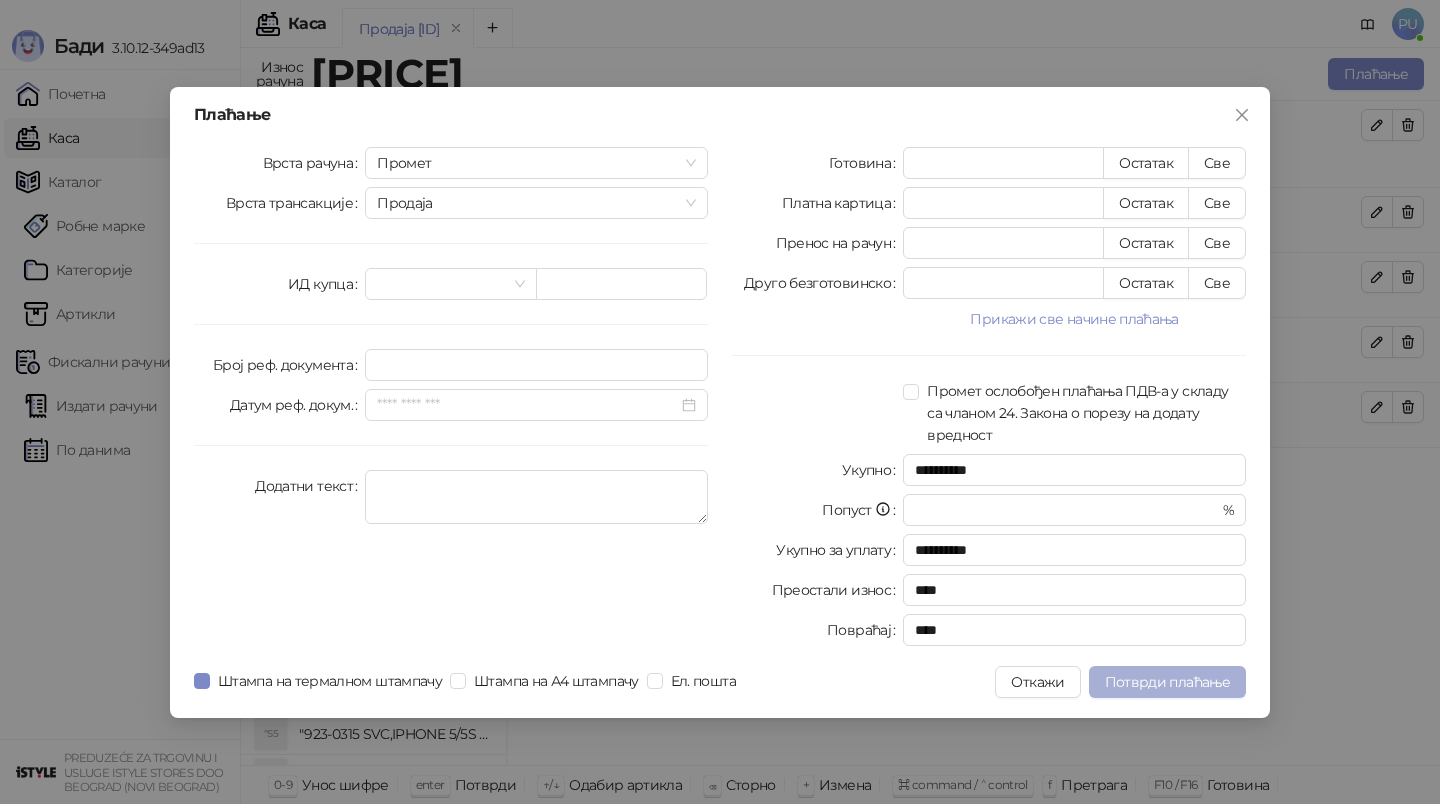 click on "Потврди плаћање" at bounding box center [1167, 682] 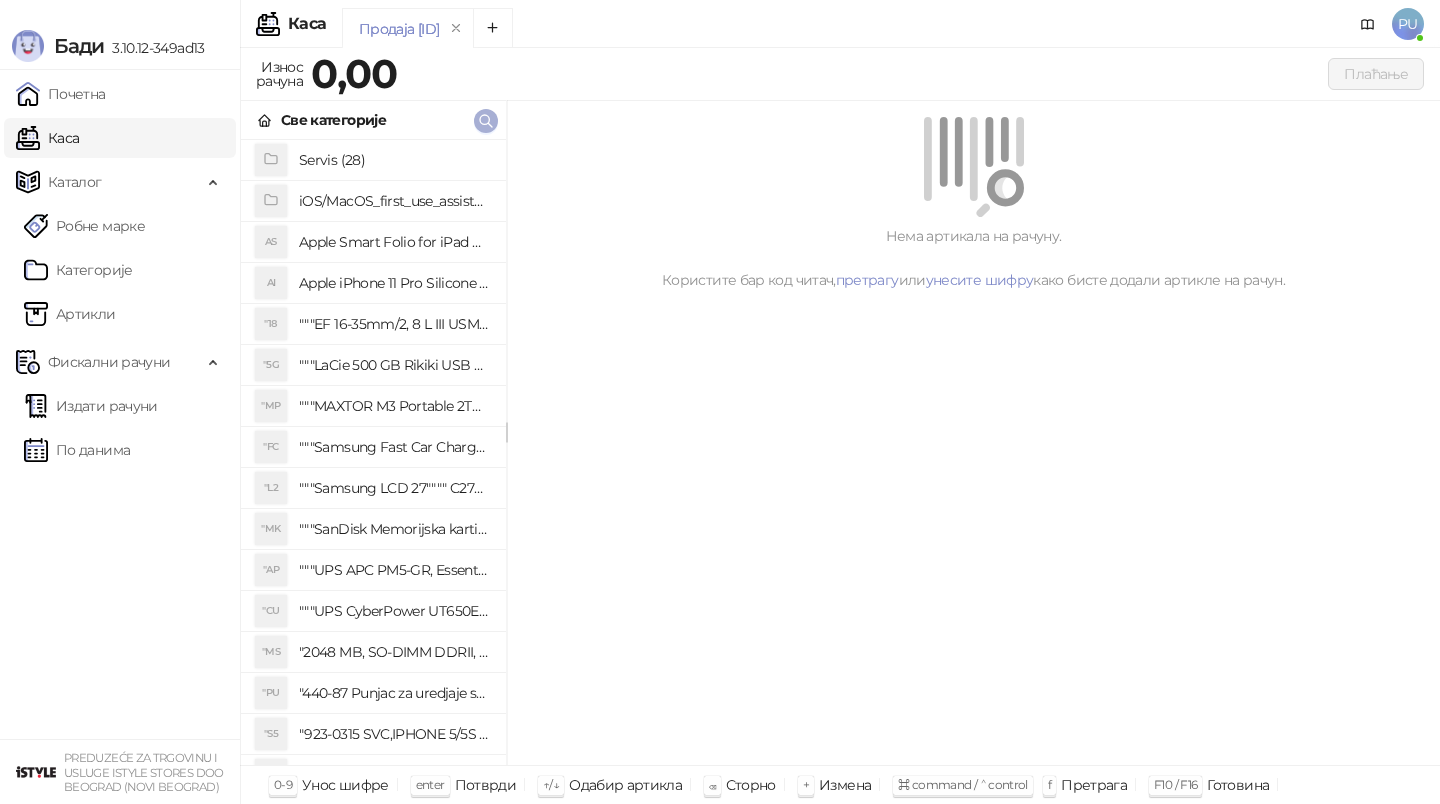 click 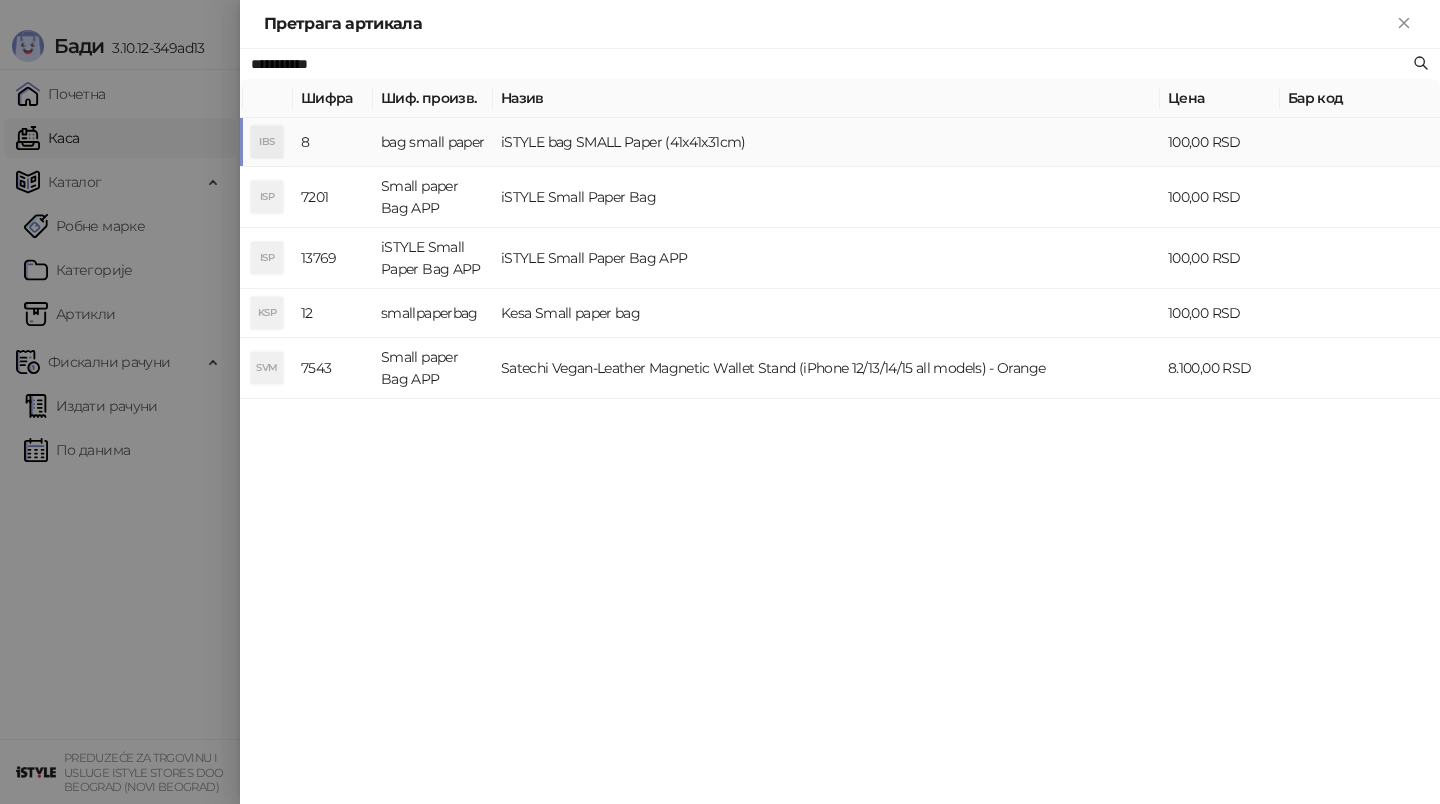 click on "iSTYLE bag SMALL Paper (41x41x31cm)" at bounding box center [826, 142] 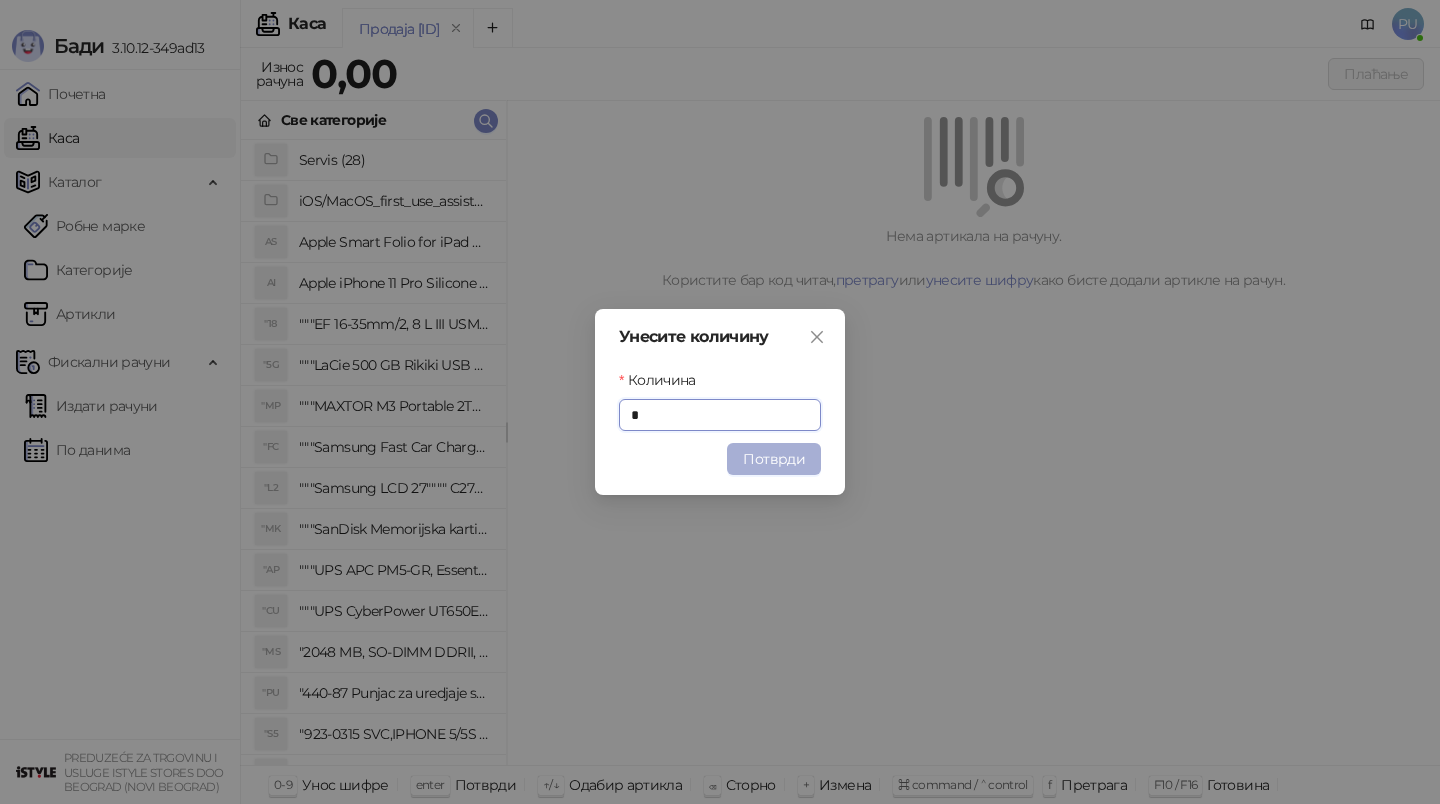 click on "Потврди" at bounding box center [774, 459] 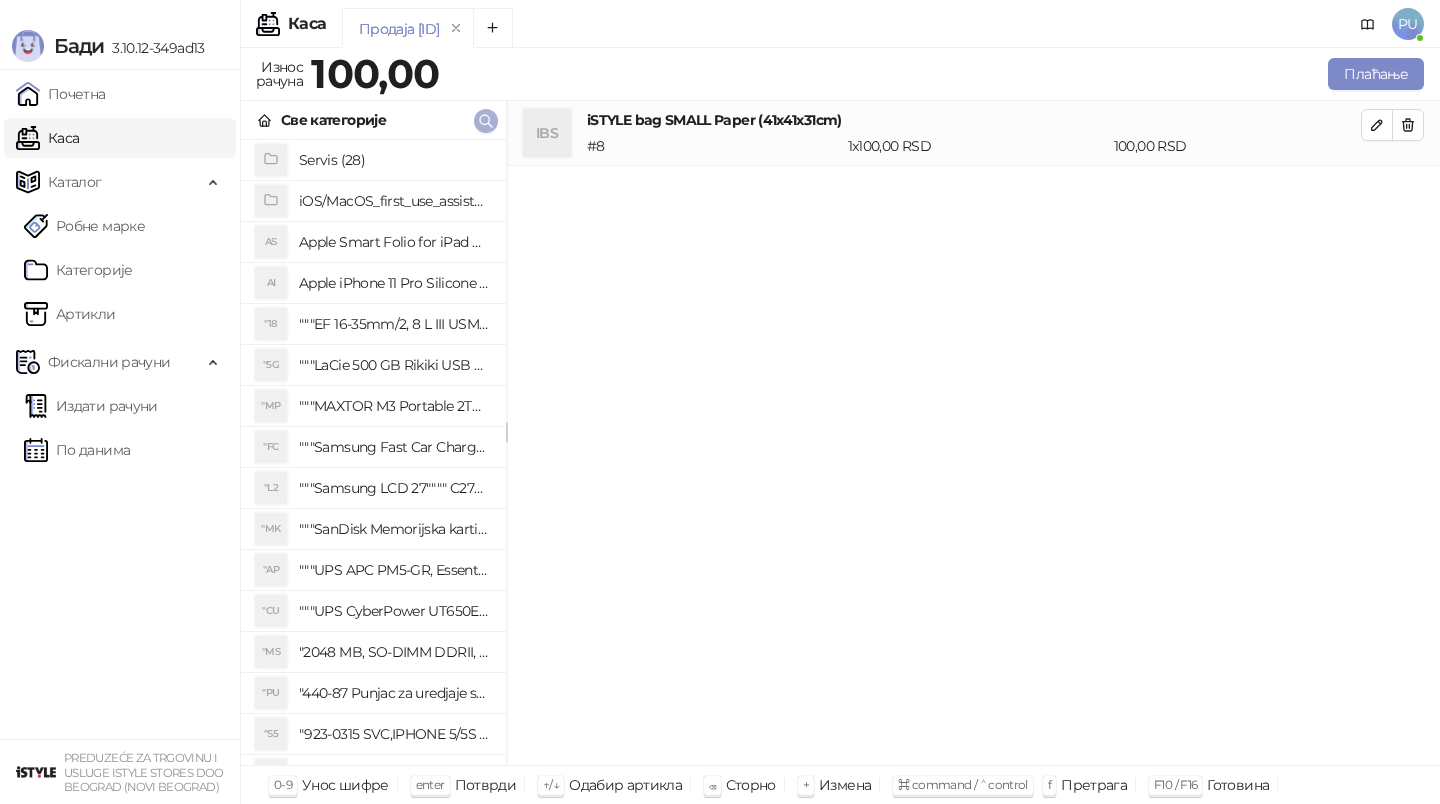 click 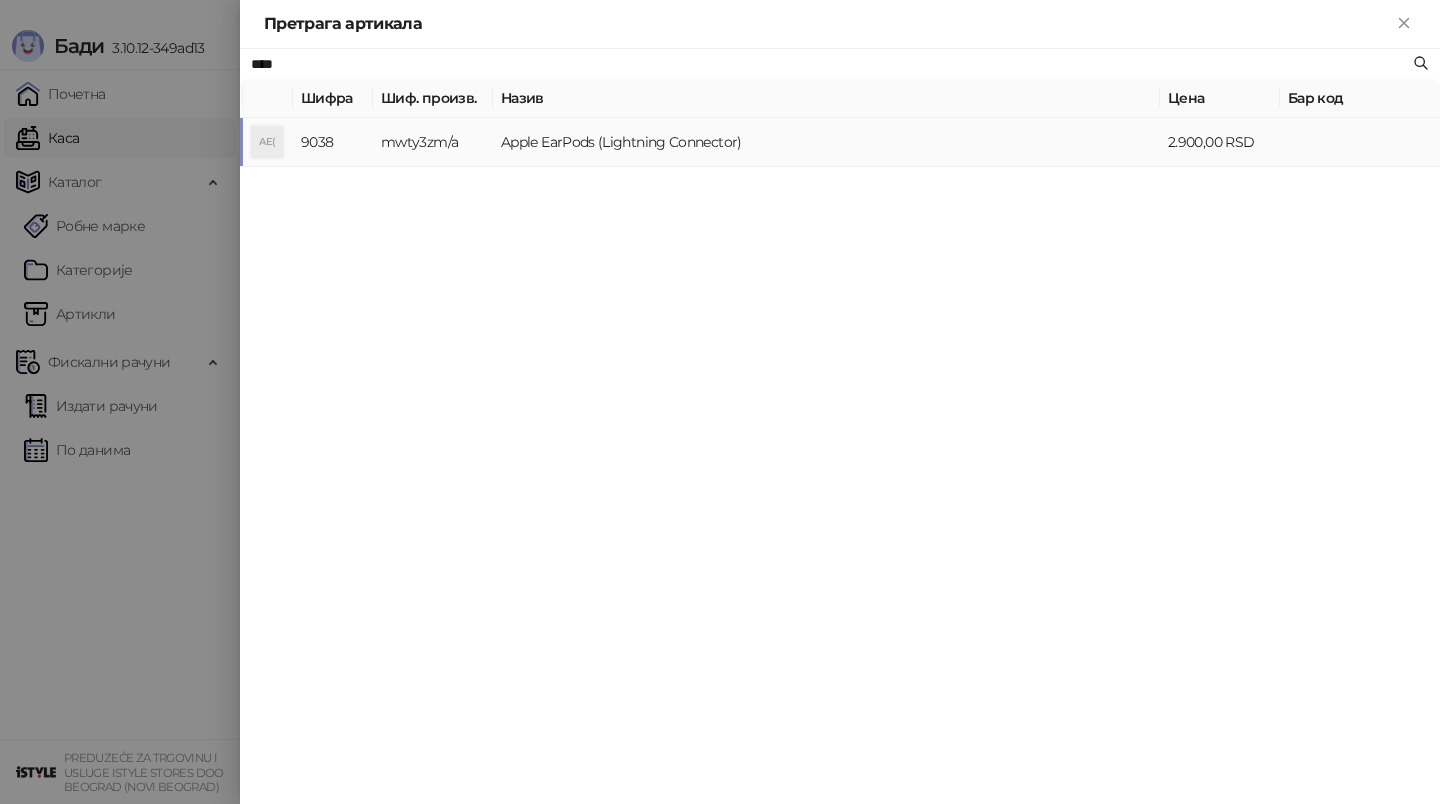 type on "****" 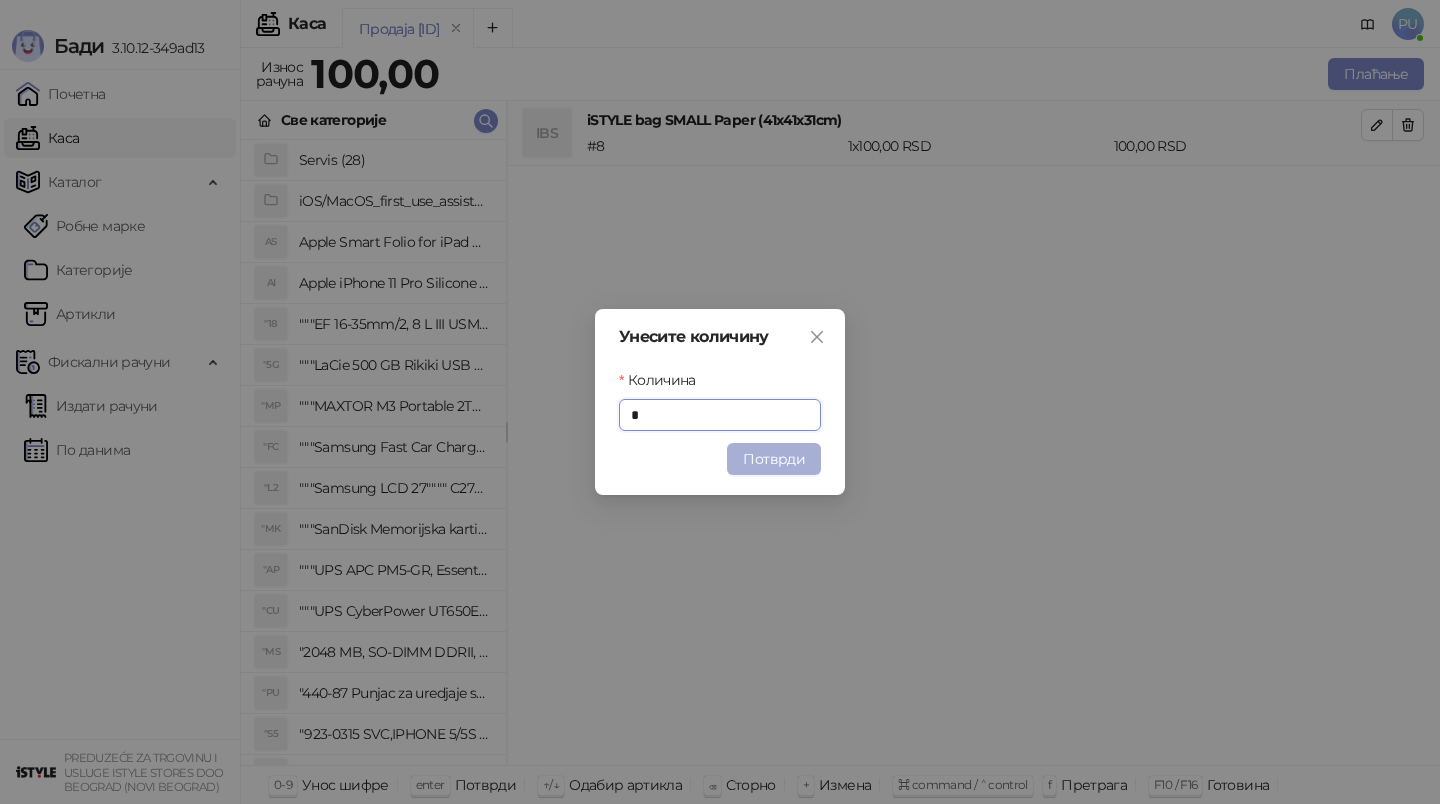 click on "Потврди" at bounding box center [774, 459] 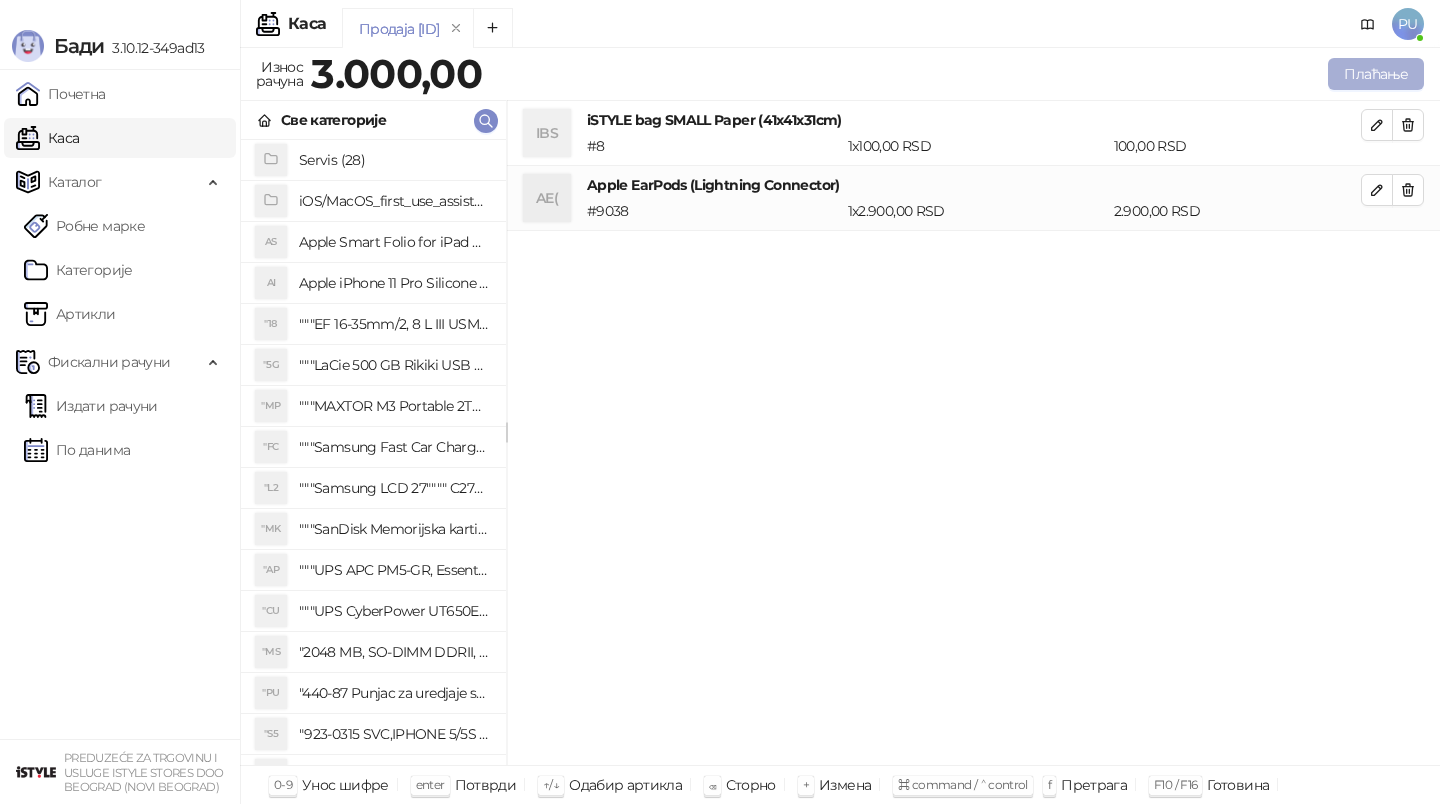 click on "Плаћање" at bounding box center [1376, 74] 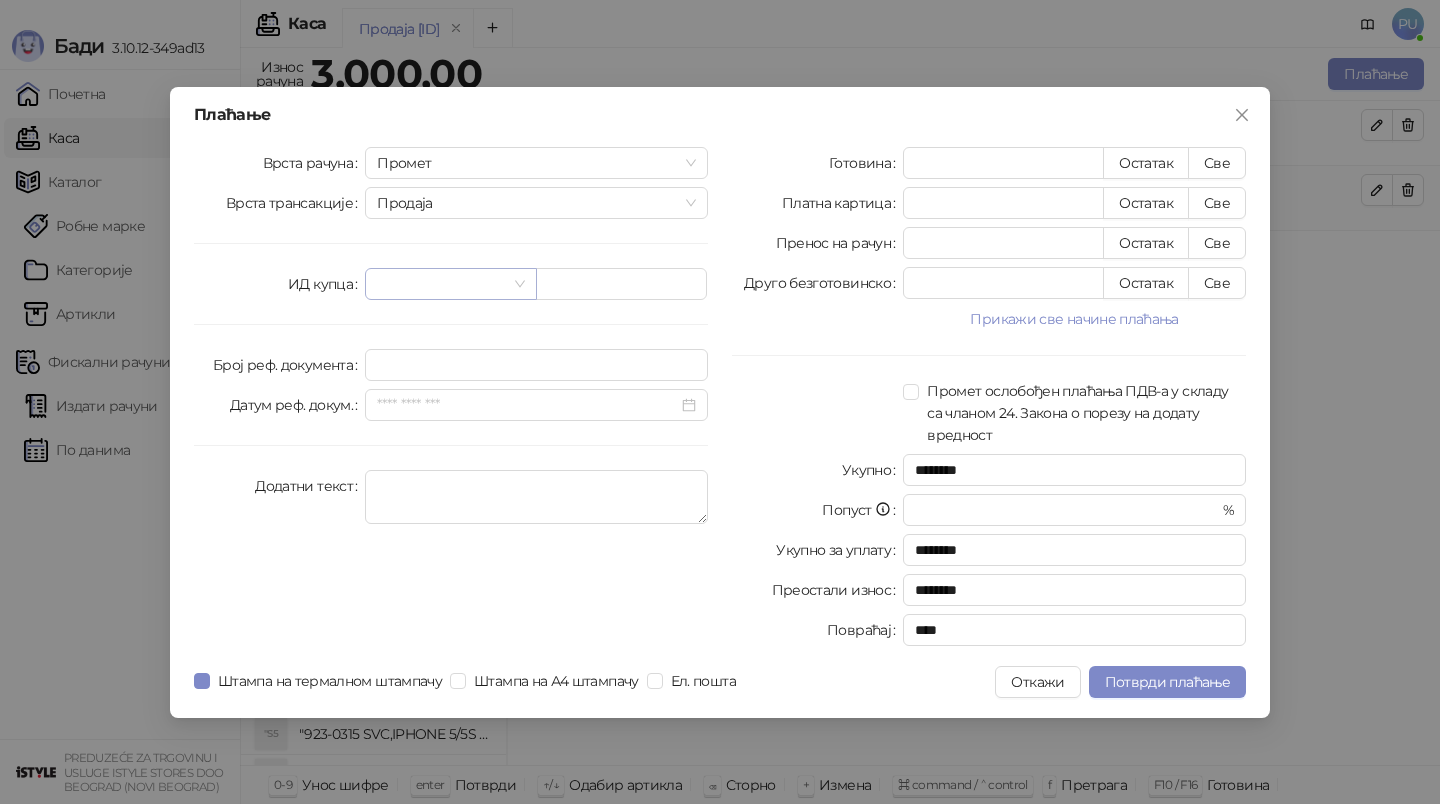 click on "ИД купца" at bounding box center (451, 284) 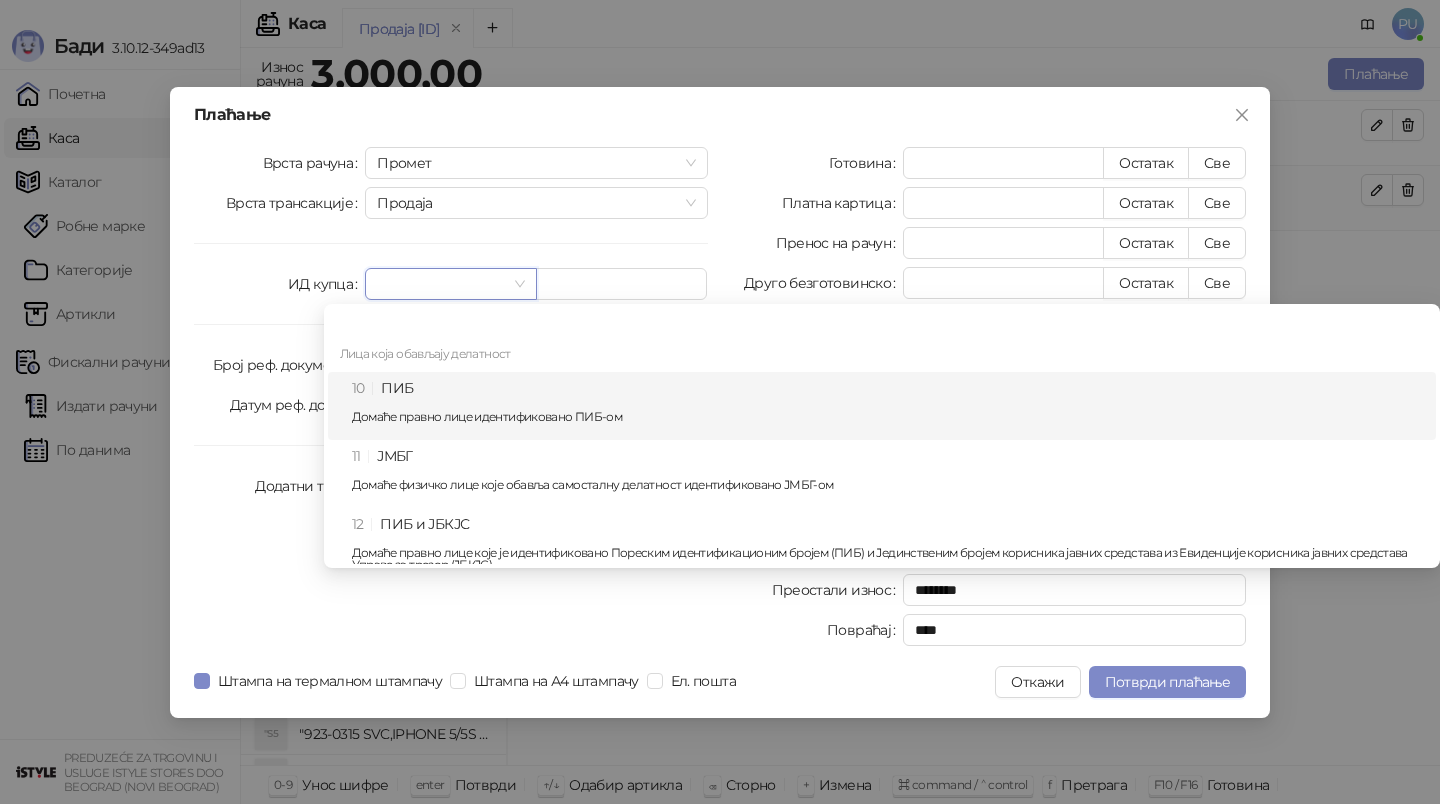 click on "10 ПИБ Домаће правно лице идентификовано ПИБ-ом" at bounding box center (888, 406) 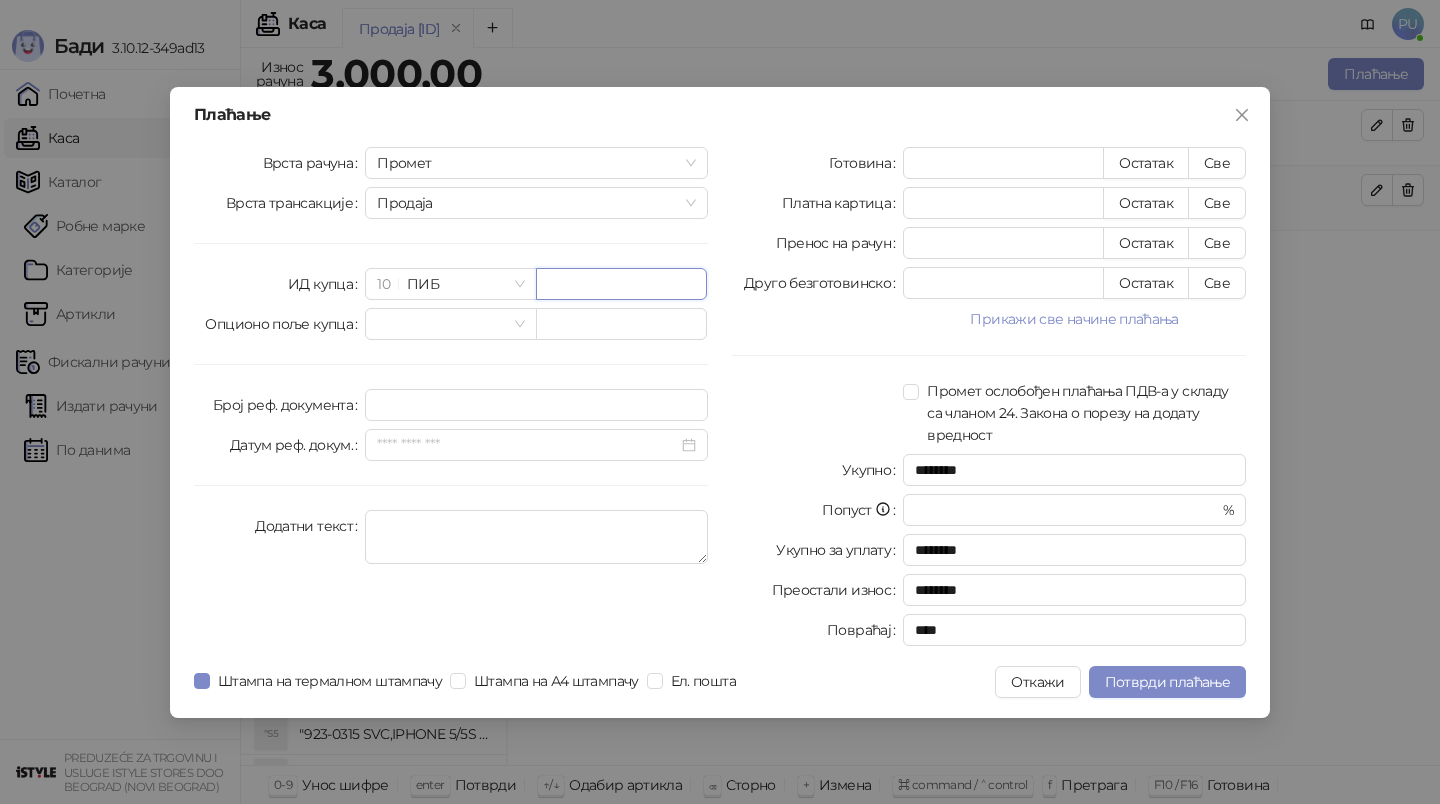 click at bounding box center (621, 284) 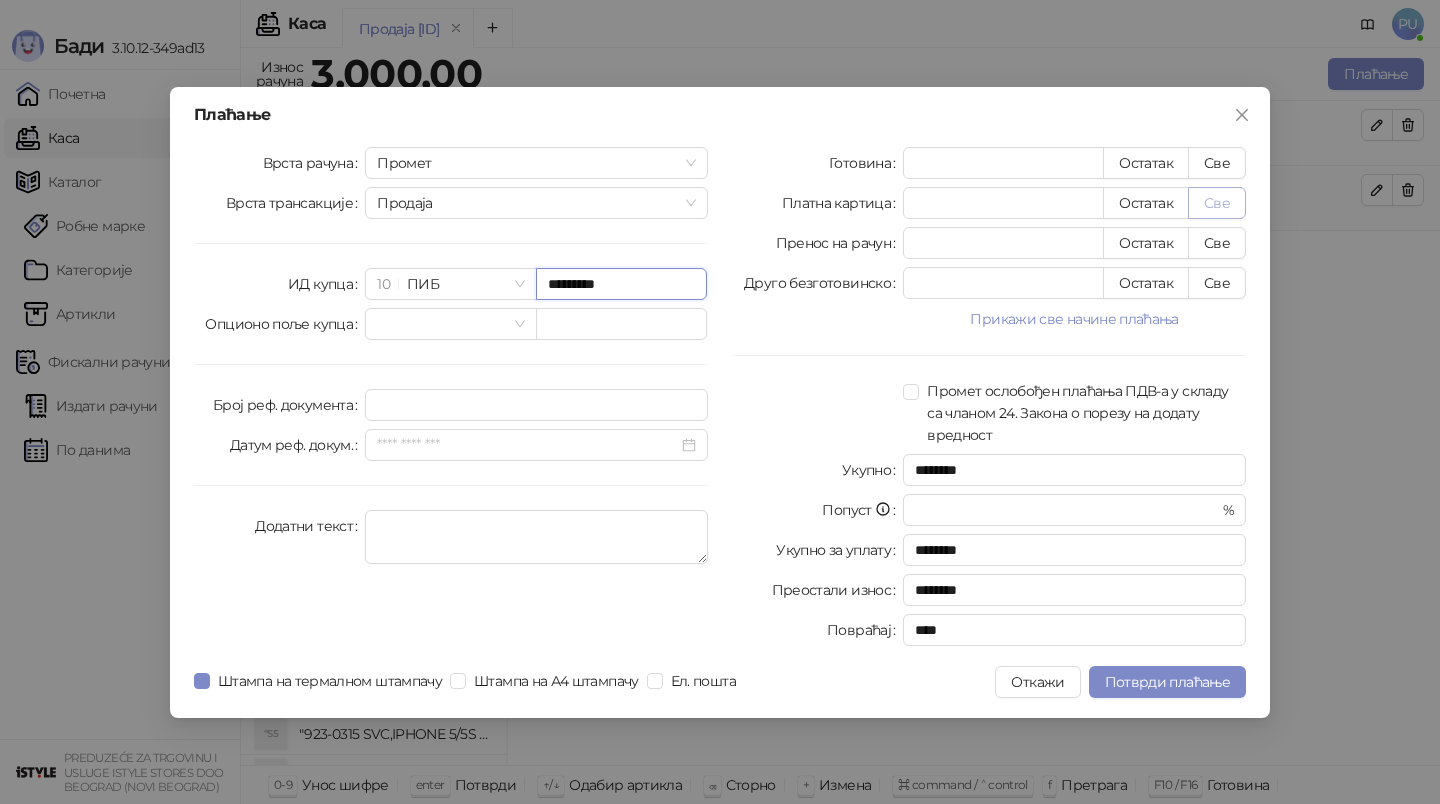 type on "*********" 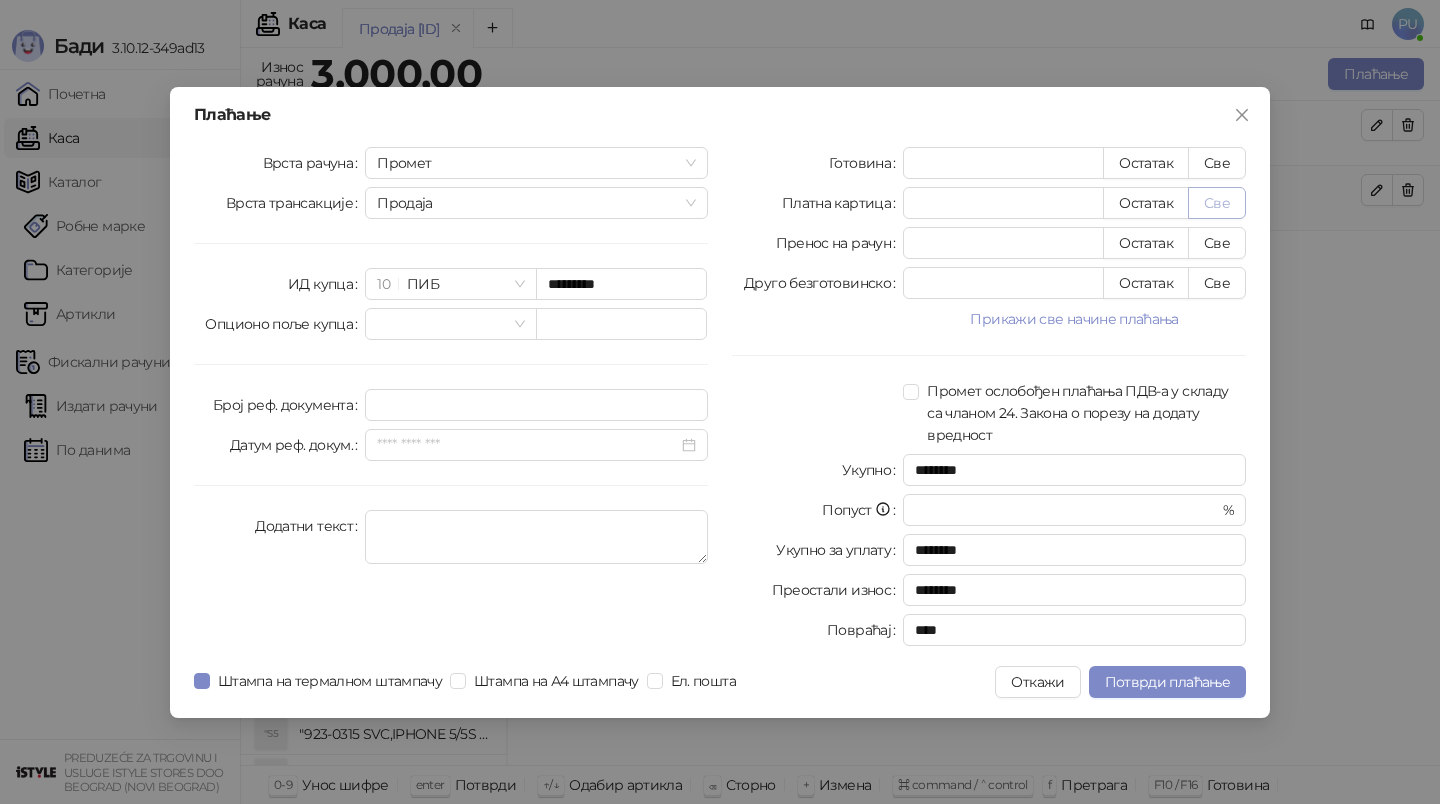 click on "Све" at bounding box center [1217, 203] 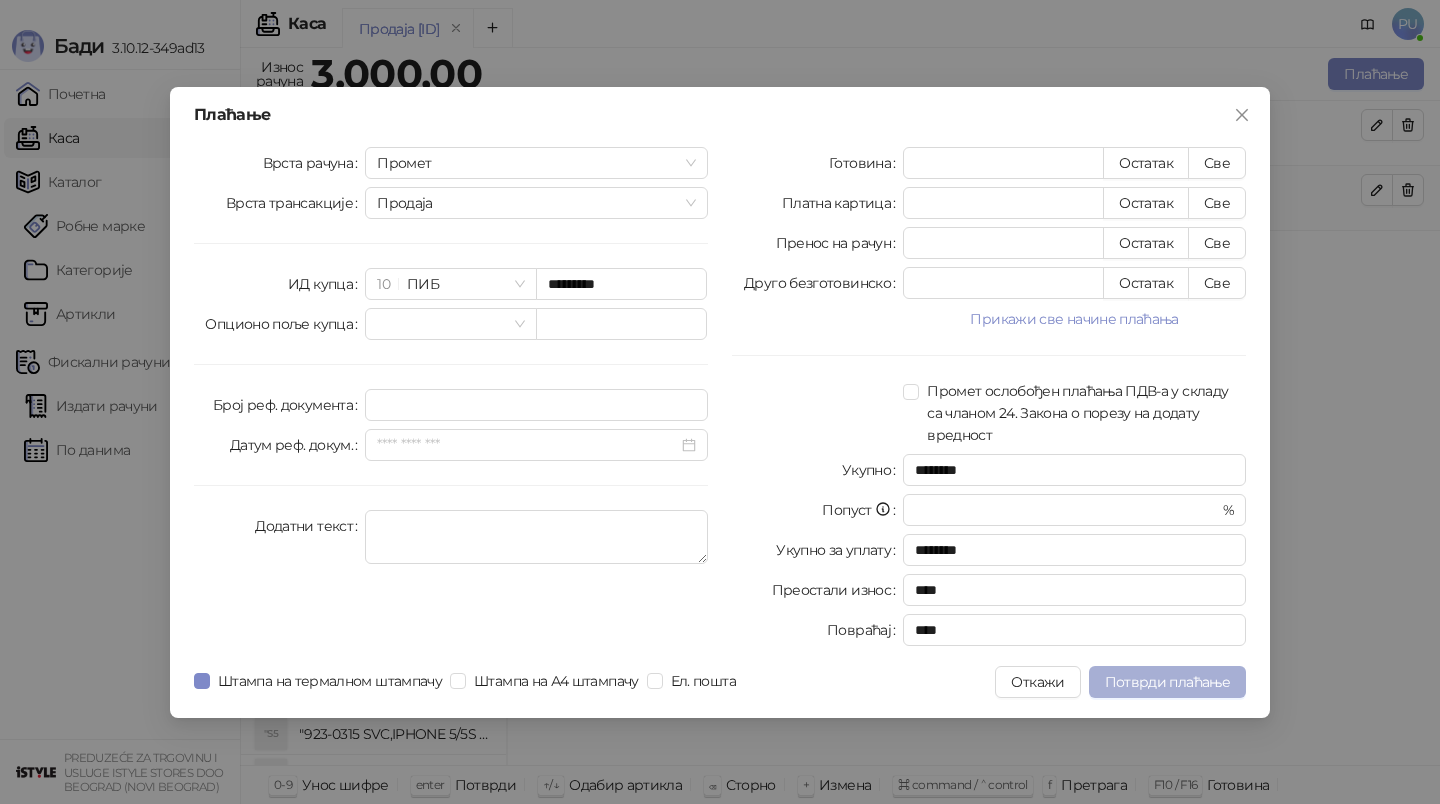 click on "Потврди плаћање" at bounding box center [1167, 682] 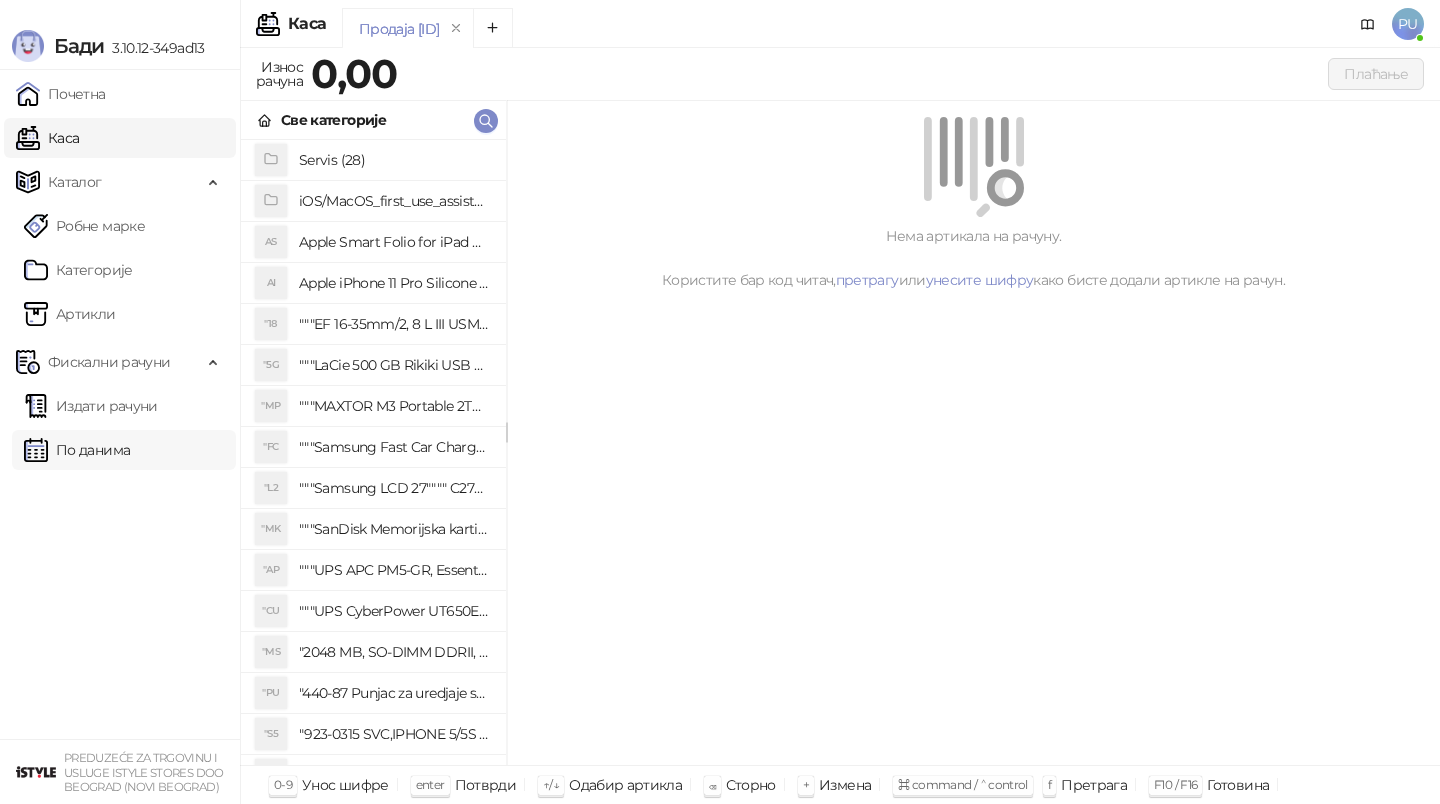 click on "По данима" at bounding box center [77, 450] 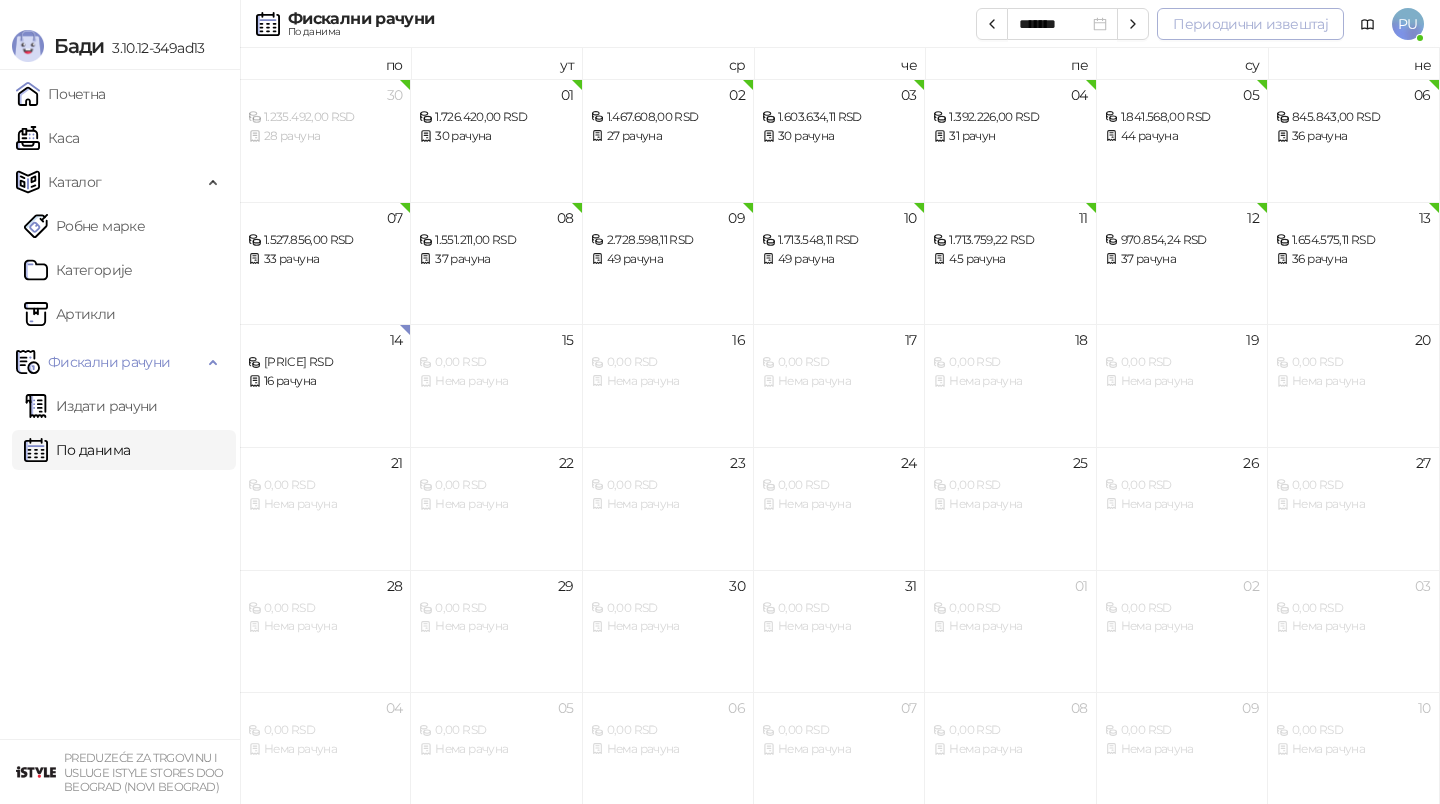 click on "Периодични извештај" at bounding box center (1250, 24) 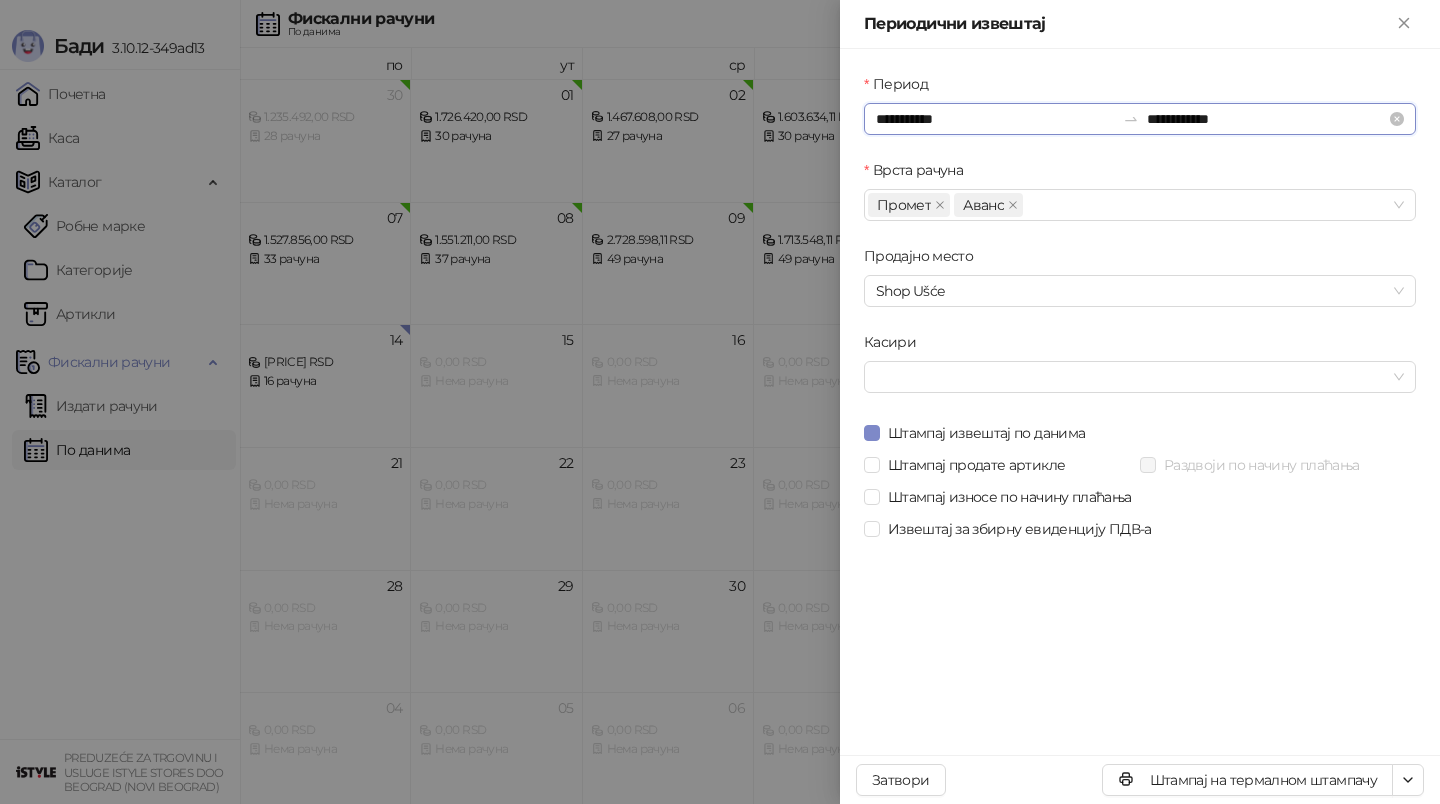 click on "**********" at bounding box center (995, 119) 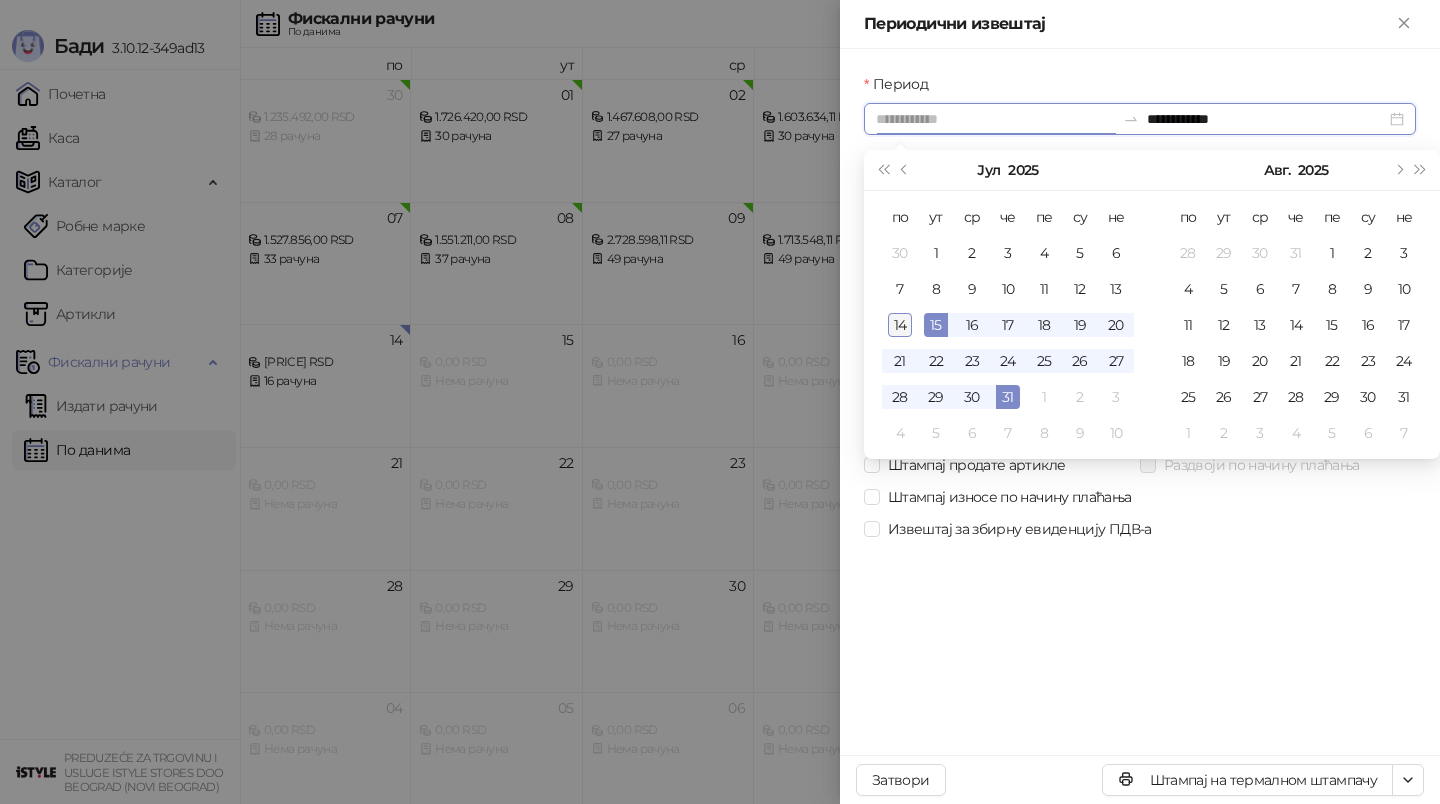 type on "**********" 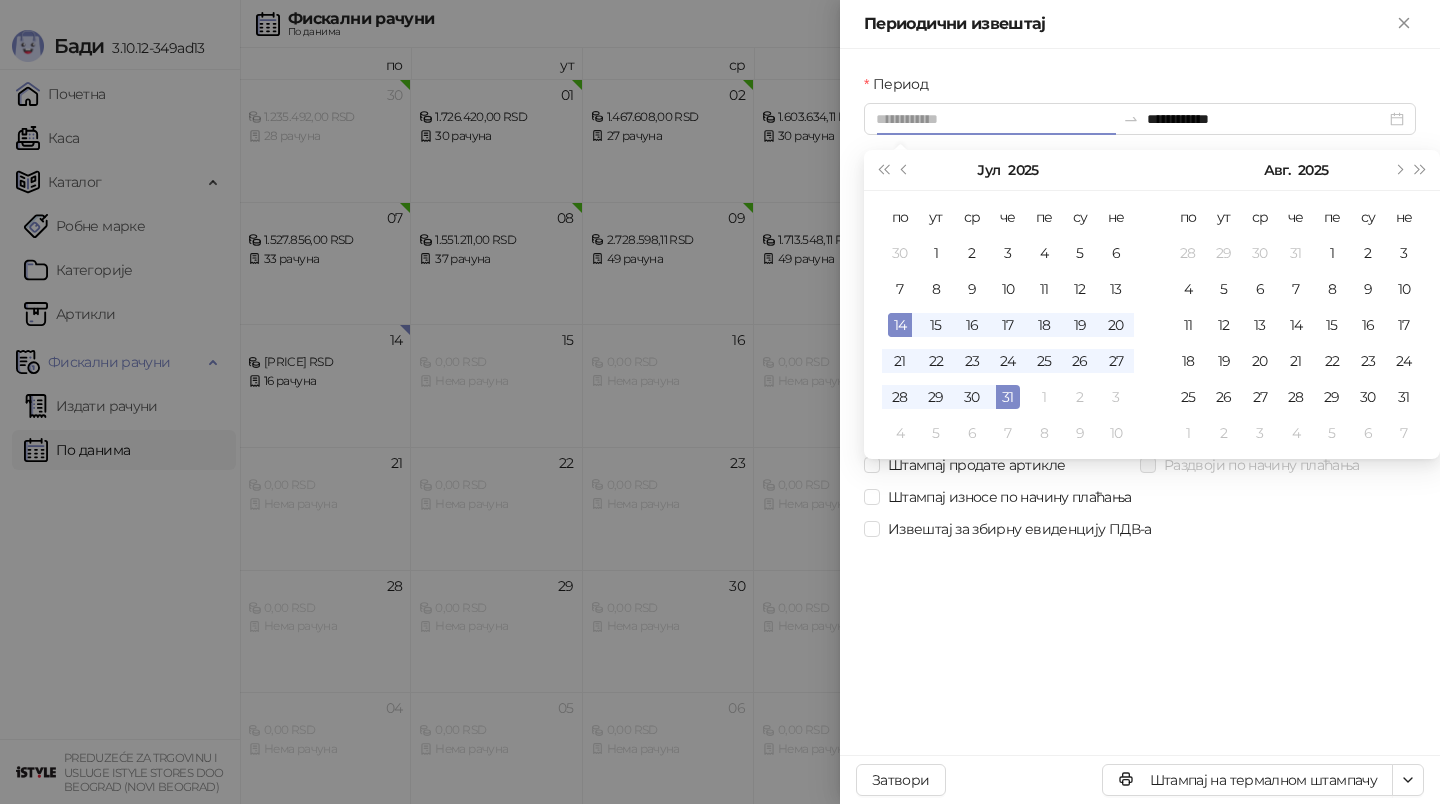 click on "14" at bounding box center (900, 325) 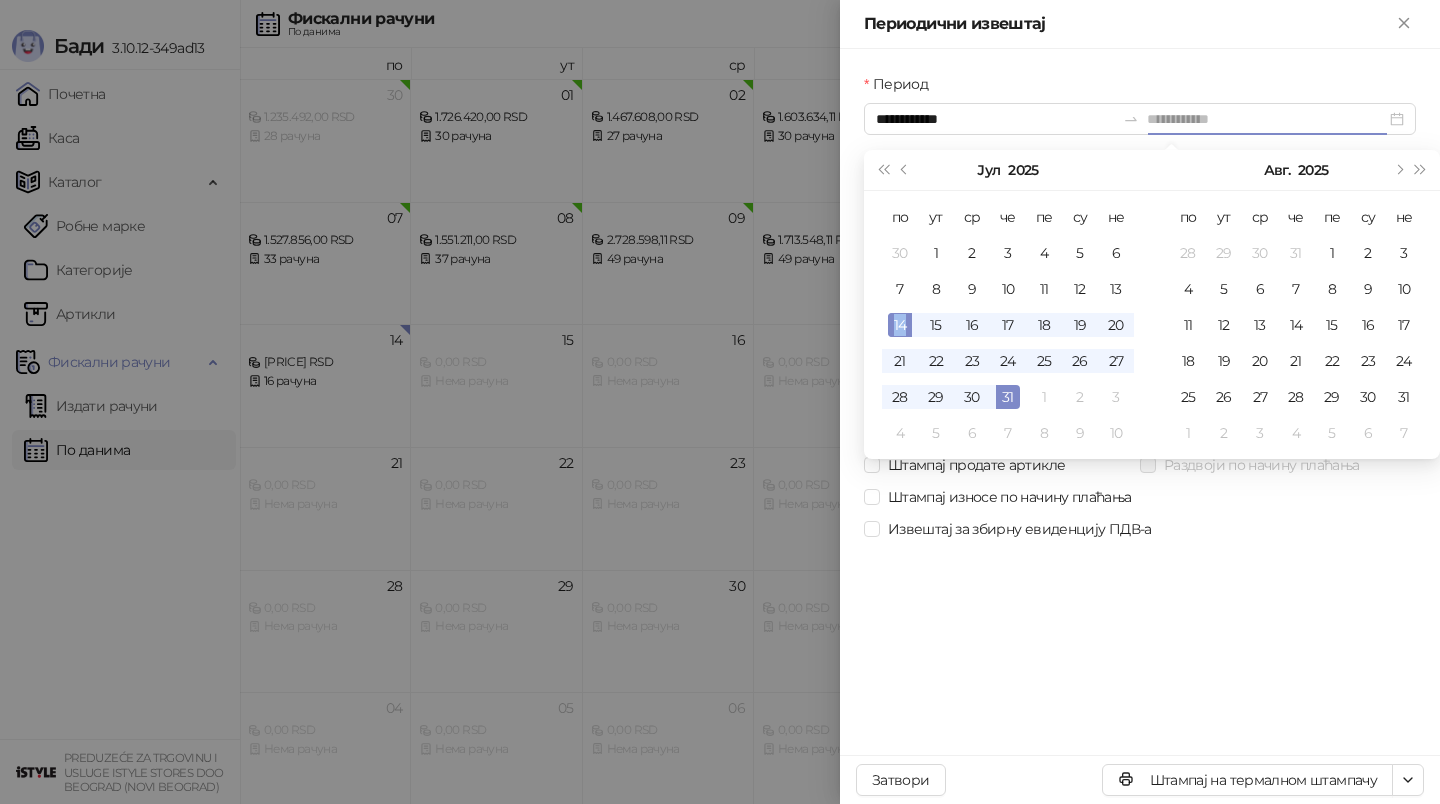 click on "14" at bounding box center [900, 325] 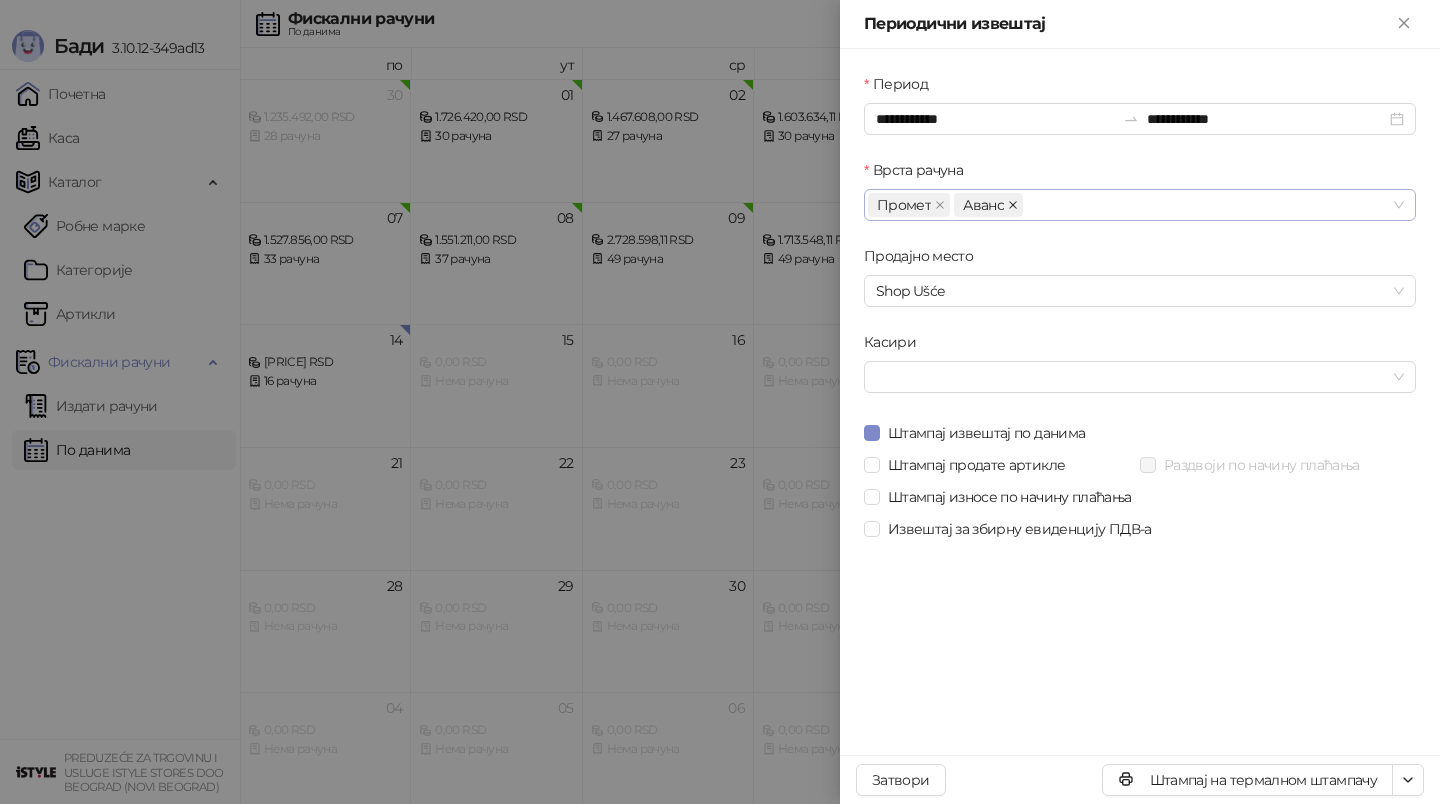 click 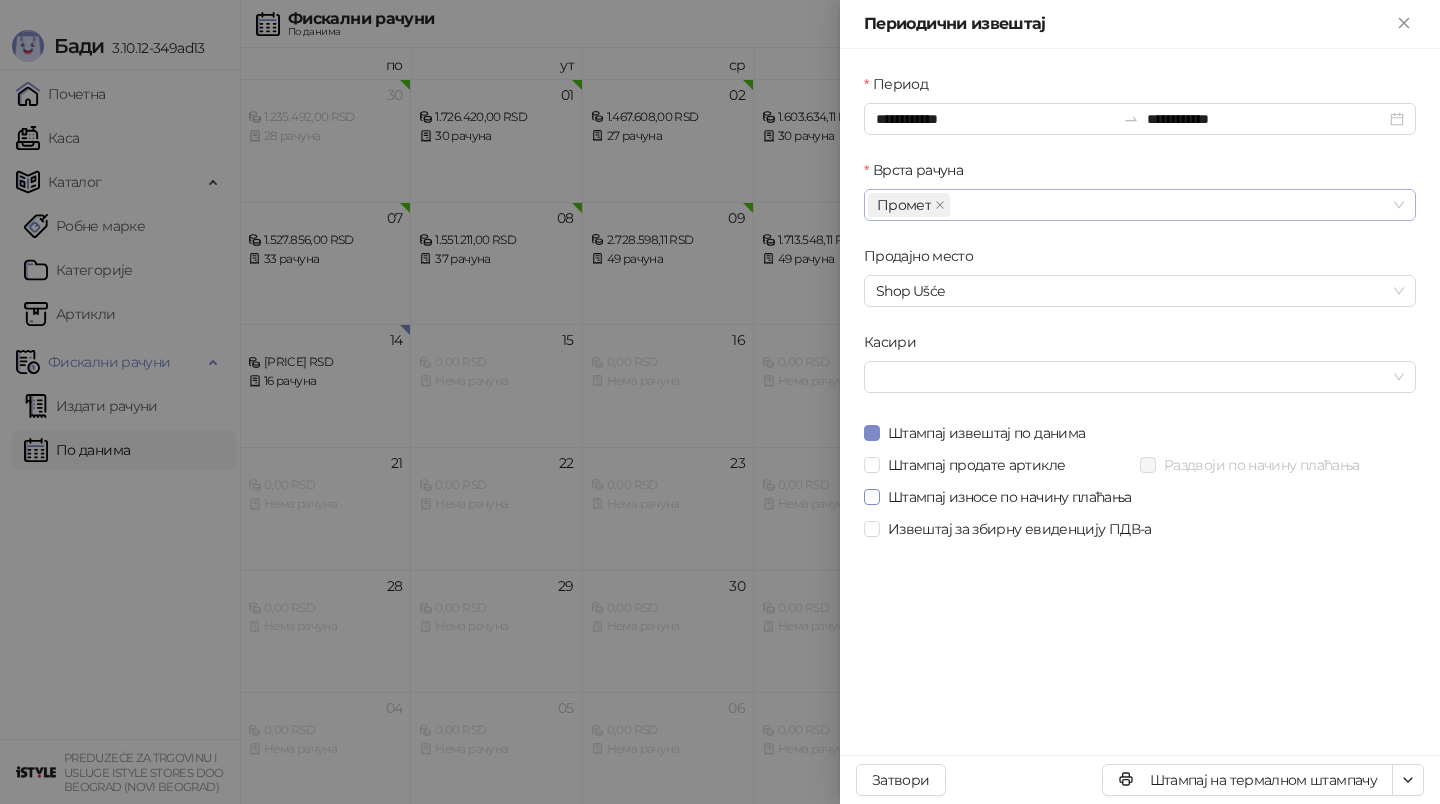 click on "Штампај износе по начину плаћања" at bounding box center (1010, 497) 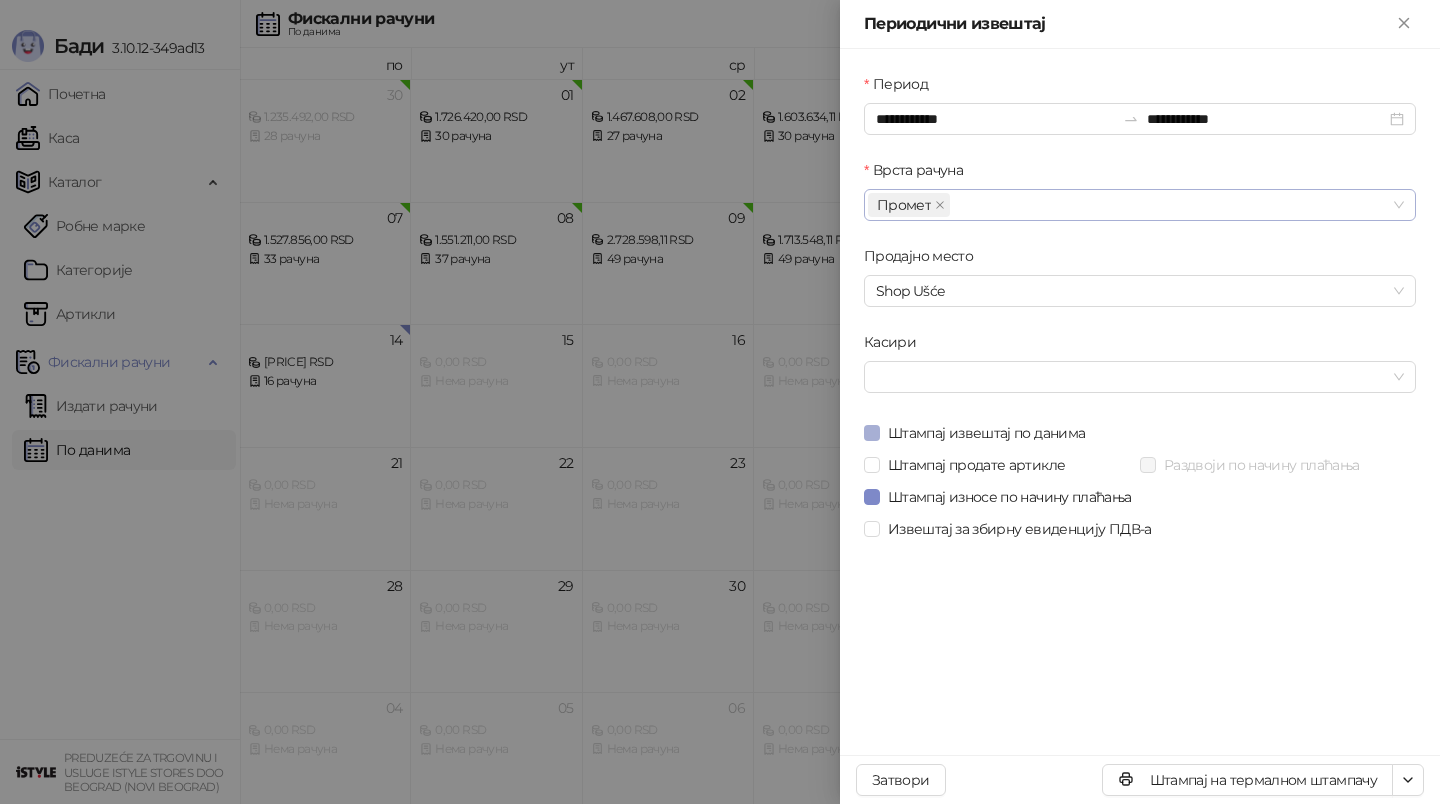 click on "Штампај извештај по данима" at bounding box center (986, 433) 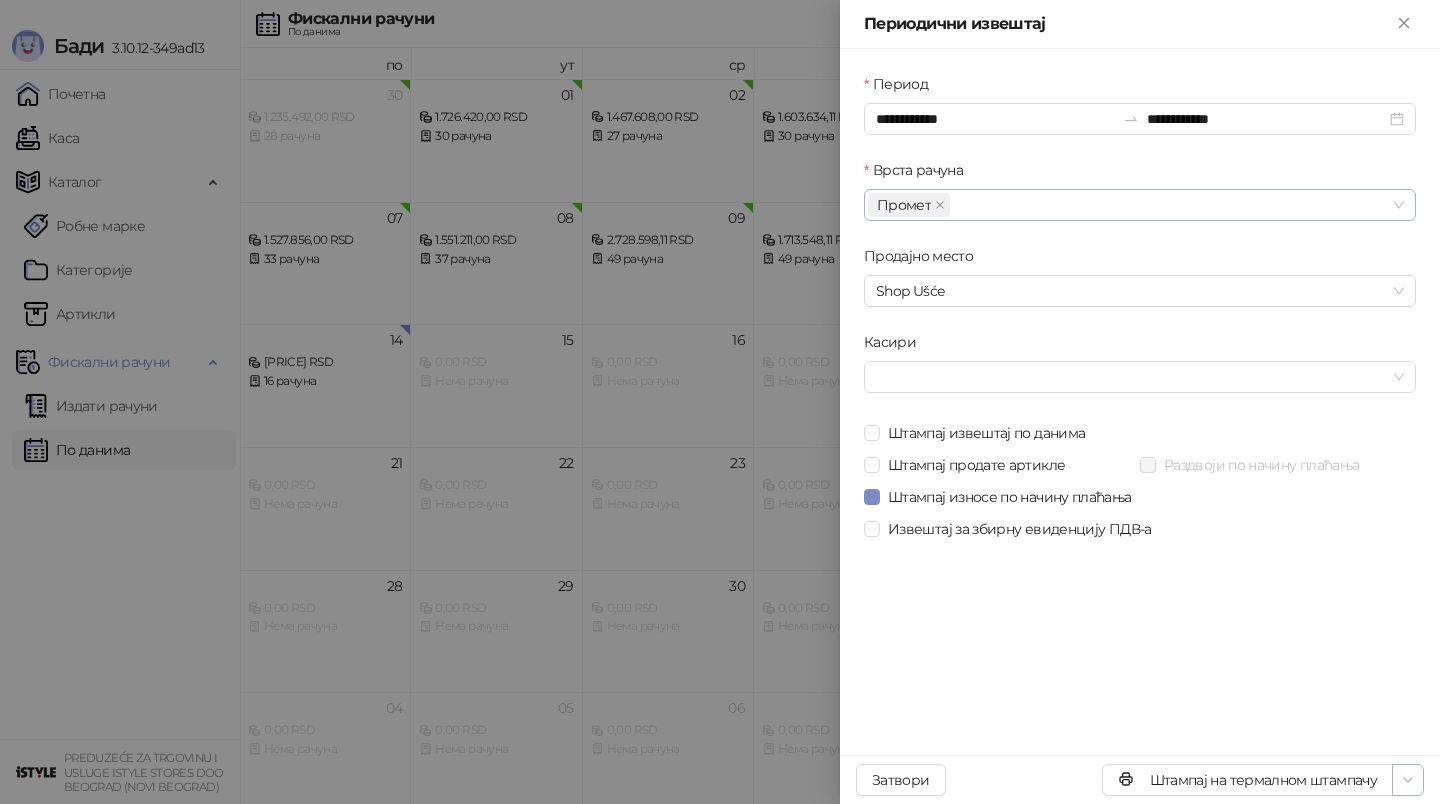 click 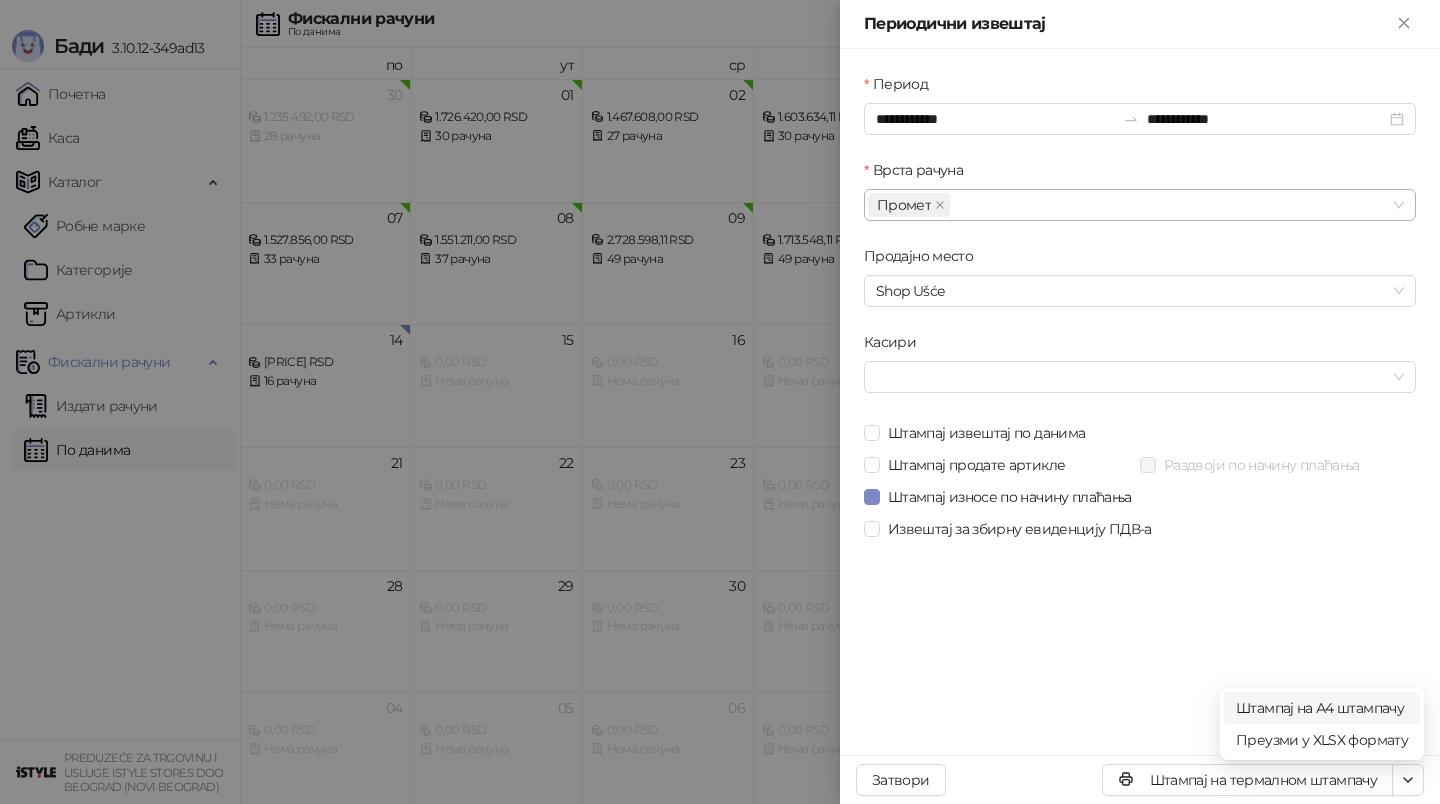 click on "Штампај на А4 штампачу" at bounding box center [1322, 708] 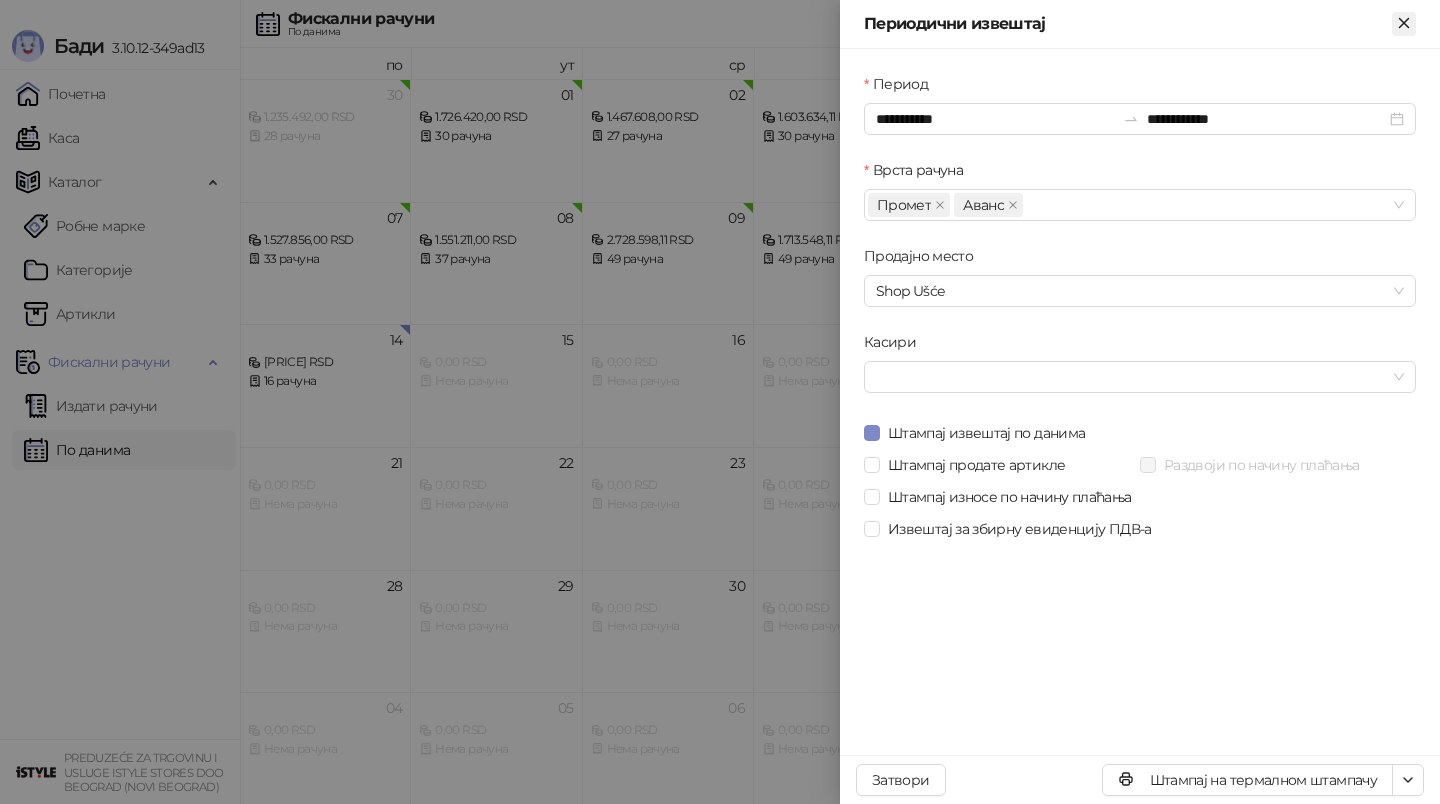 click 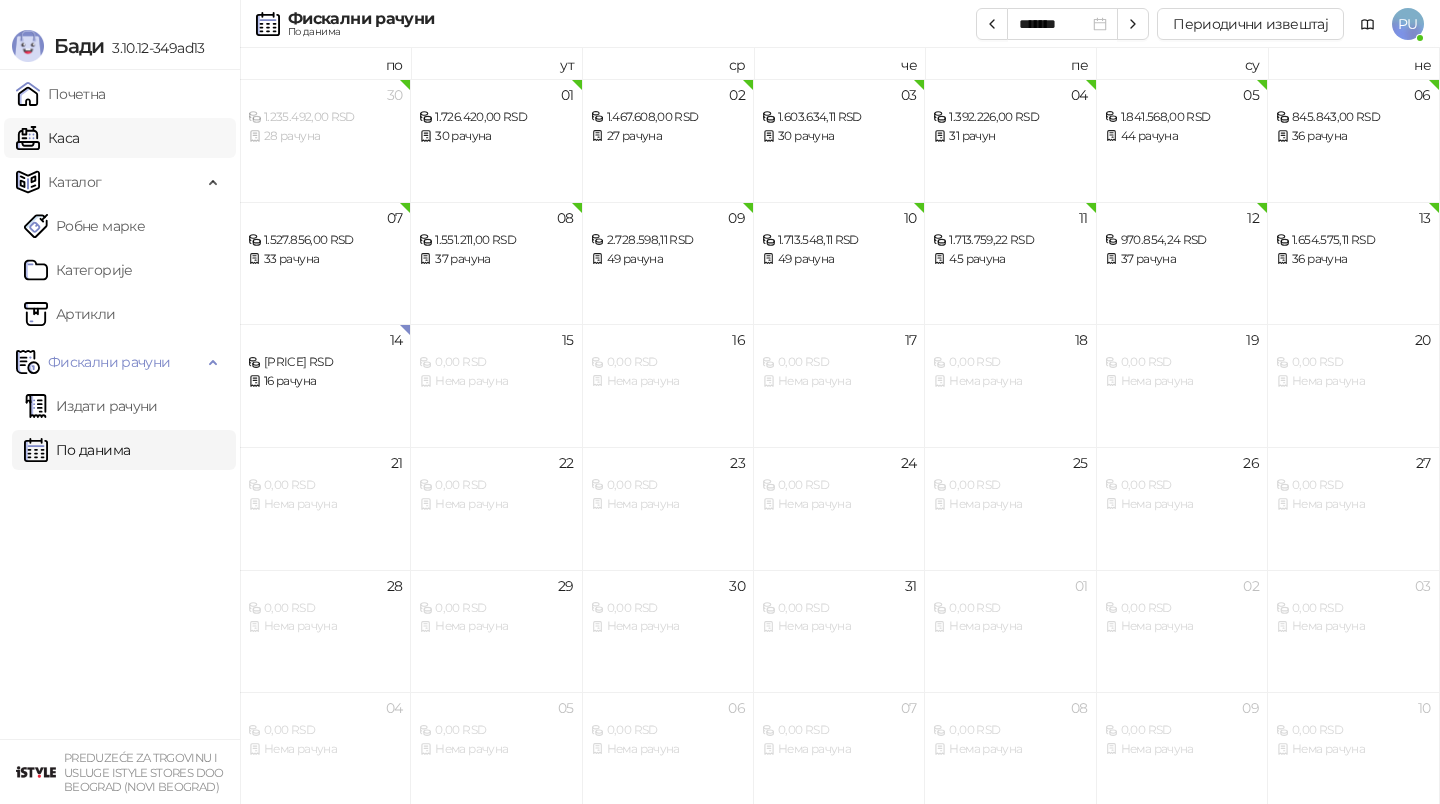 click on "Каса" at bounding box center (47, 138) 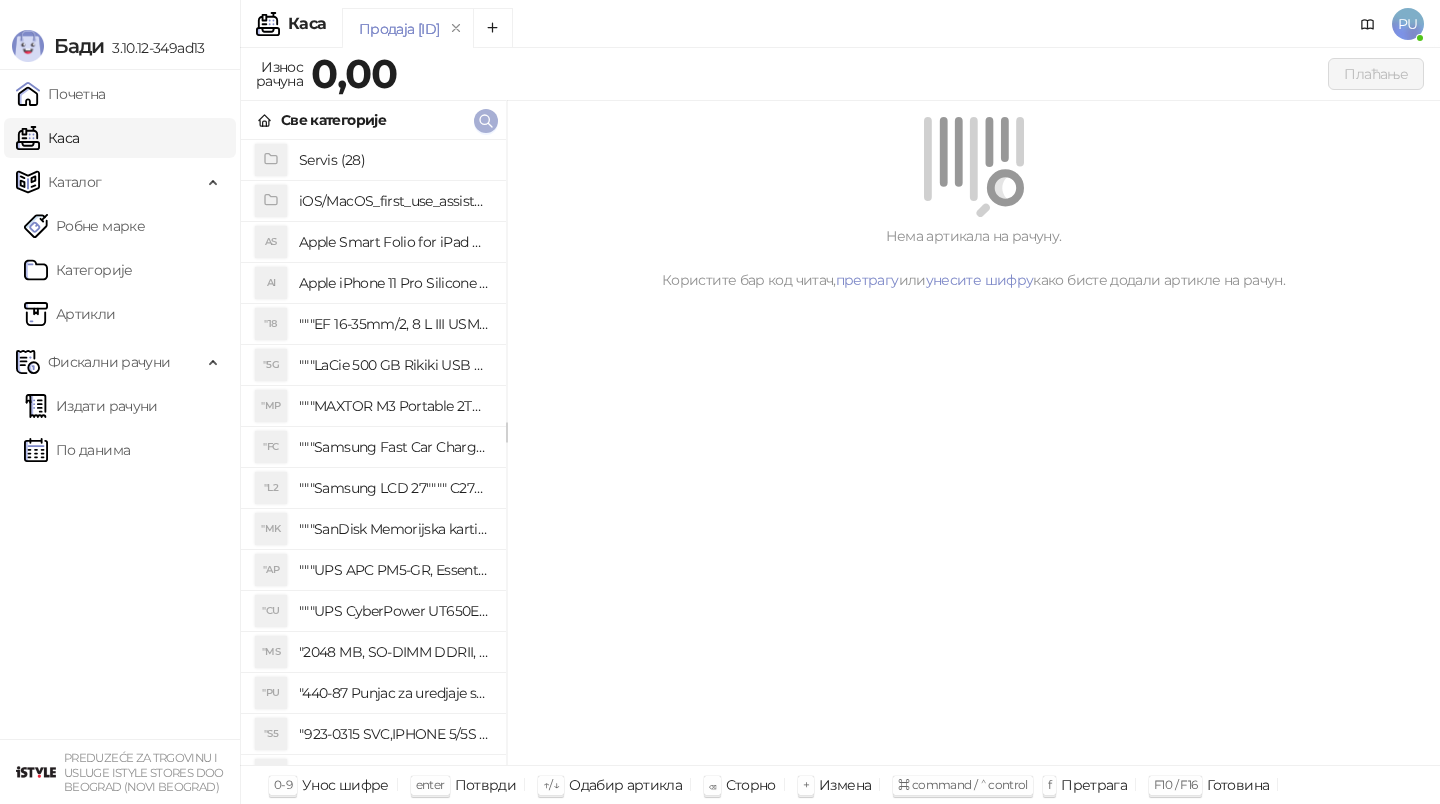 click 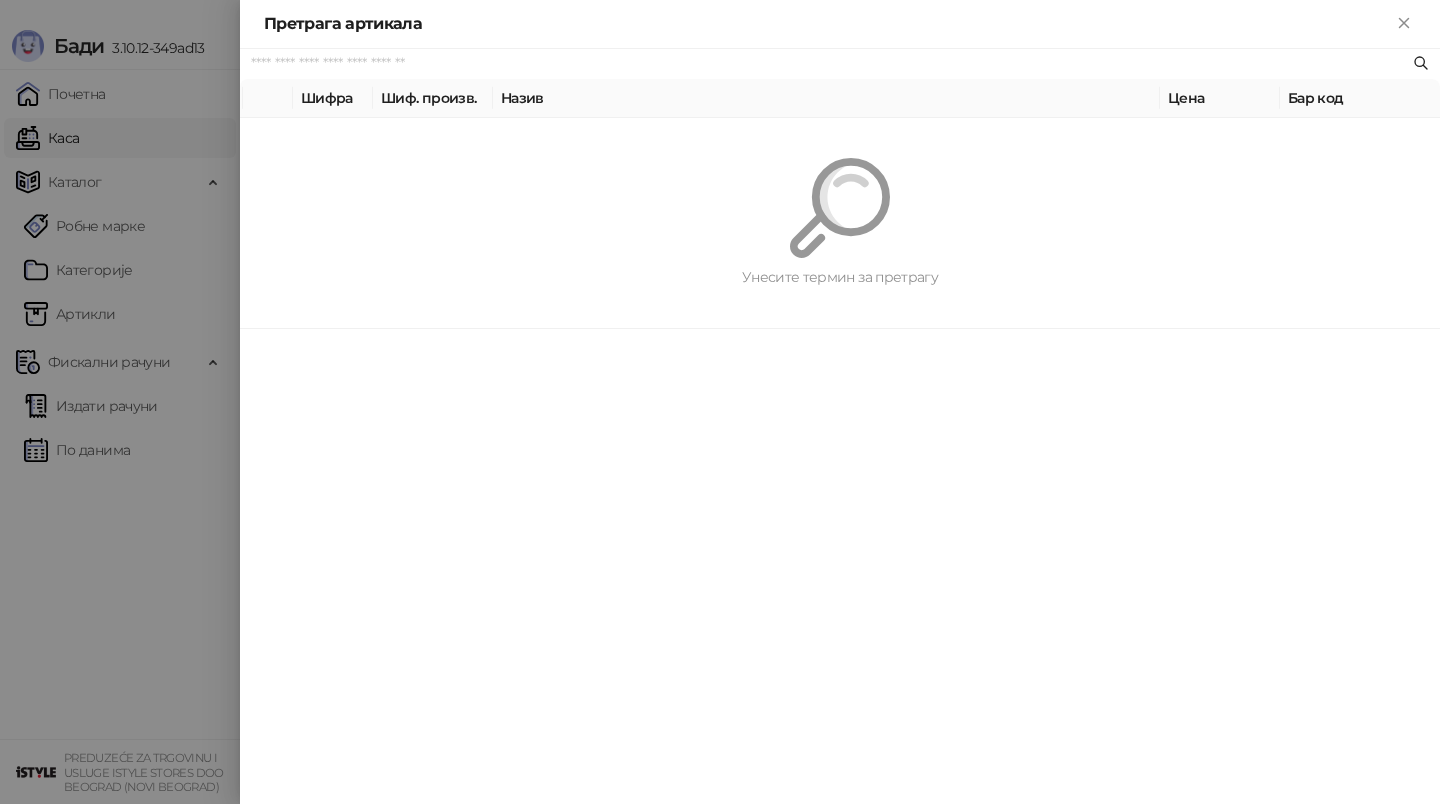 paste on "*********" 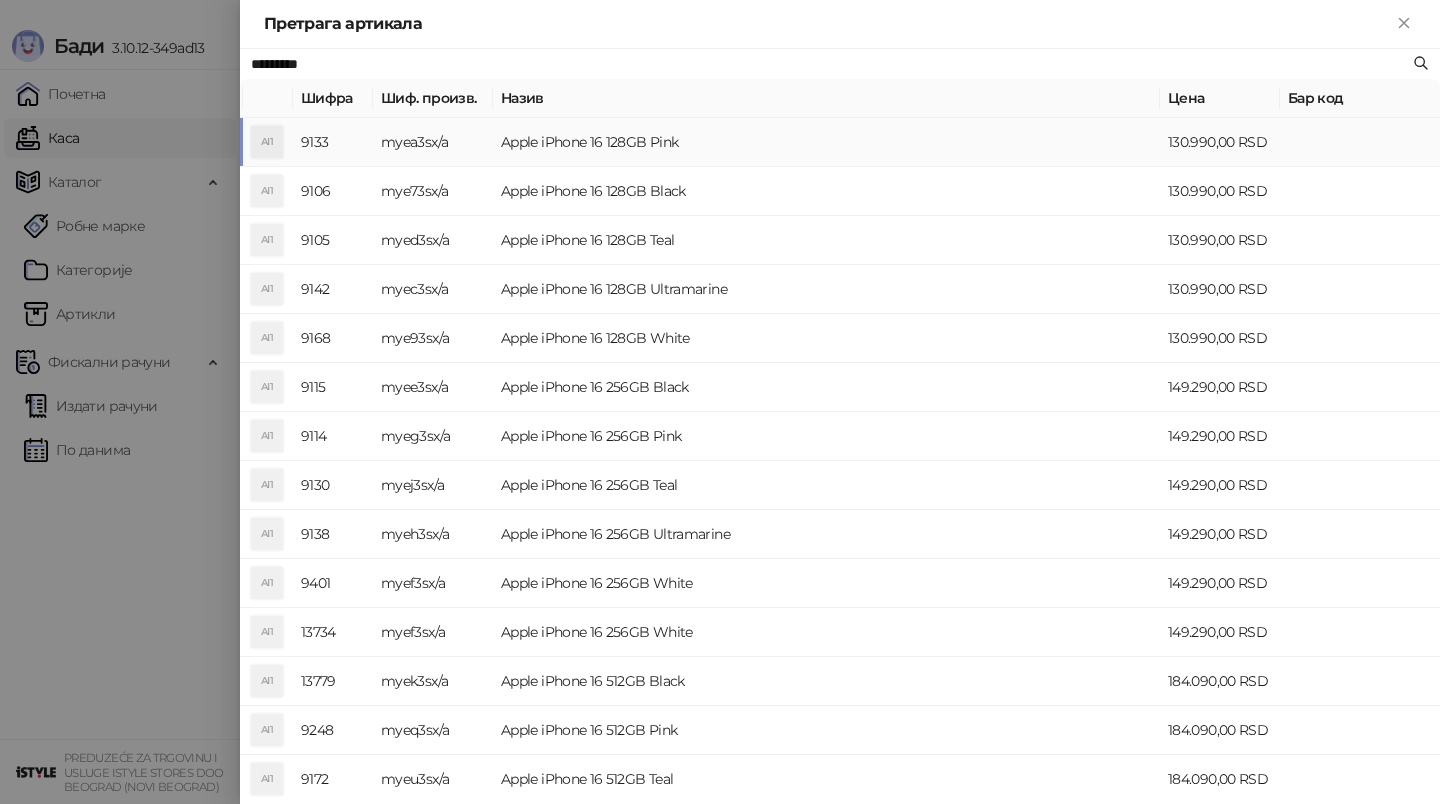click on "myea3sx/a" at bounding box center [433, 142] 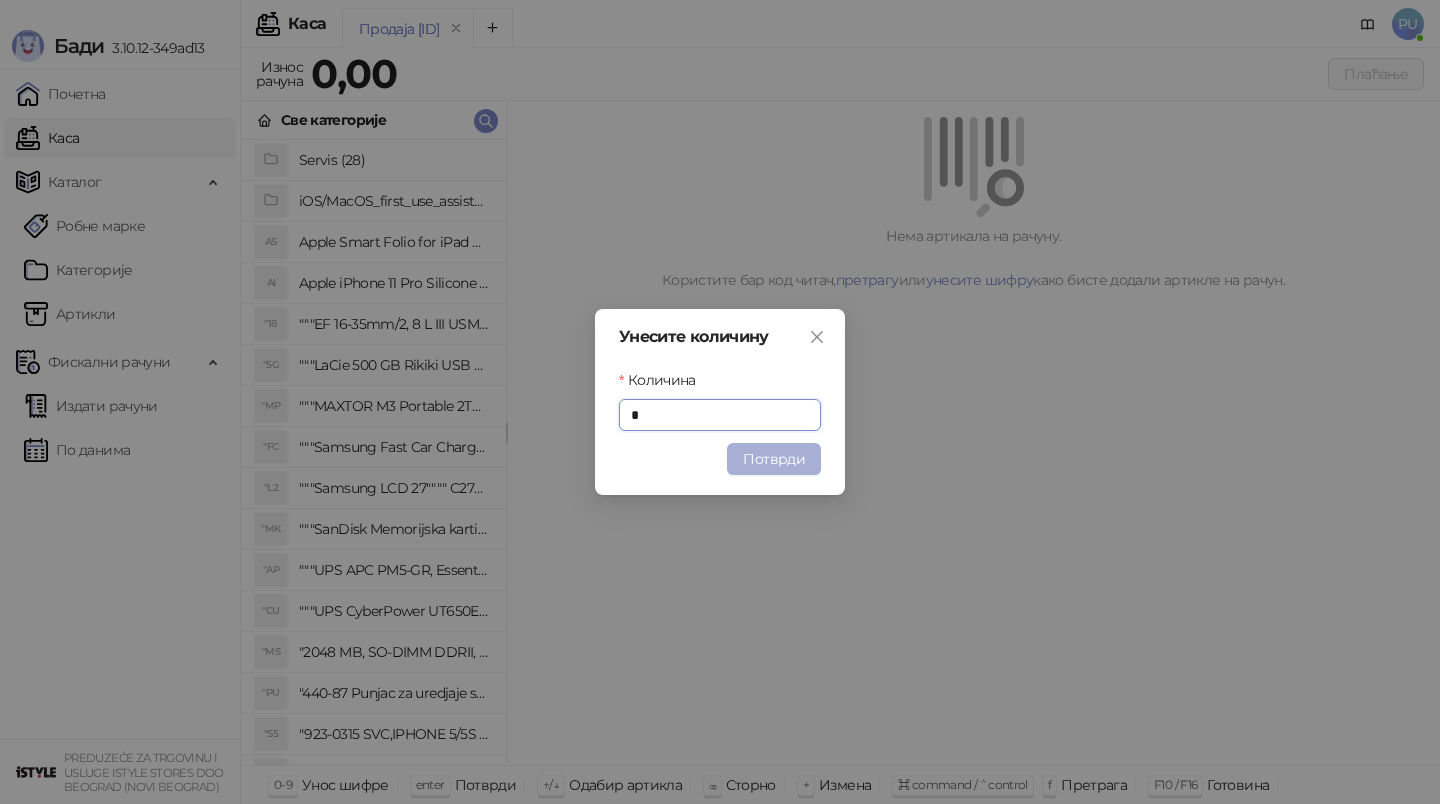 click on "Потврди" at bounding box center (774, 459) 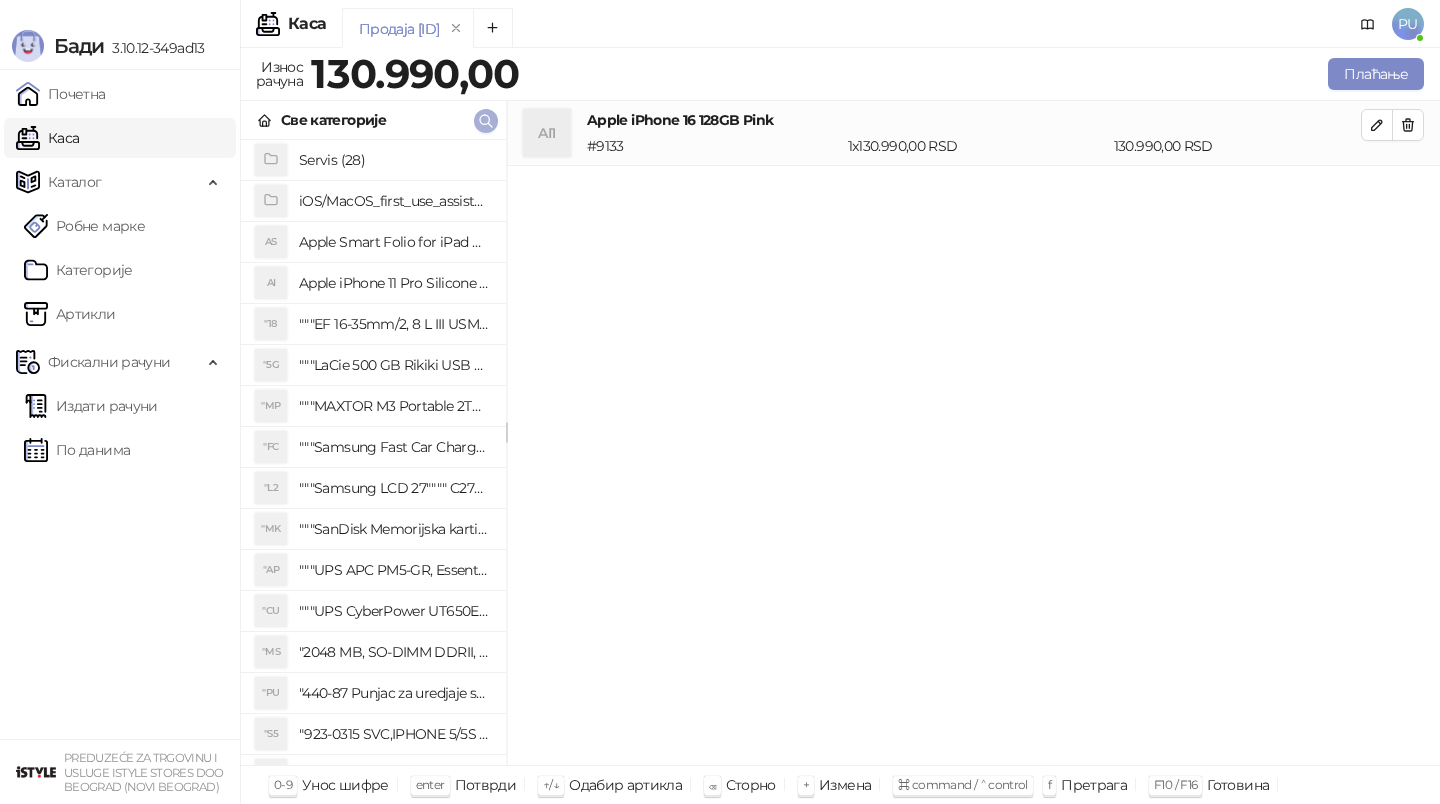 click 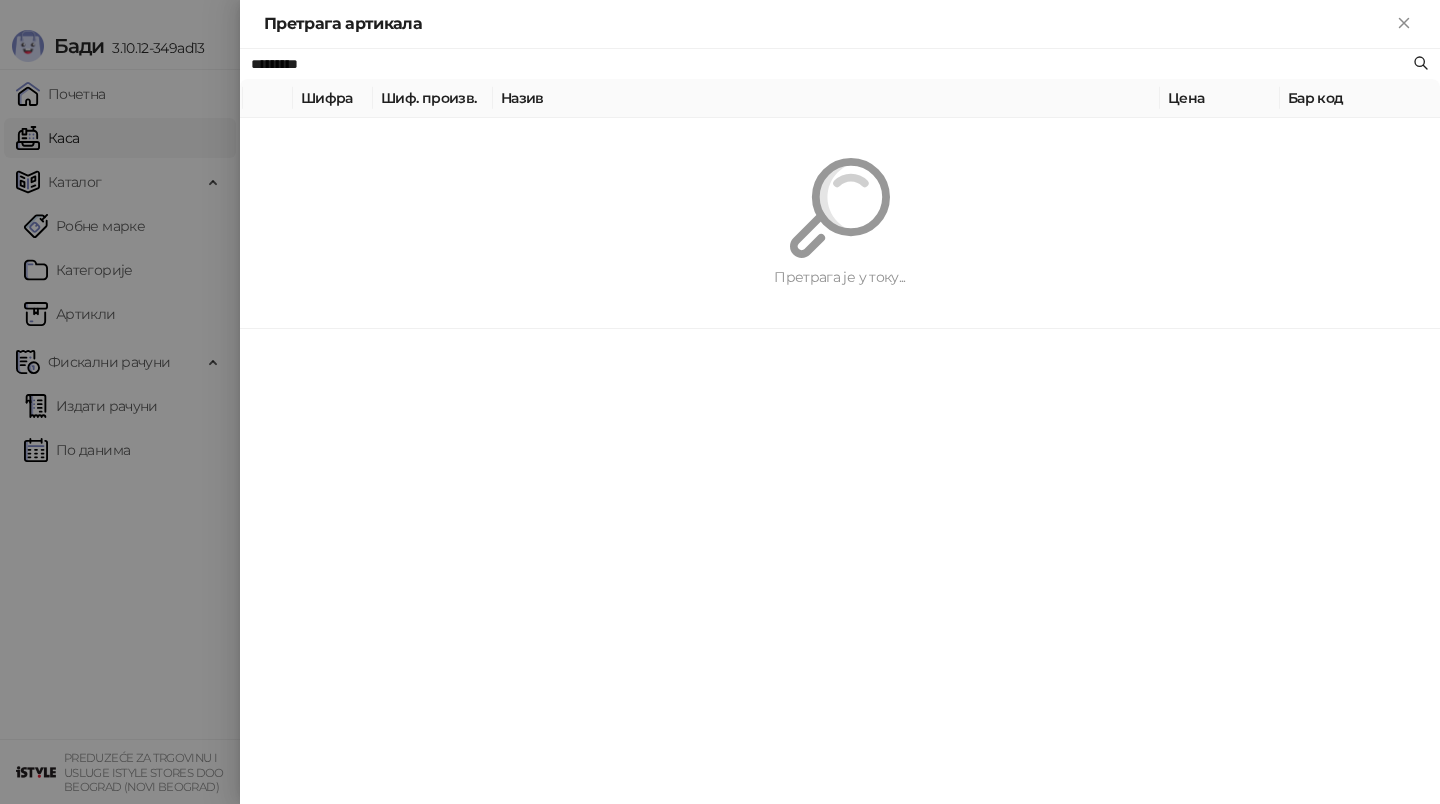 paste on "**********" 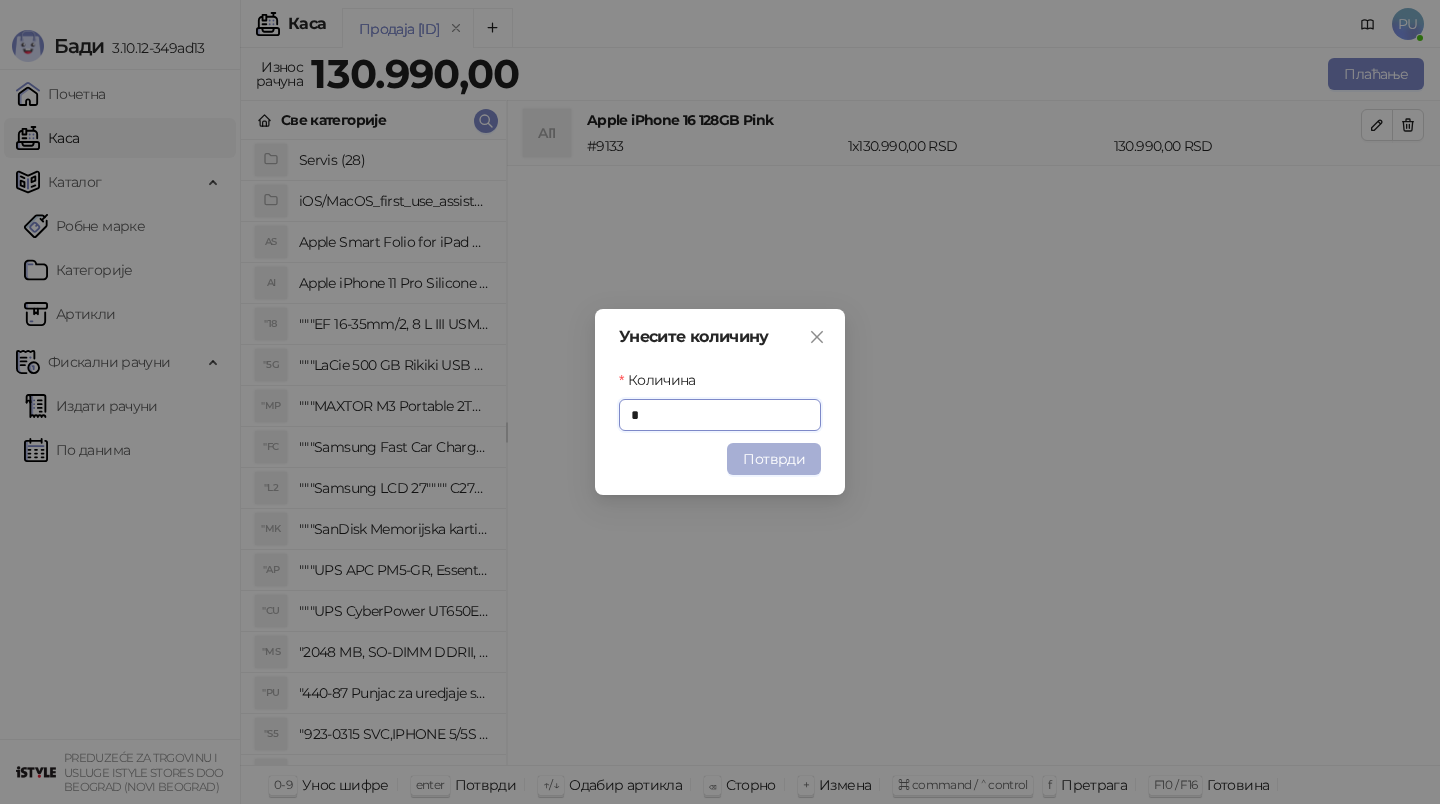 click on "Потврди" at bounding box center [774, 459] 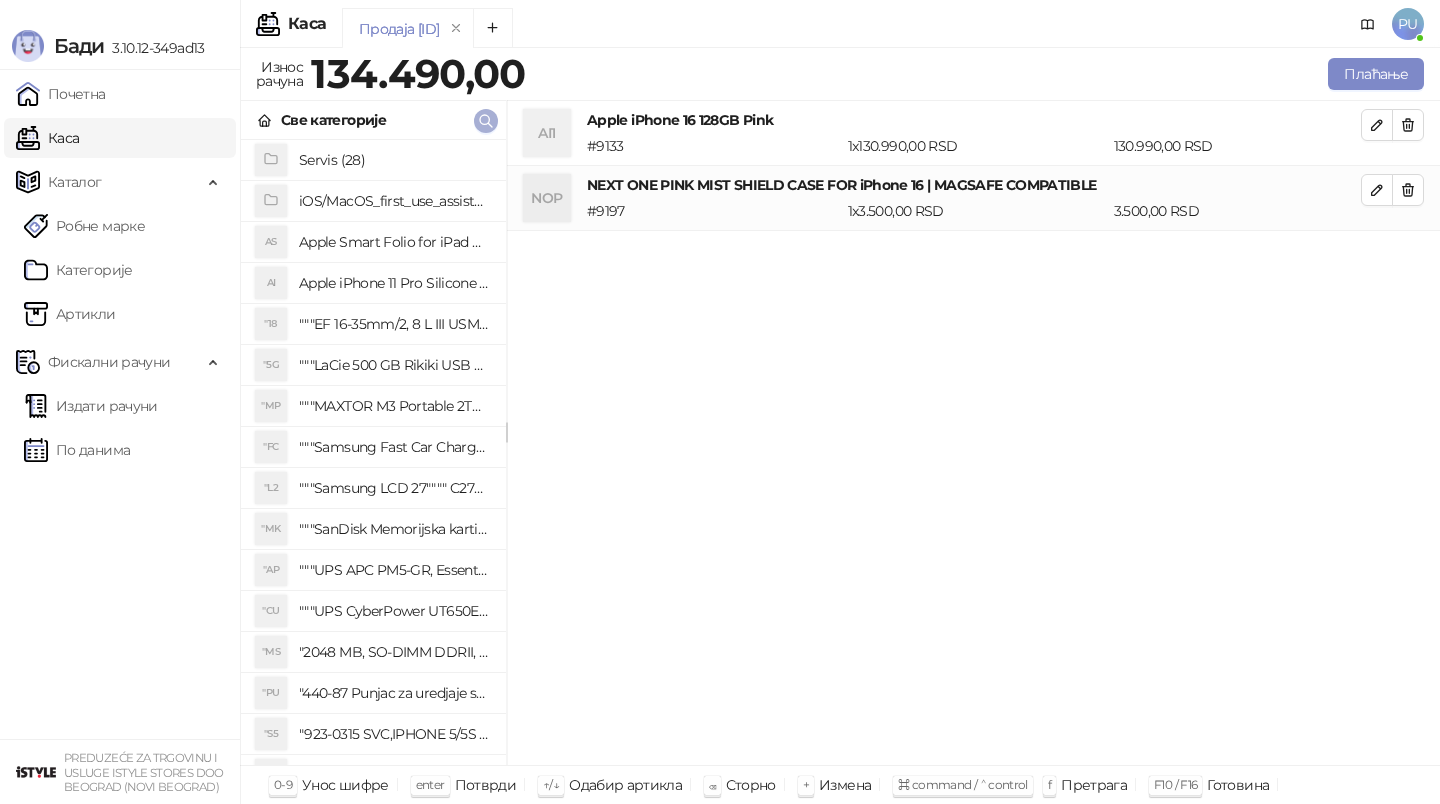 click 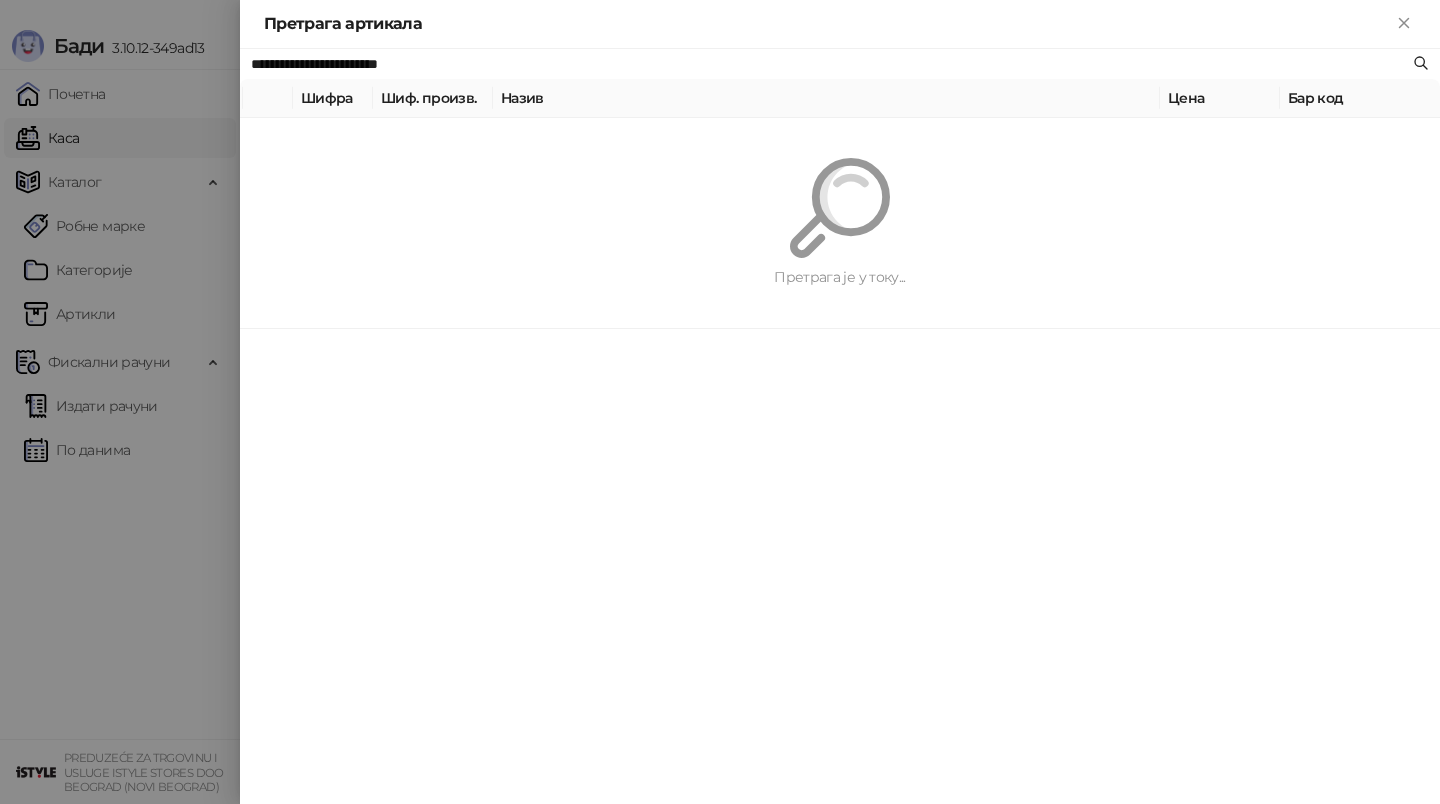paste 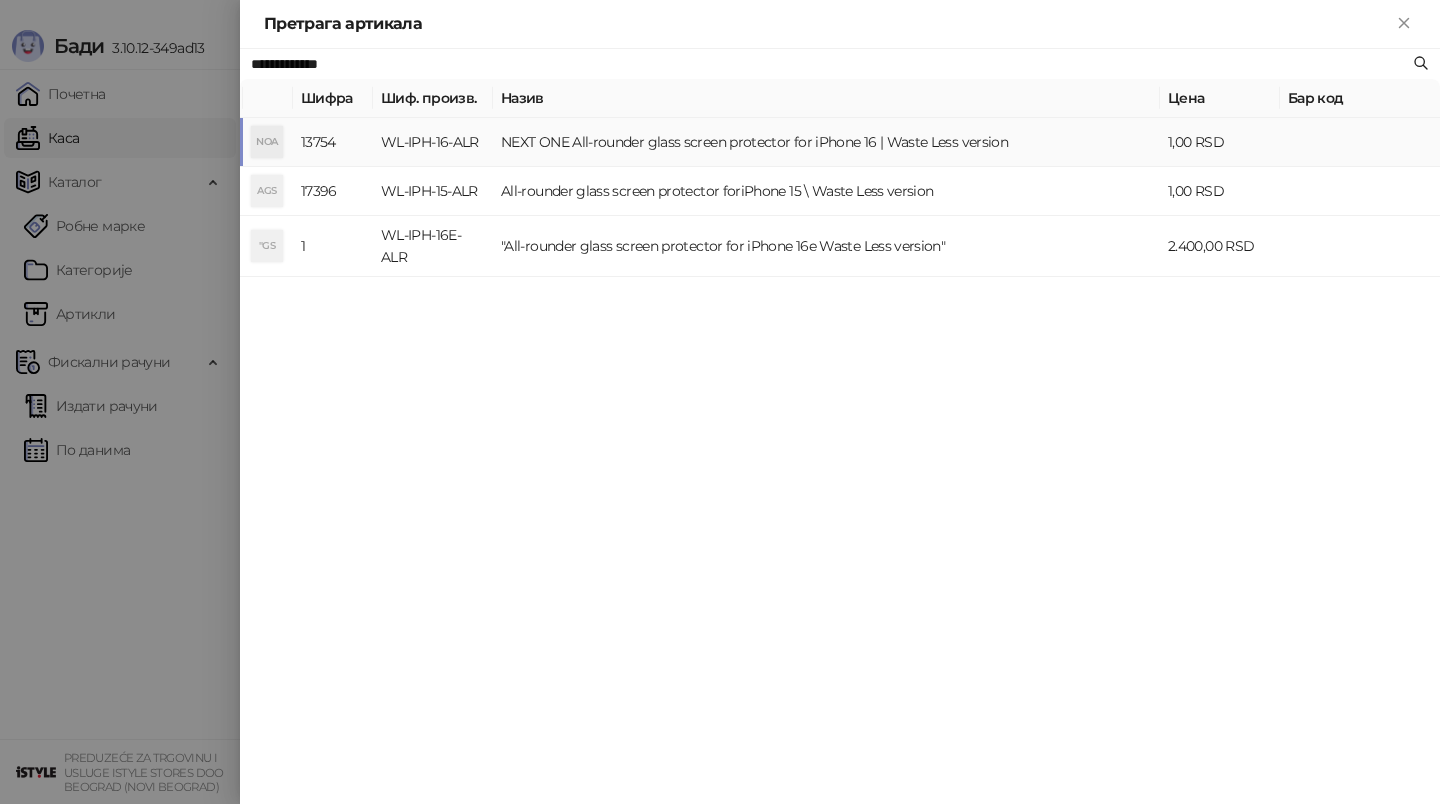 click on "NEXT ONE All-rounder glass screen protector for iPhone 16 | Waste Less version" at bounding box center [826, 142] 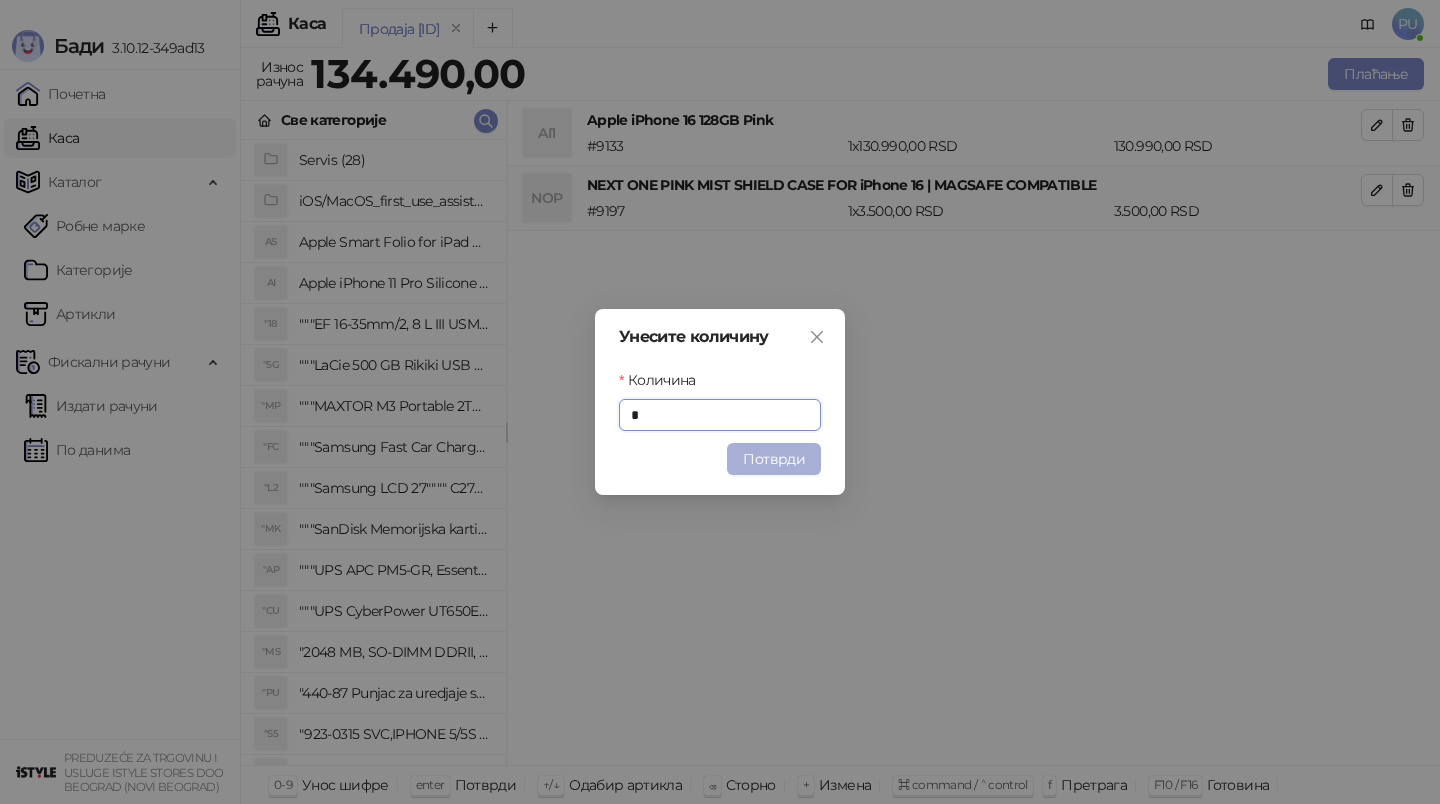 click on "Потврди" at bounding box center [774, 459] 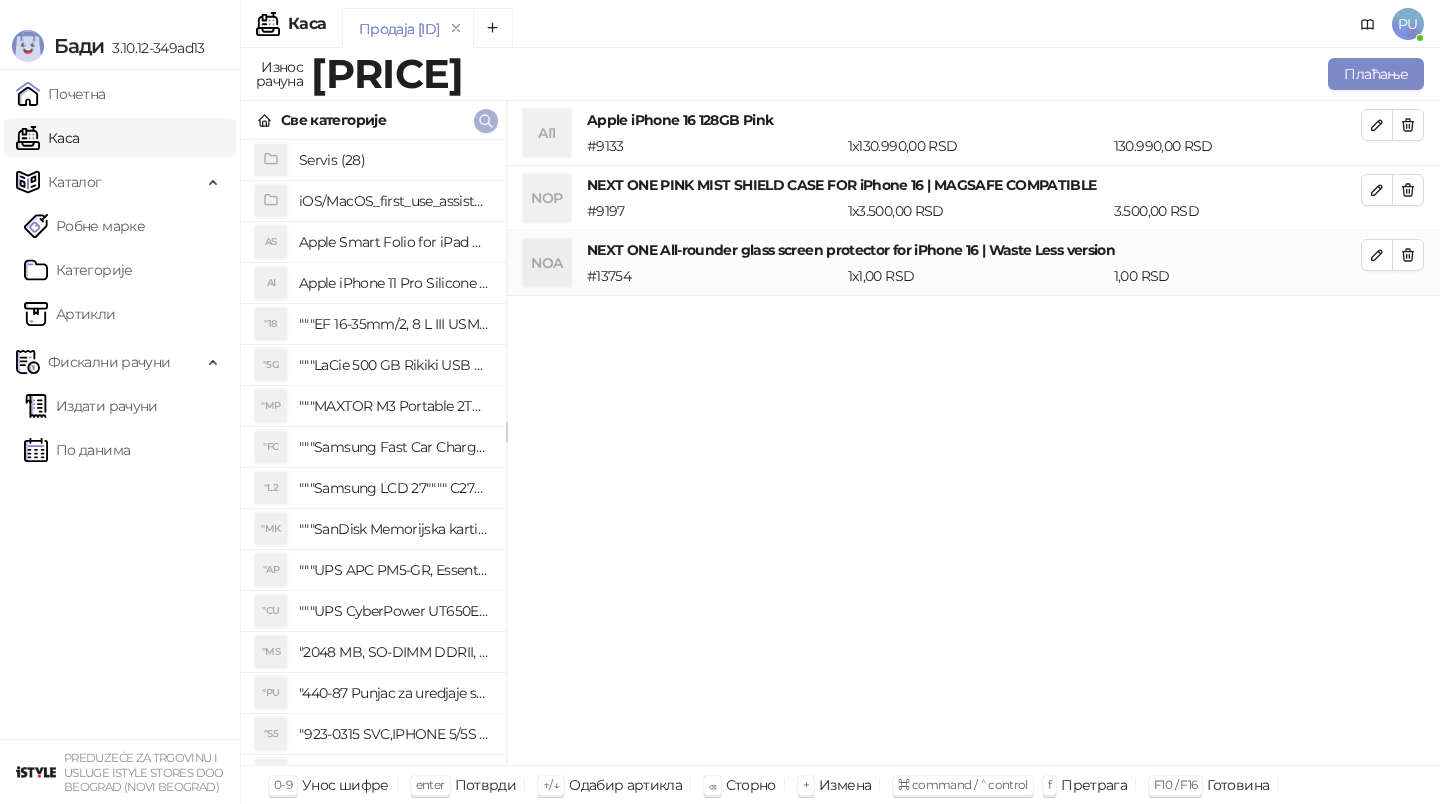 click 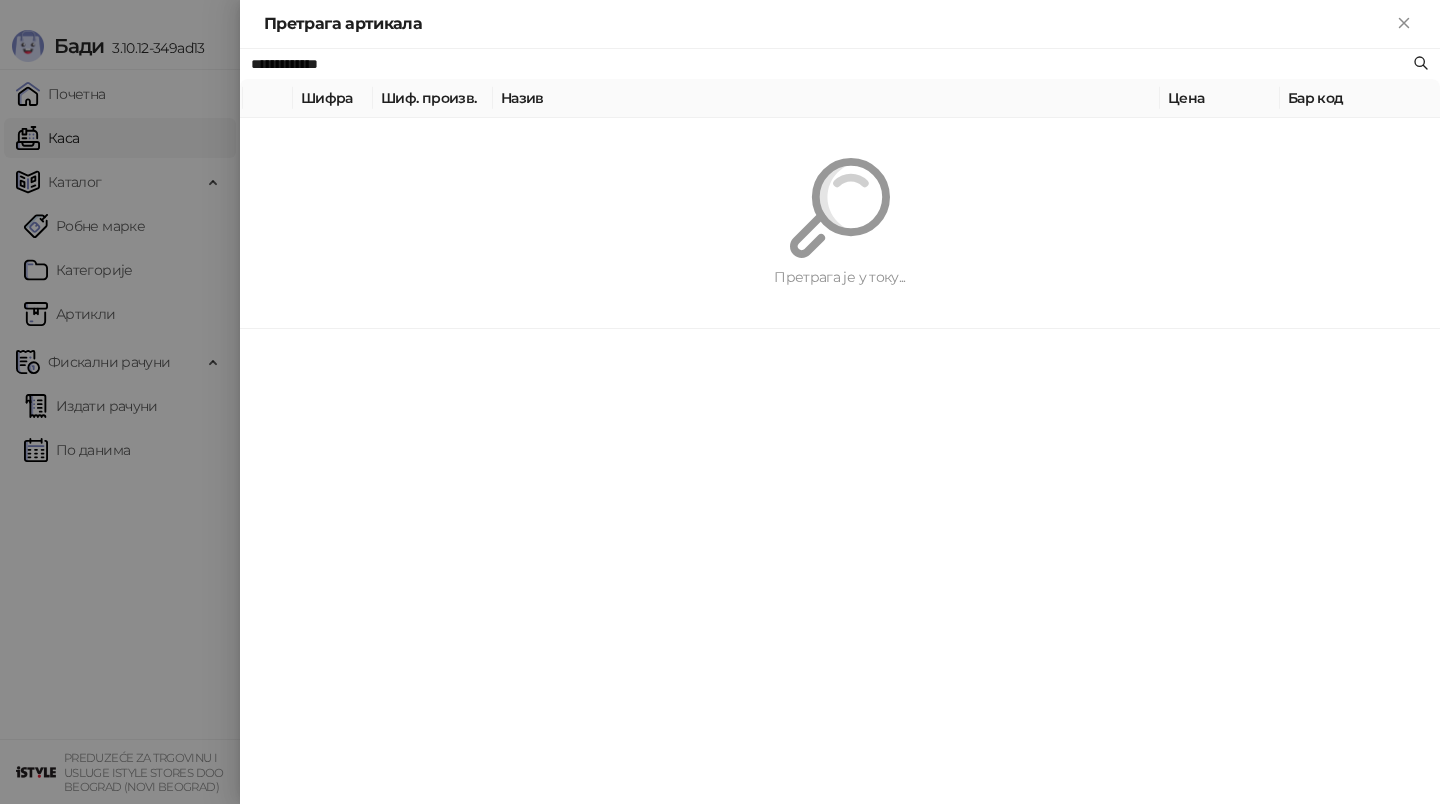 paste on "**********" 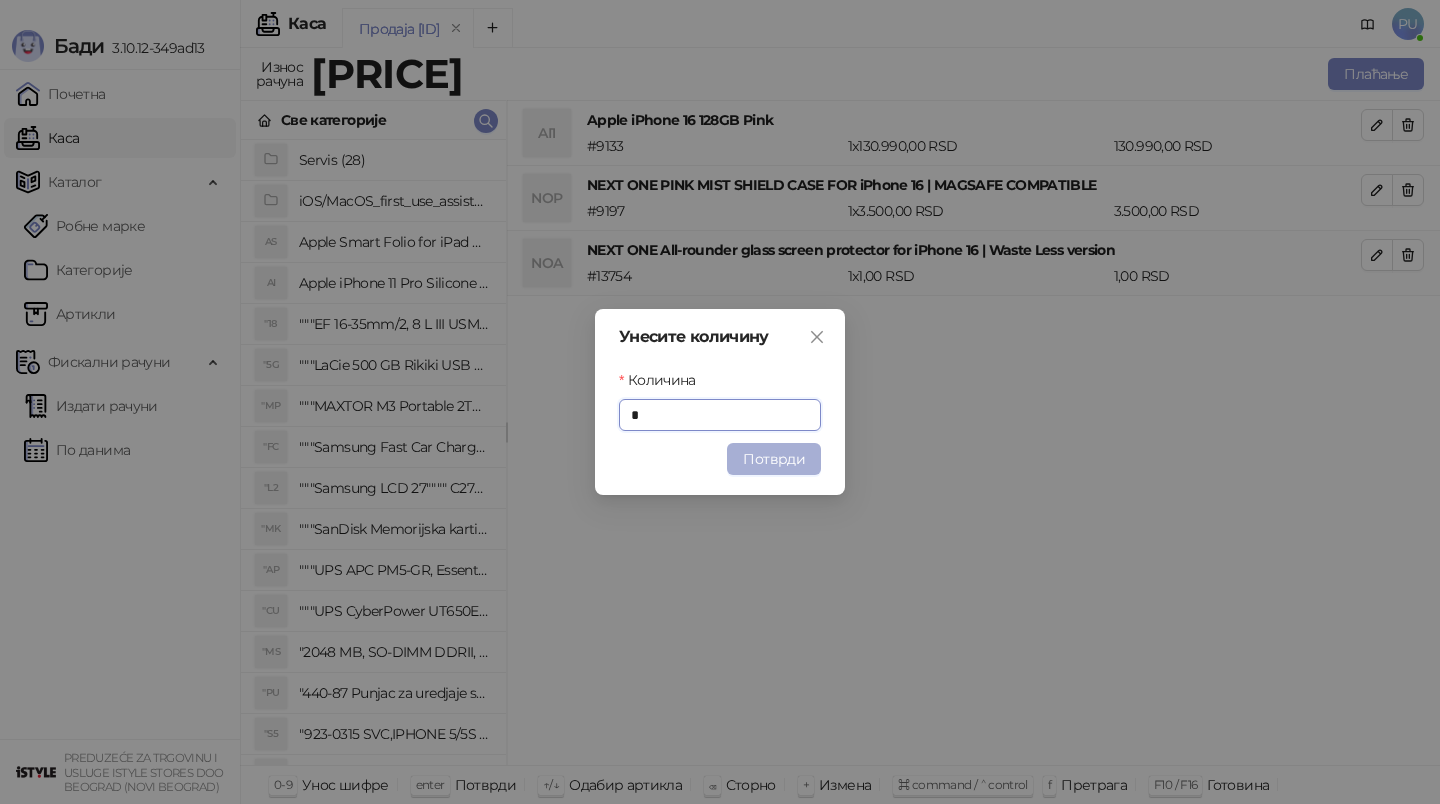 click on "Потврди" at bounding box center (774, 459) 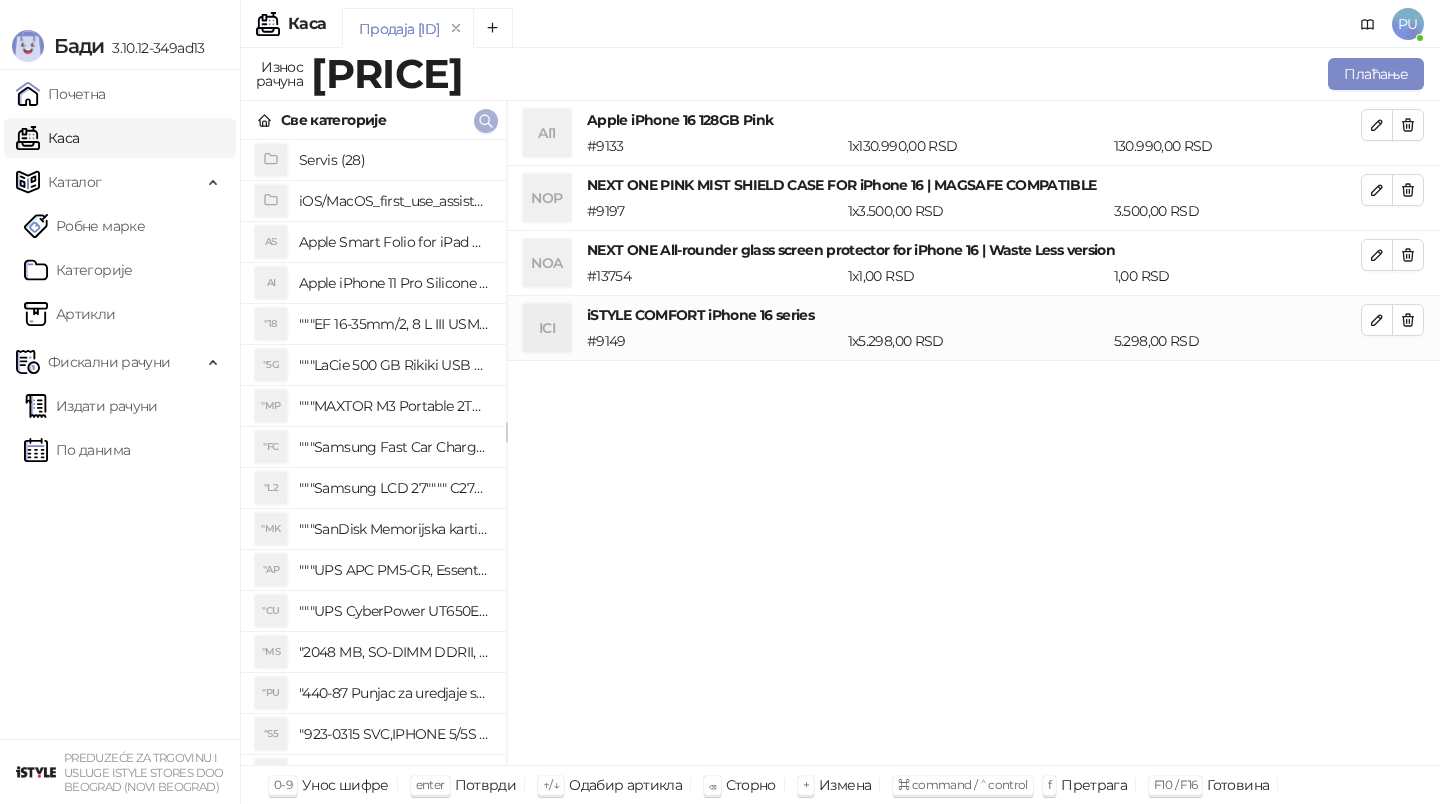 click 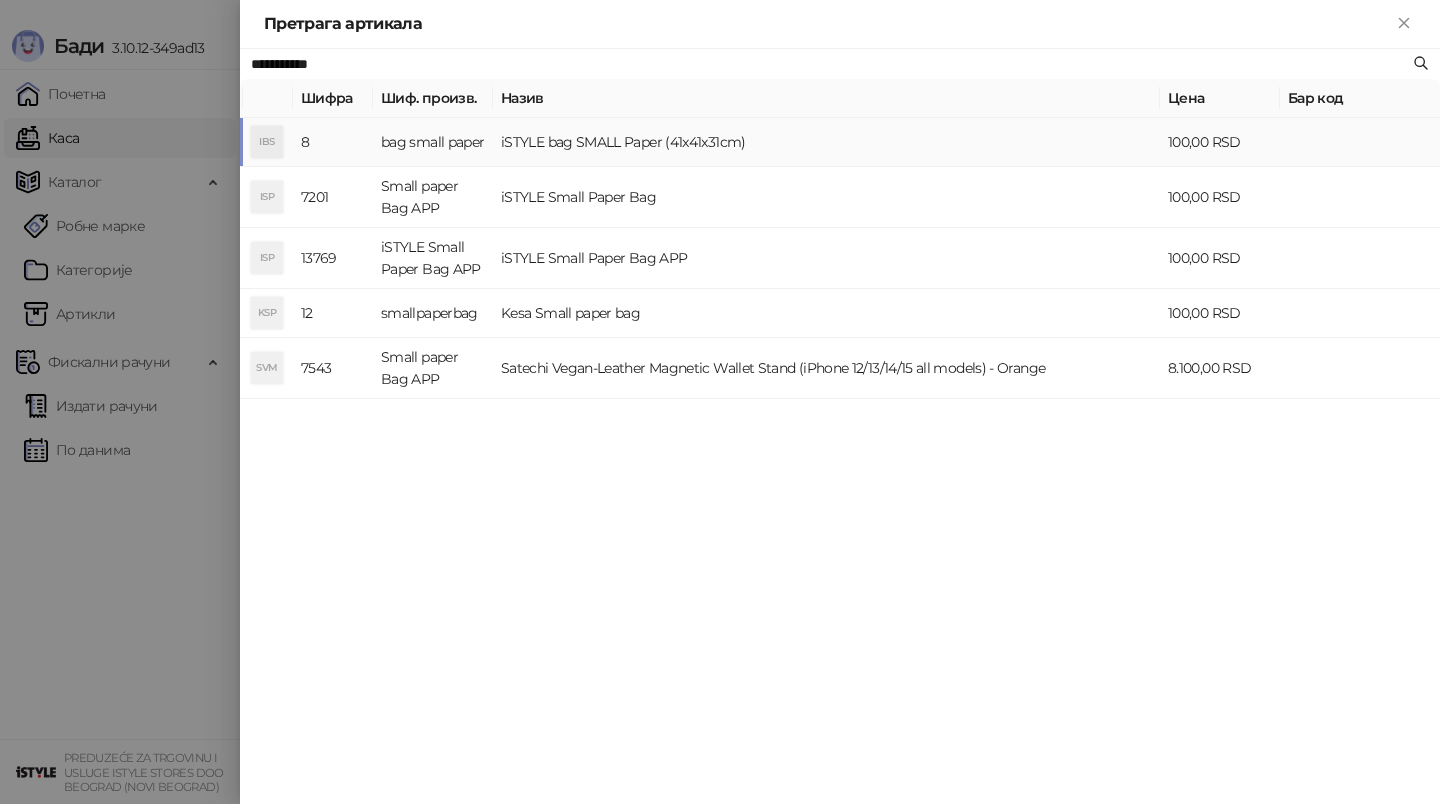 type on "**********" 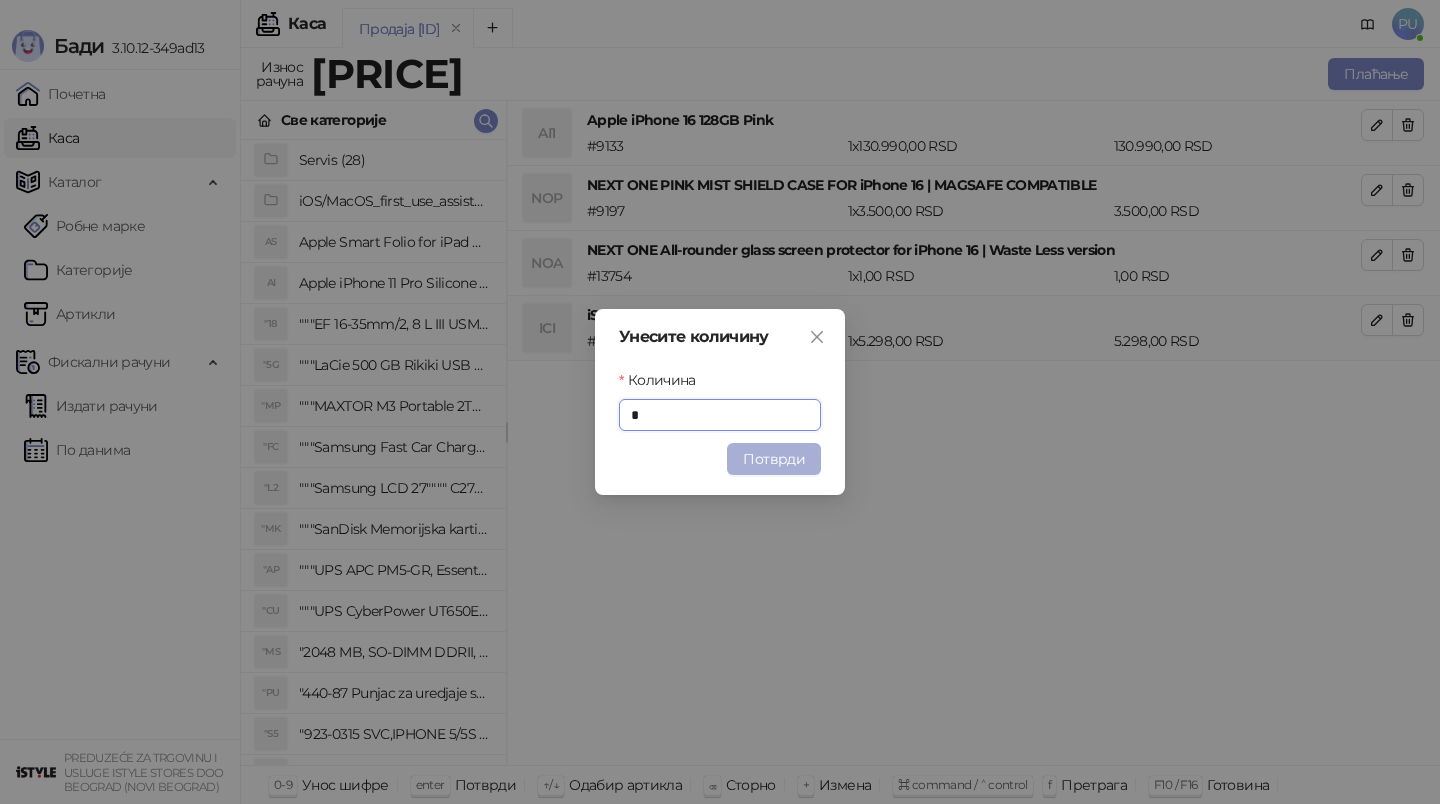 click on "Потврди" at bounding box center [774, 459] 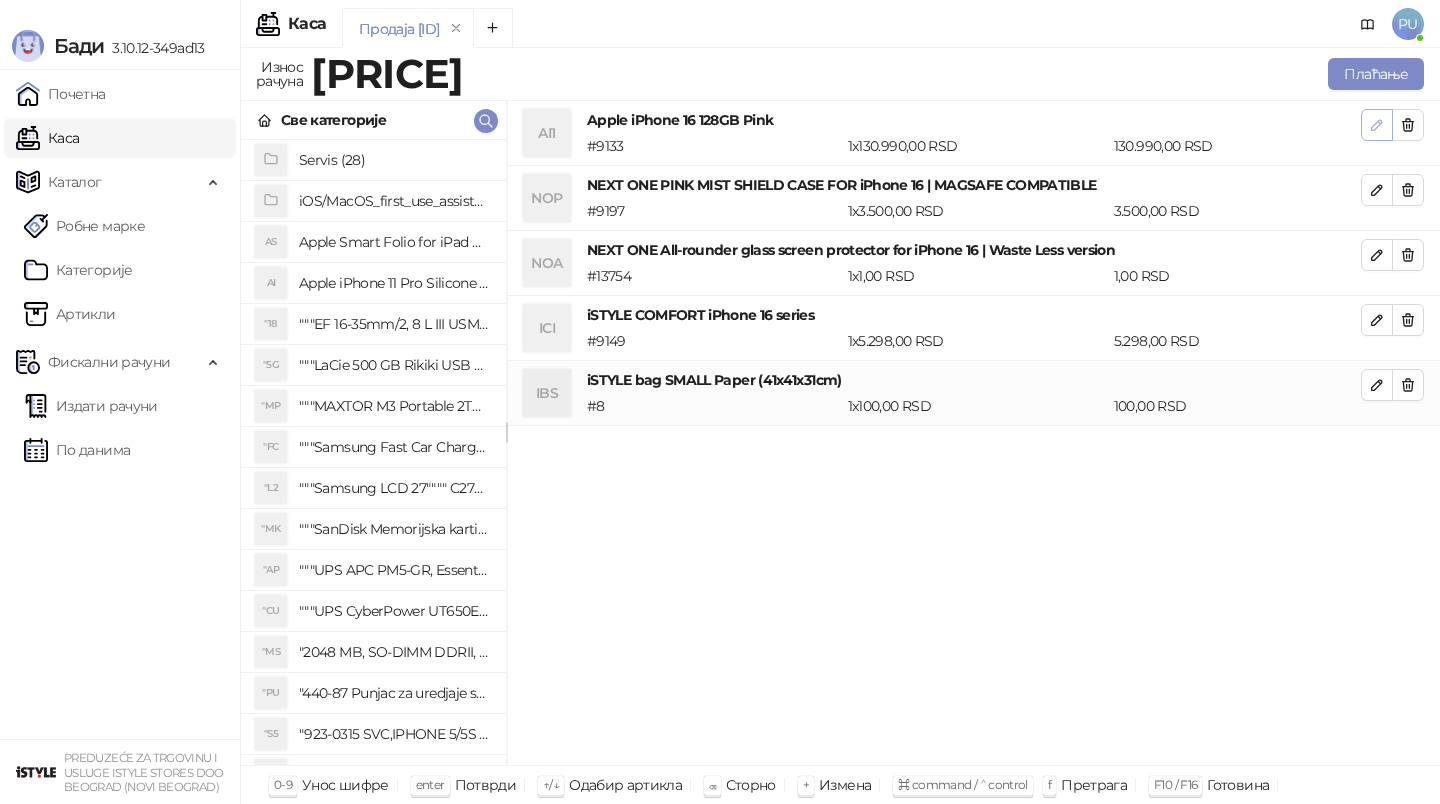 click 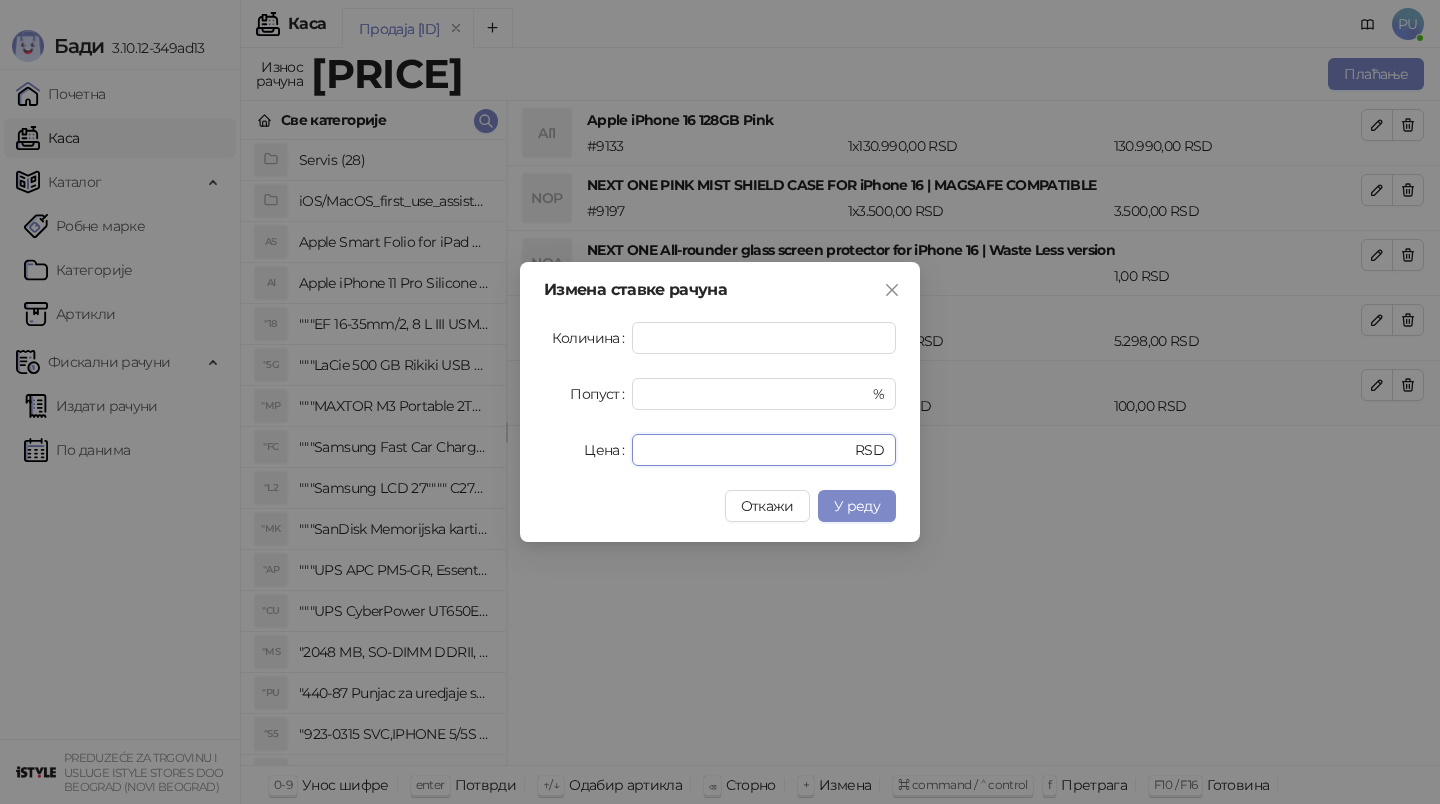 drag, startPoint x: 708, startPoint y: 457, endPoint x: 455, endPoint y: 440, distance: 253.5705 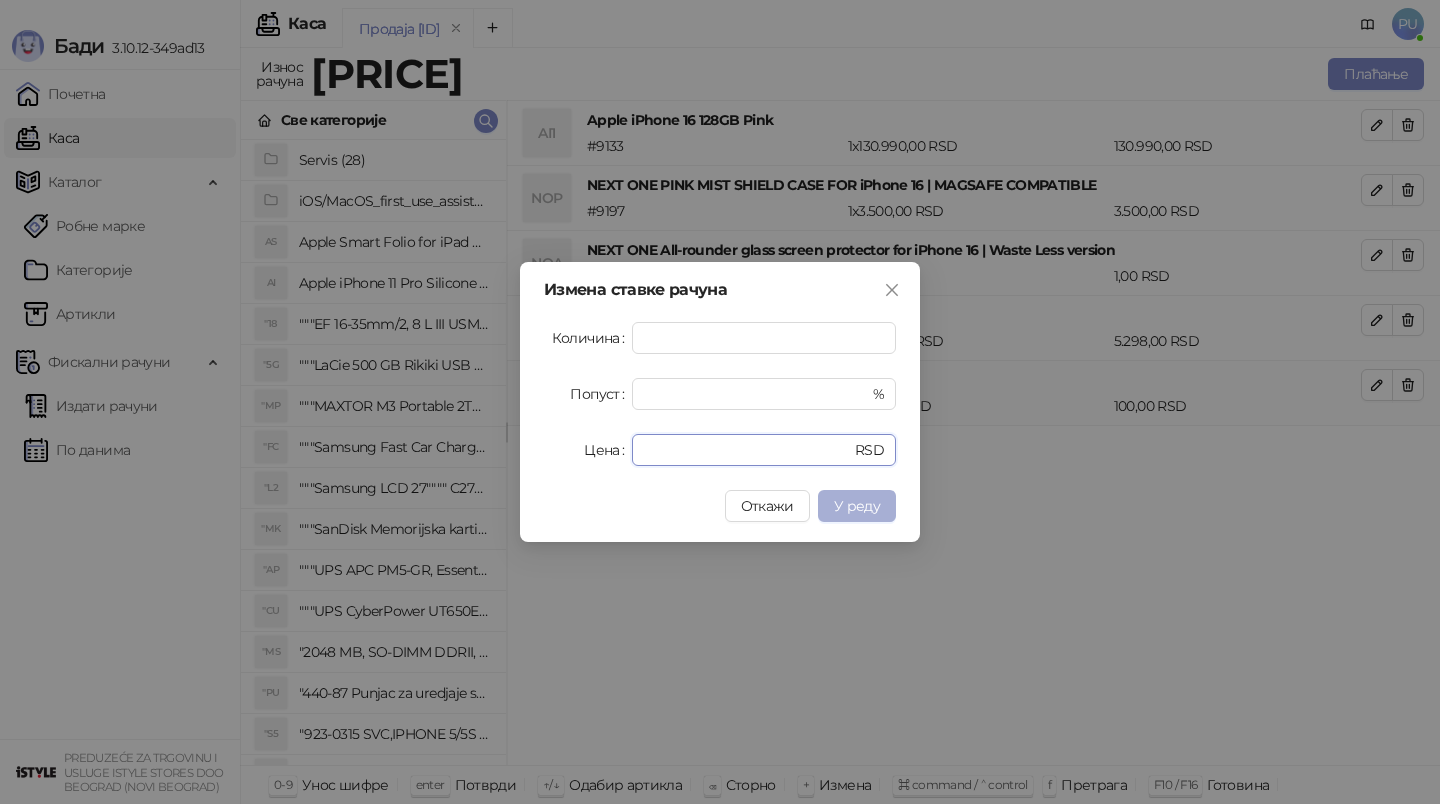 type on "******" 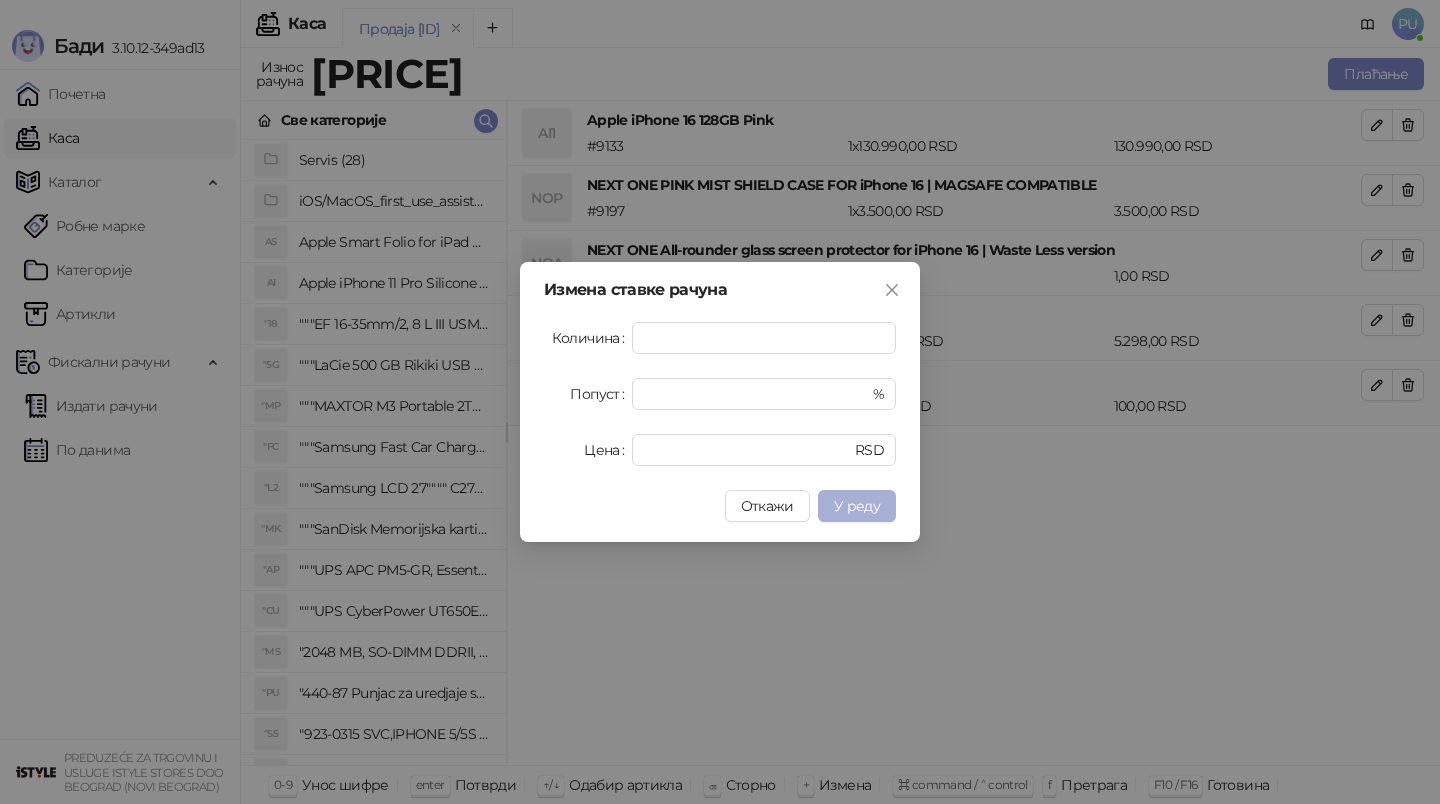 click on "У реду" at bounding box center [857, 506] 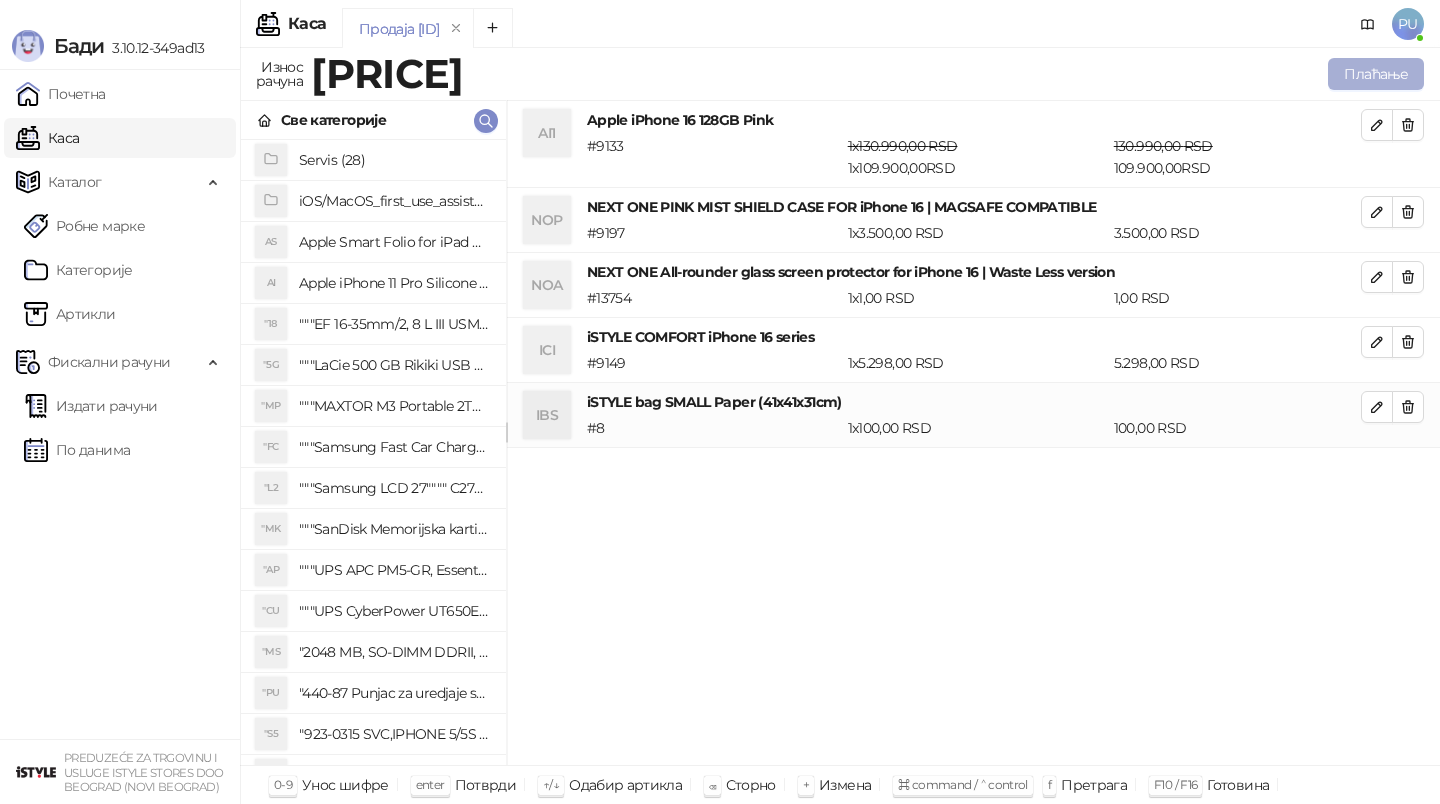 click on "Плаћање" at bounding box center [1376, 74] 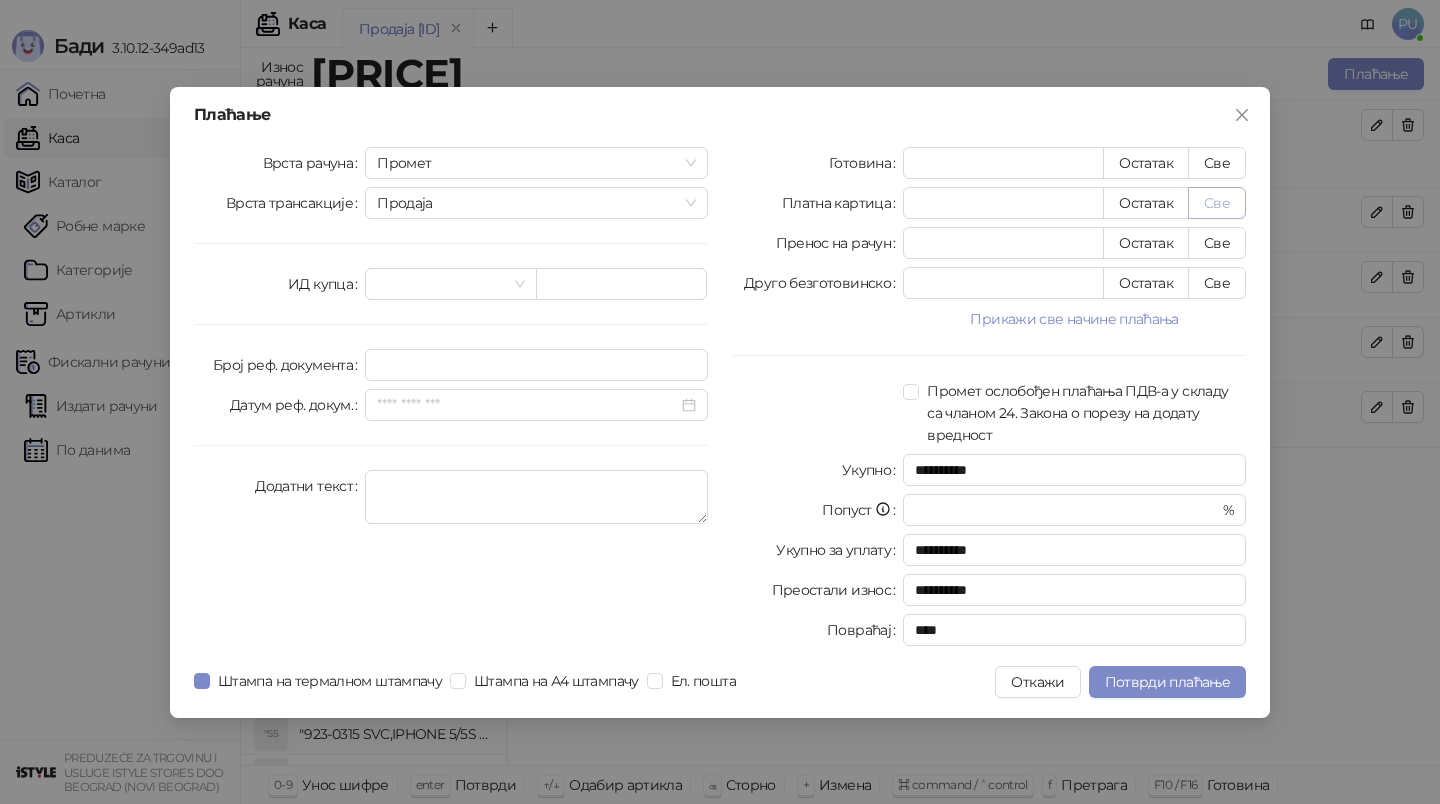 click on "Све" at bounding box center (1217, 203) 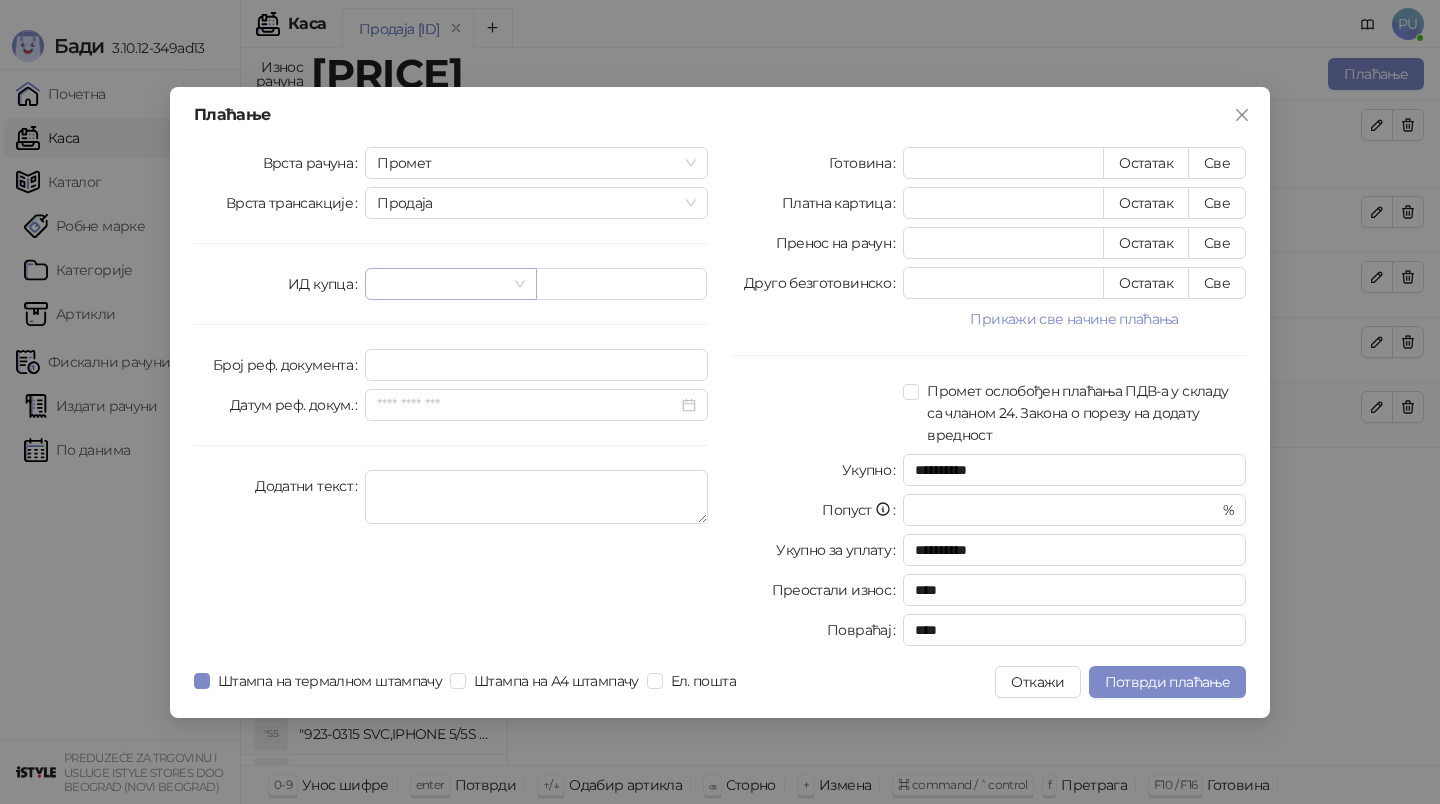 click at bounding box center [441, 284] 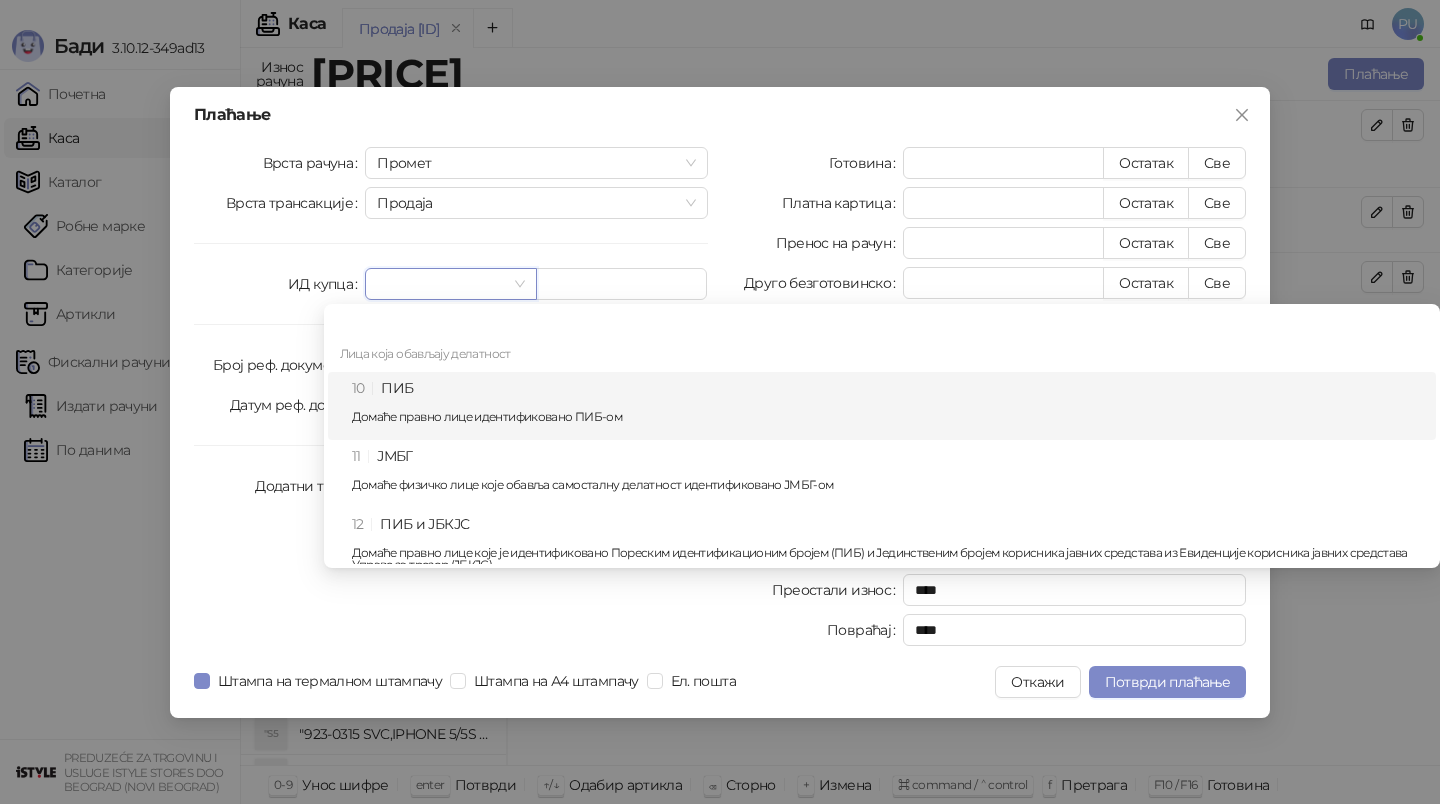 click on "Домаће правно лице идентификовано ПИБ-ом" at bounding box center [888, 417] 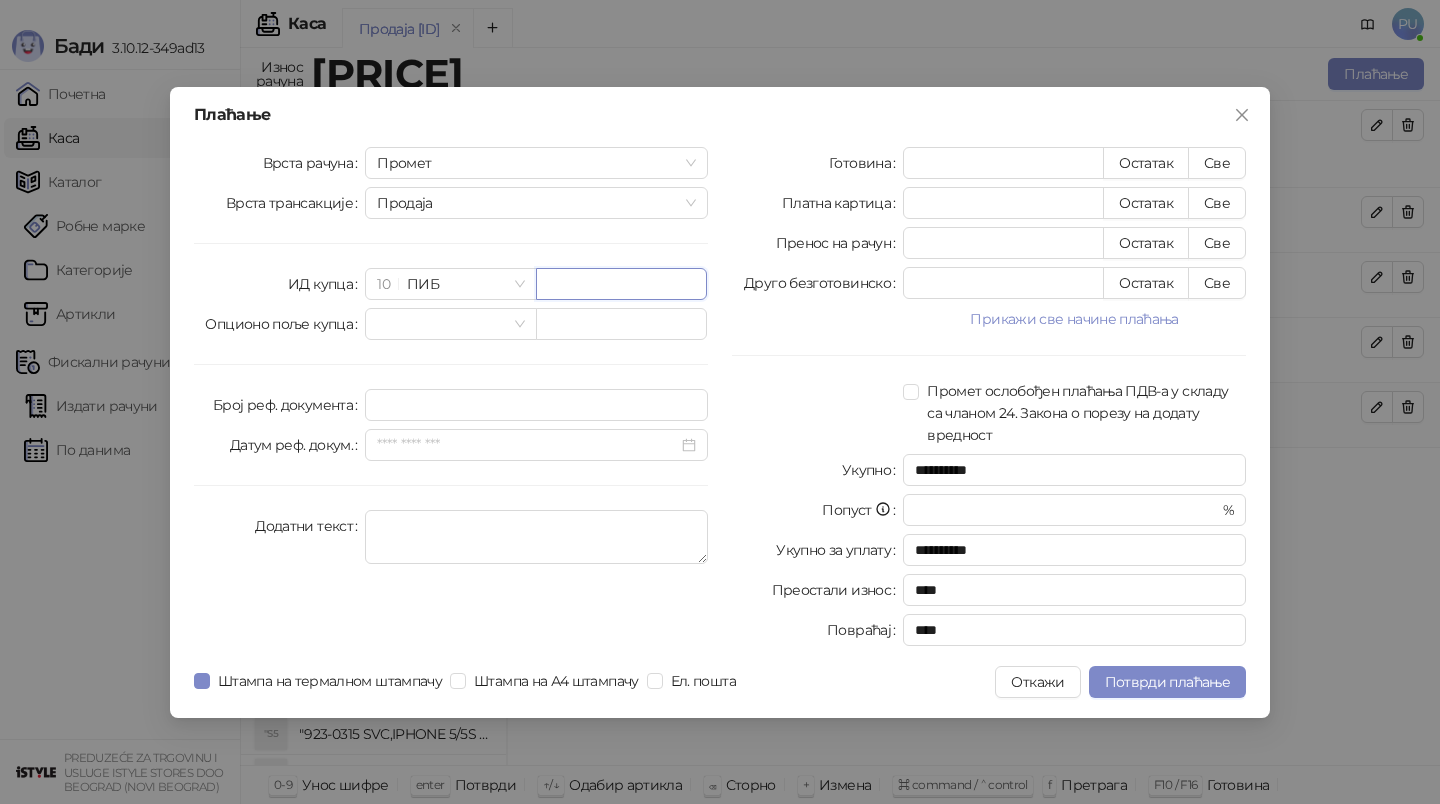 paste on "*********" 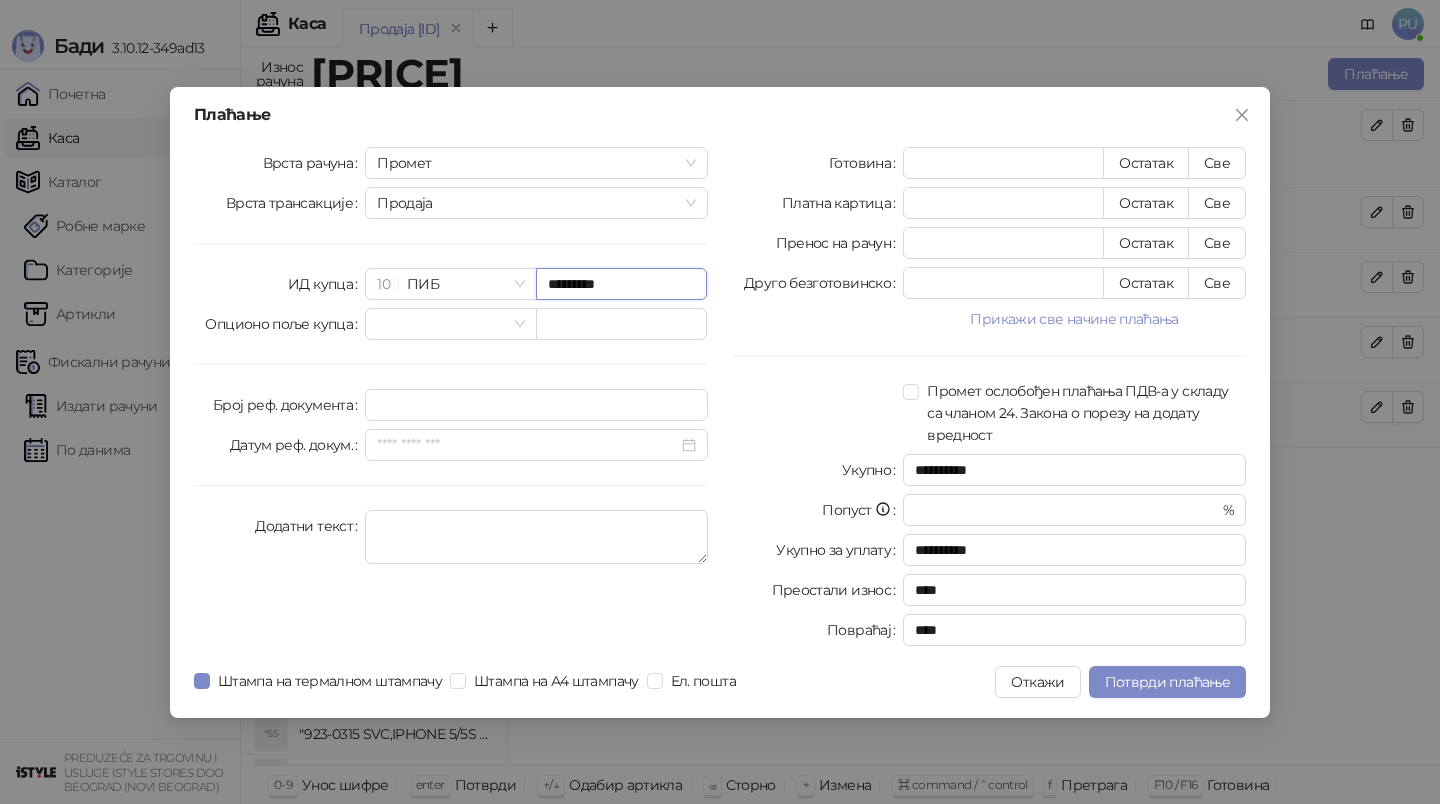 click on "*********" at bounding box center [621, 284] 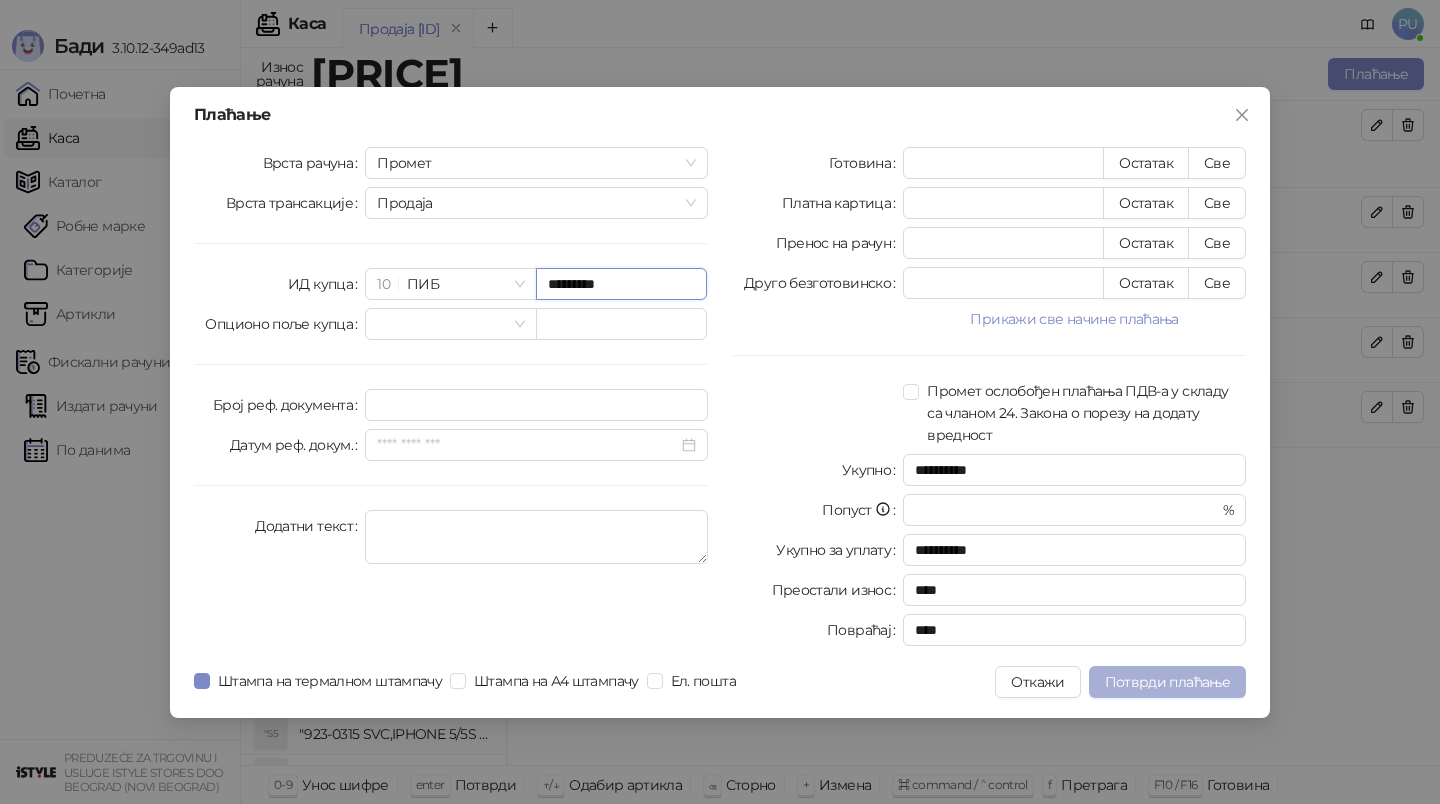 type on "*********" 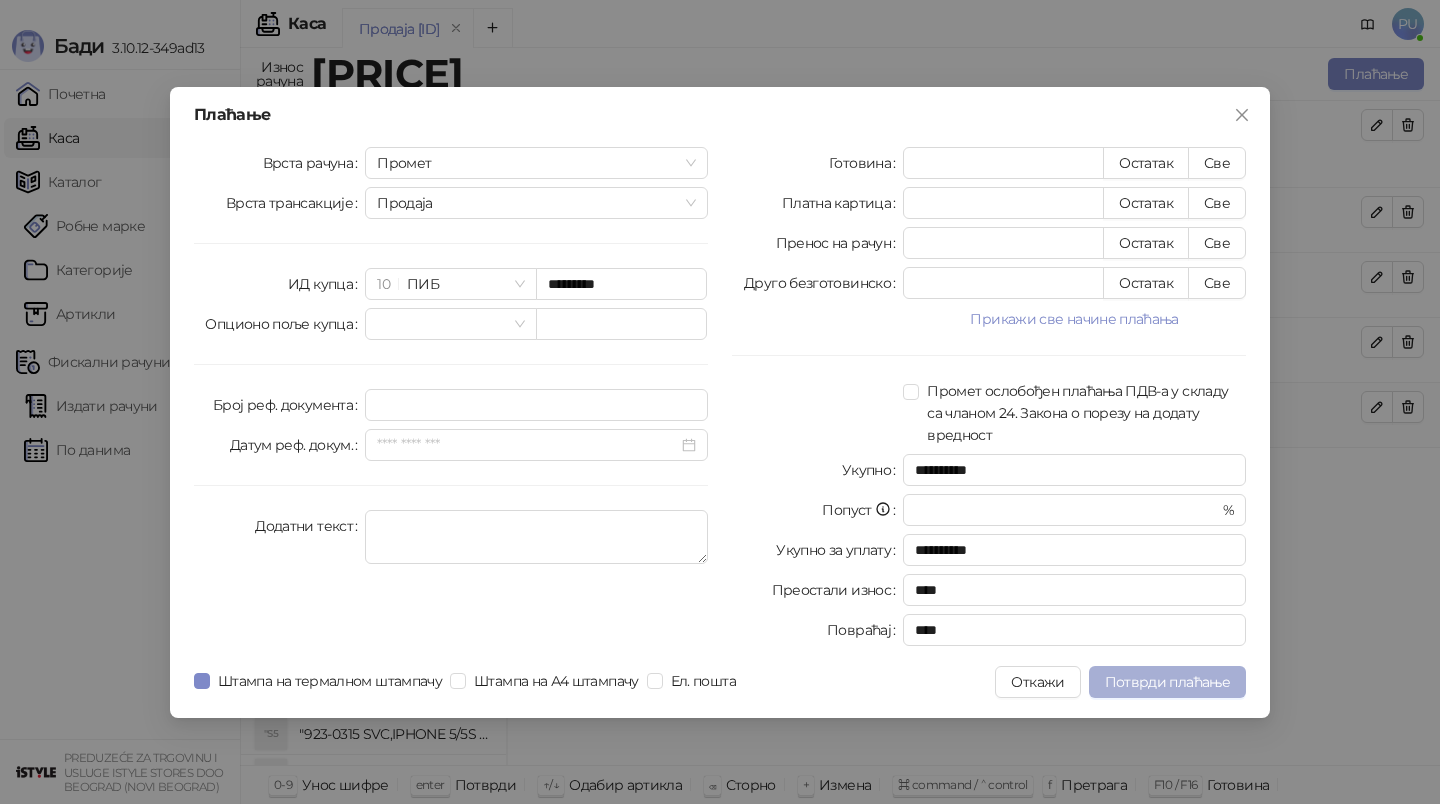 click on "Потврди плаћање" at bounding box center (1167, 682) 